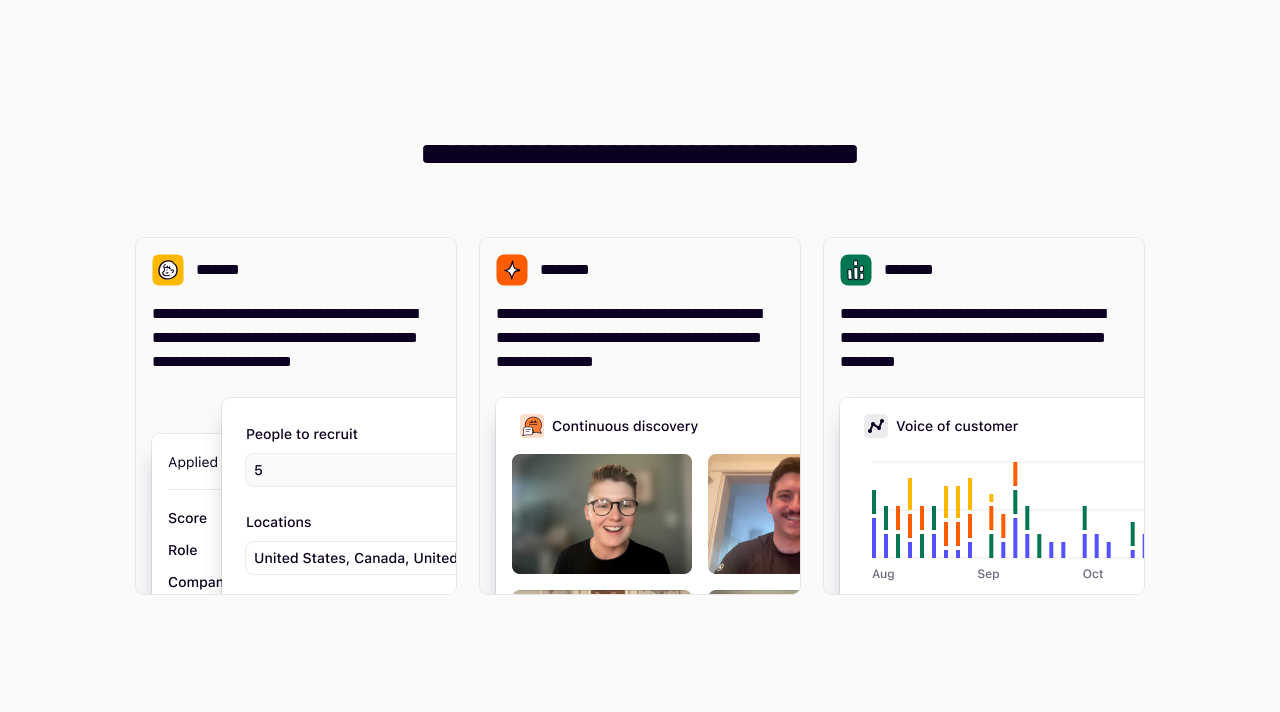 scroll, scrollTop: 0, scrollLeft: 0, axis: both 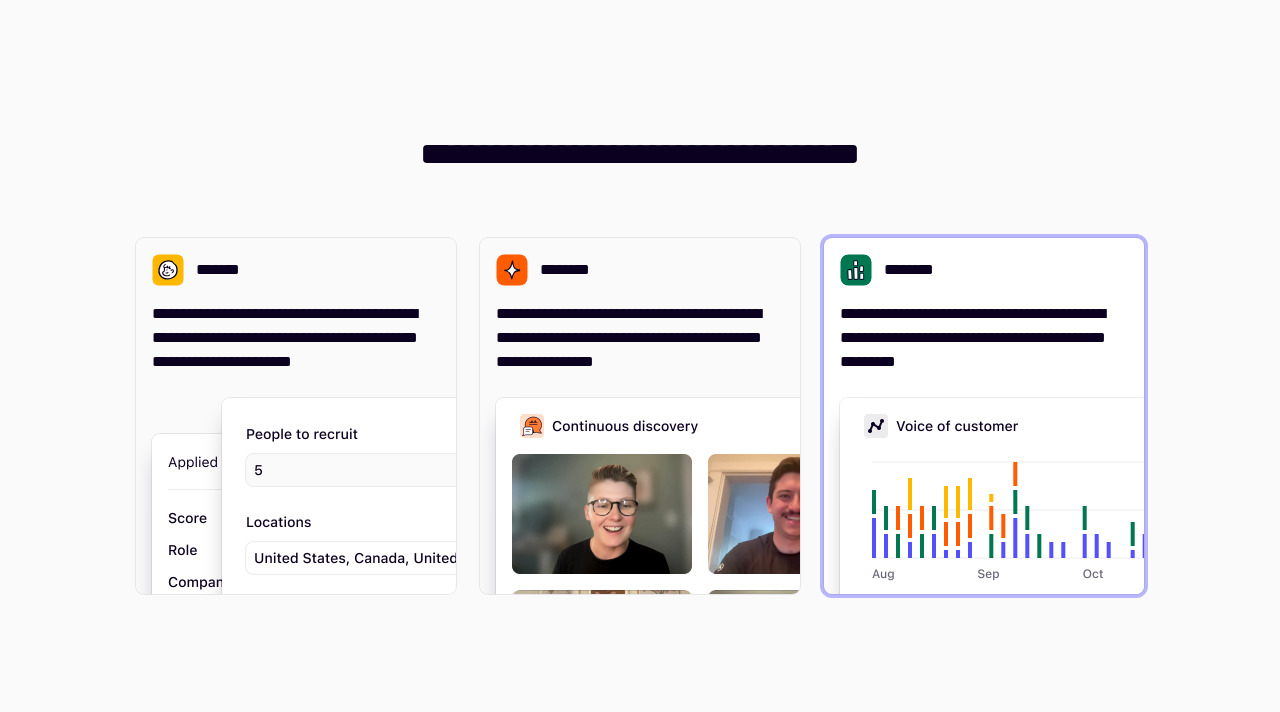 click at bounding box center [1140, 598] 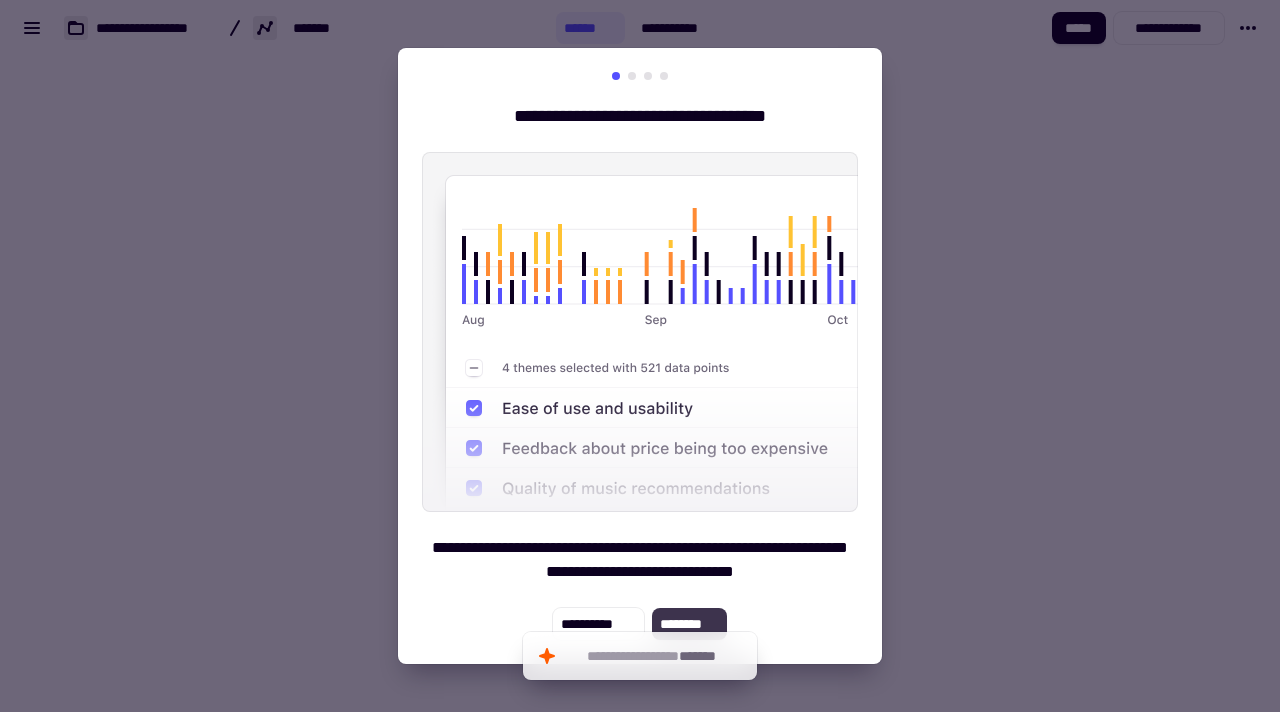 click on "********" 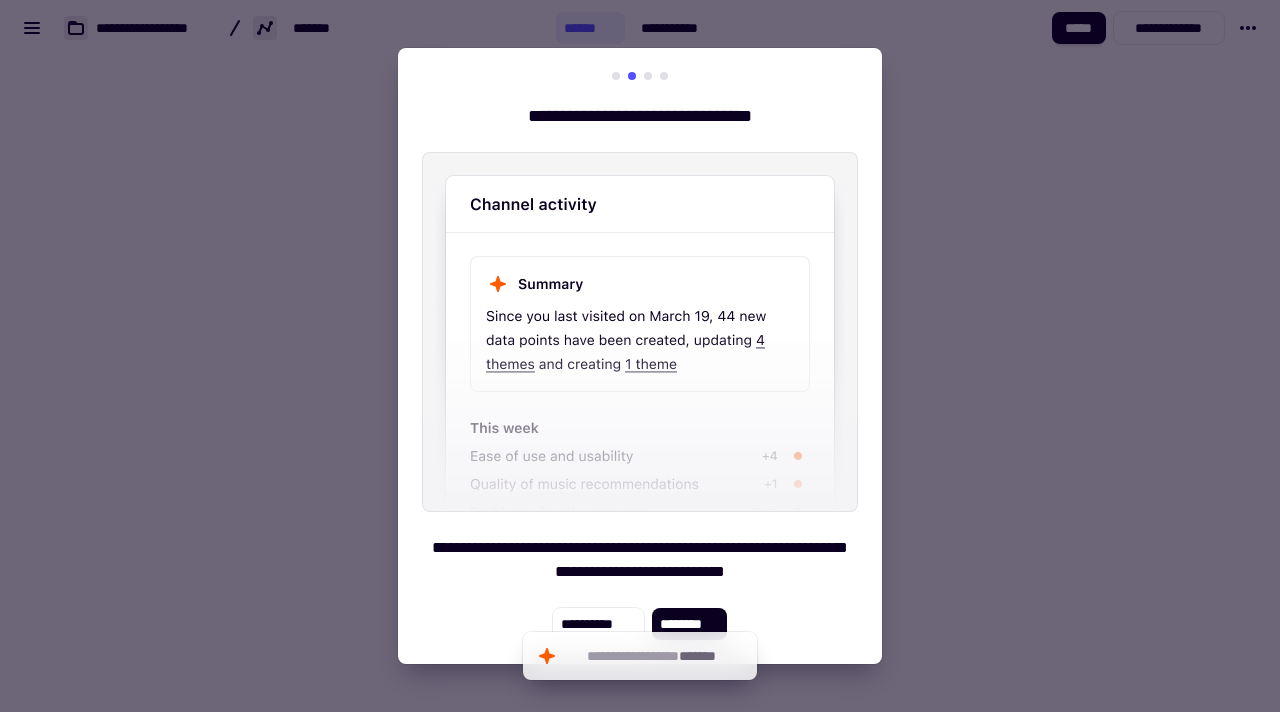 click on "**********" at bounding box center [640, 356] 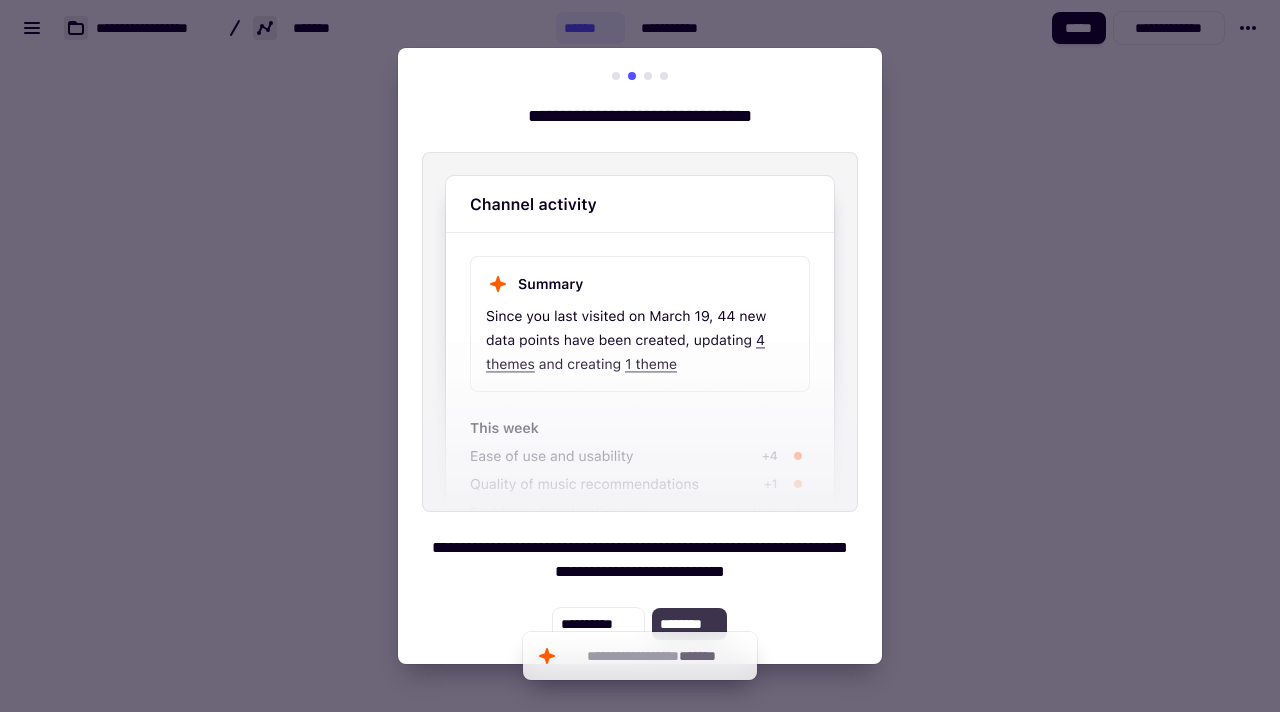 click on "********" 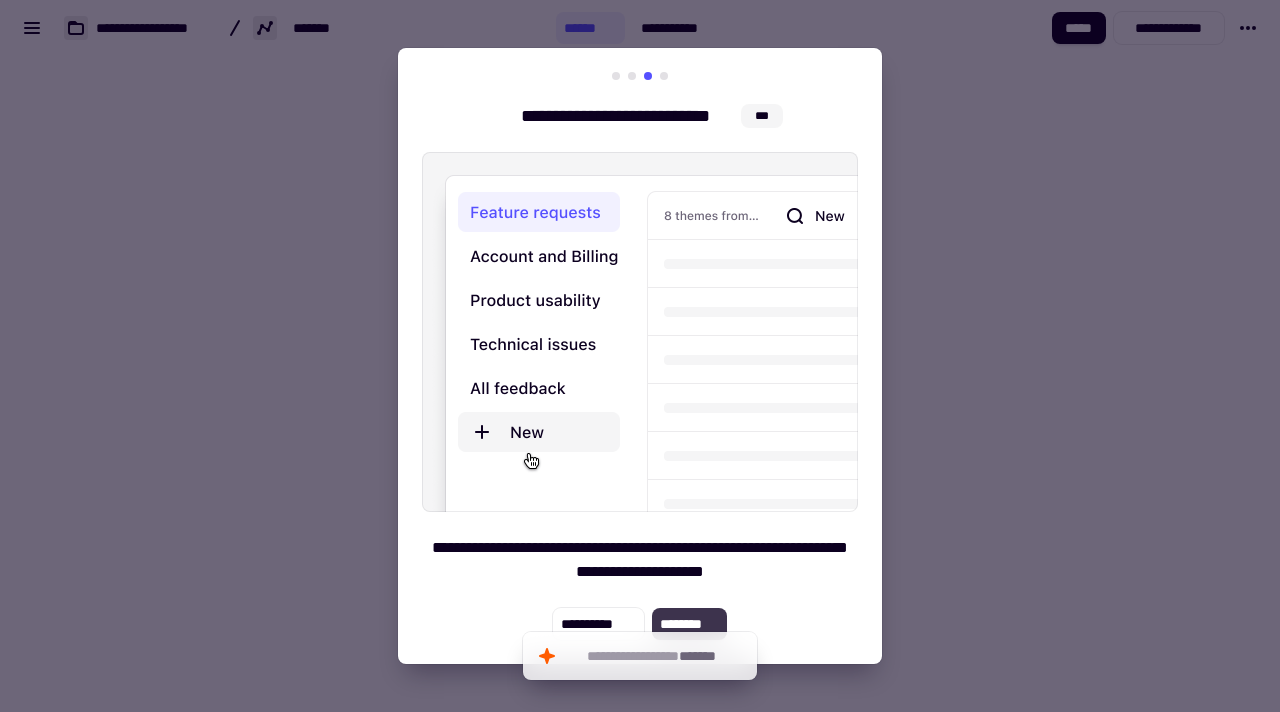 click on "********" 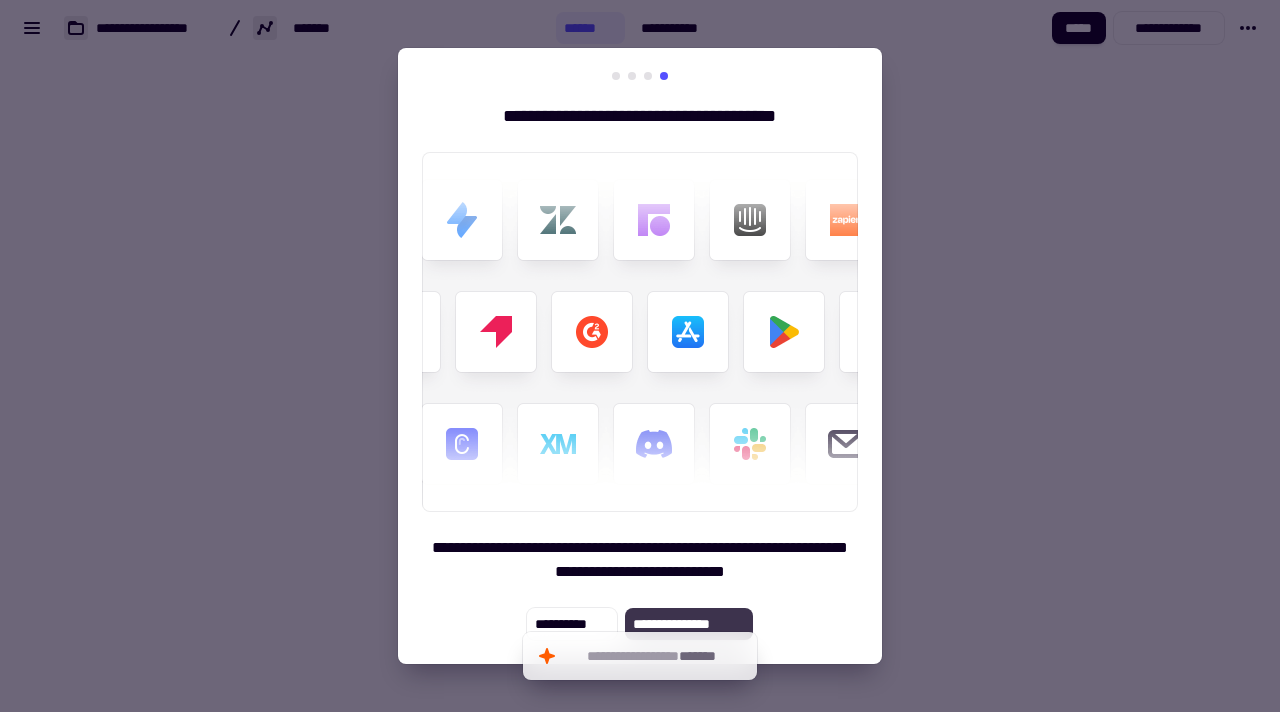 click on "**********" 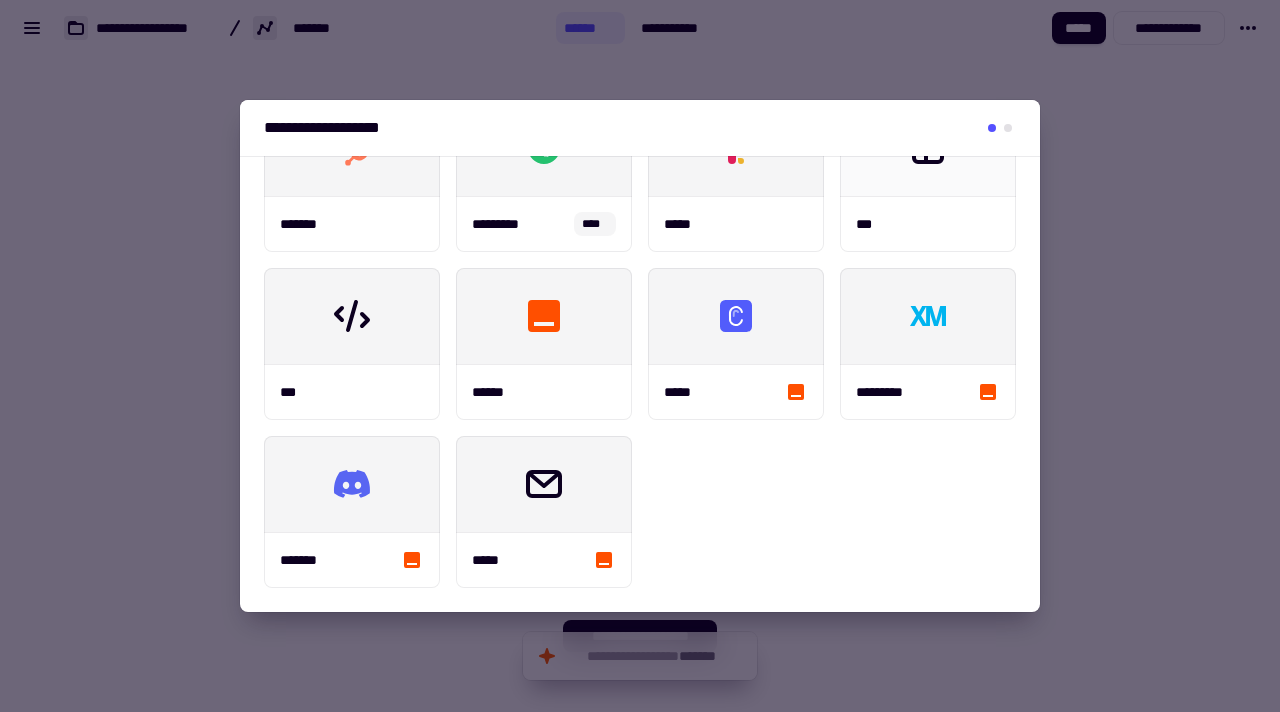 scroll, scrollTop: 0, scrollLeft: 0, axis: both 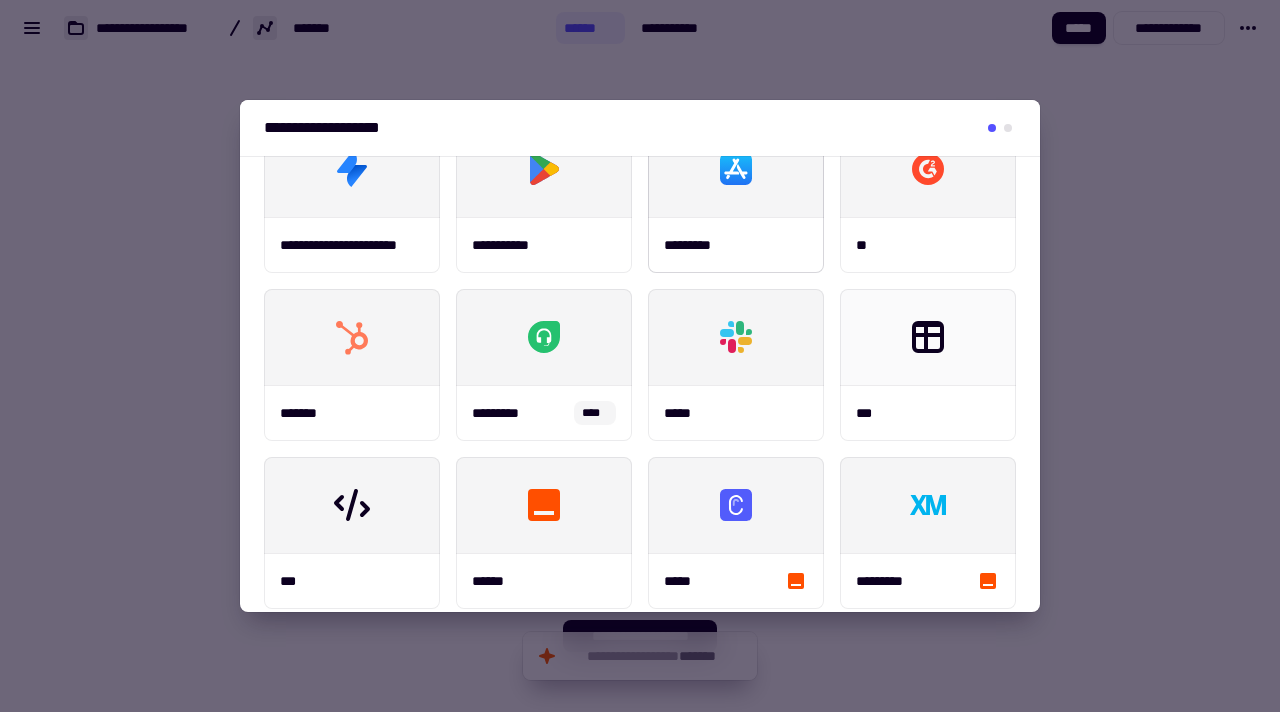 click on "*********" at bounding box center [736, 245] 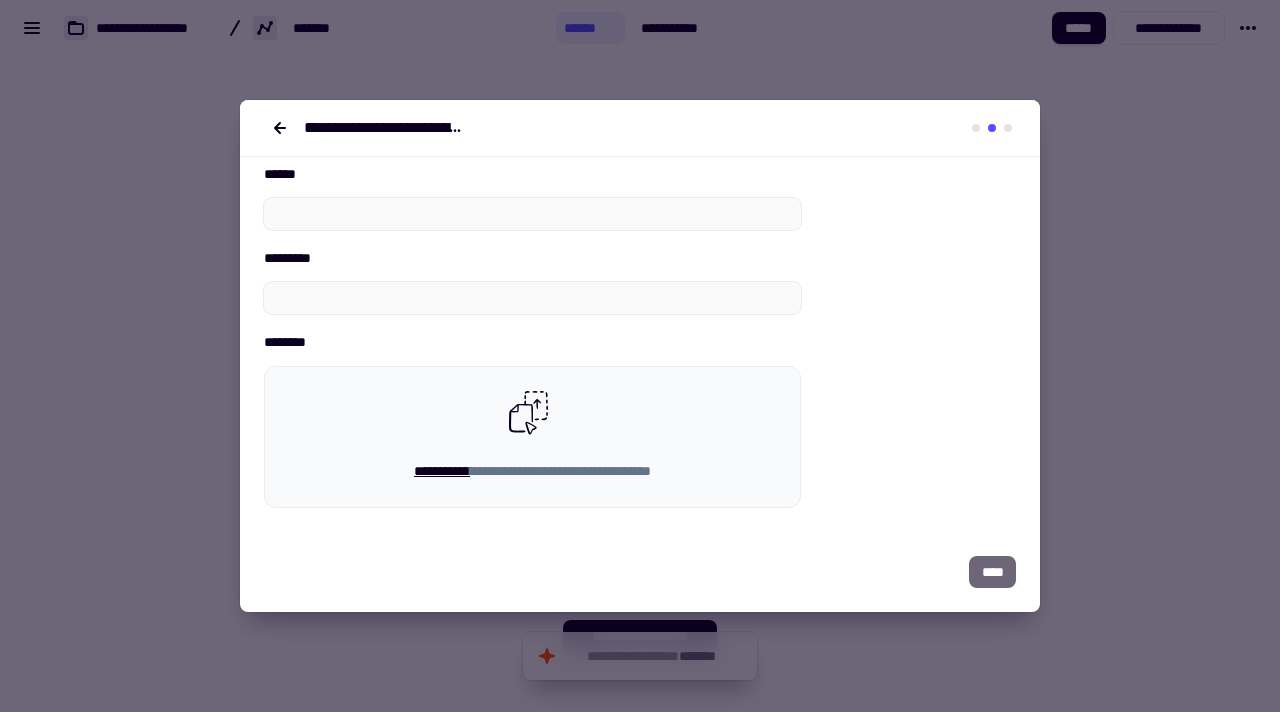 scroll, scrollTop: 130, scrollLeft: 0, axis: vertical 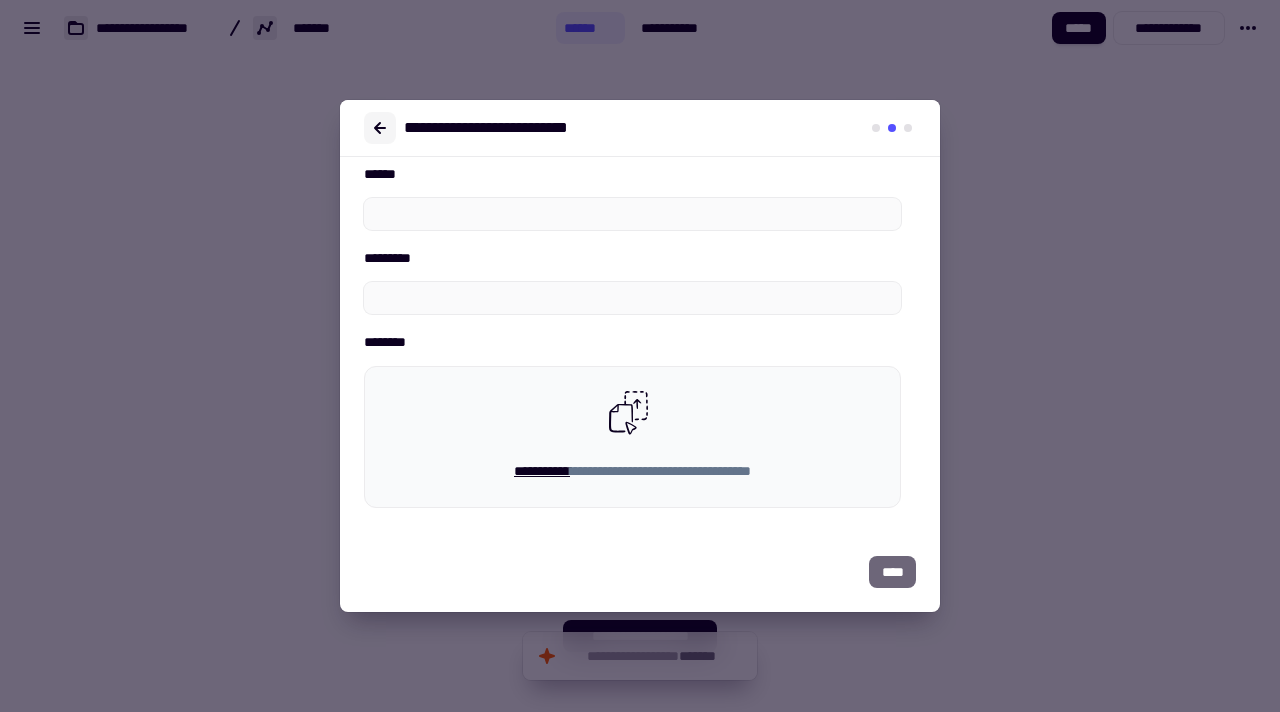 click 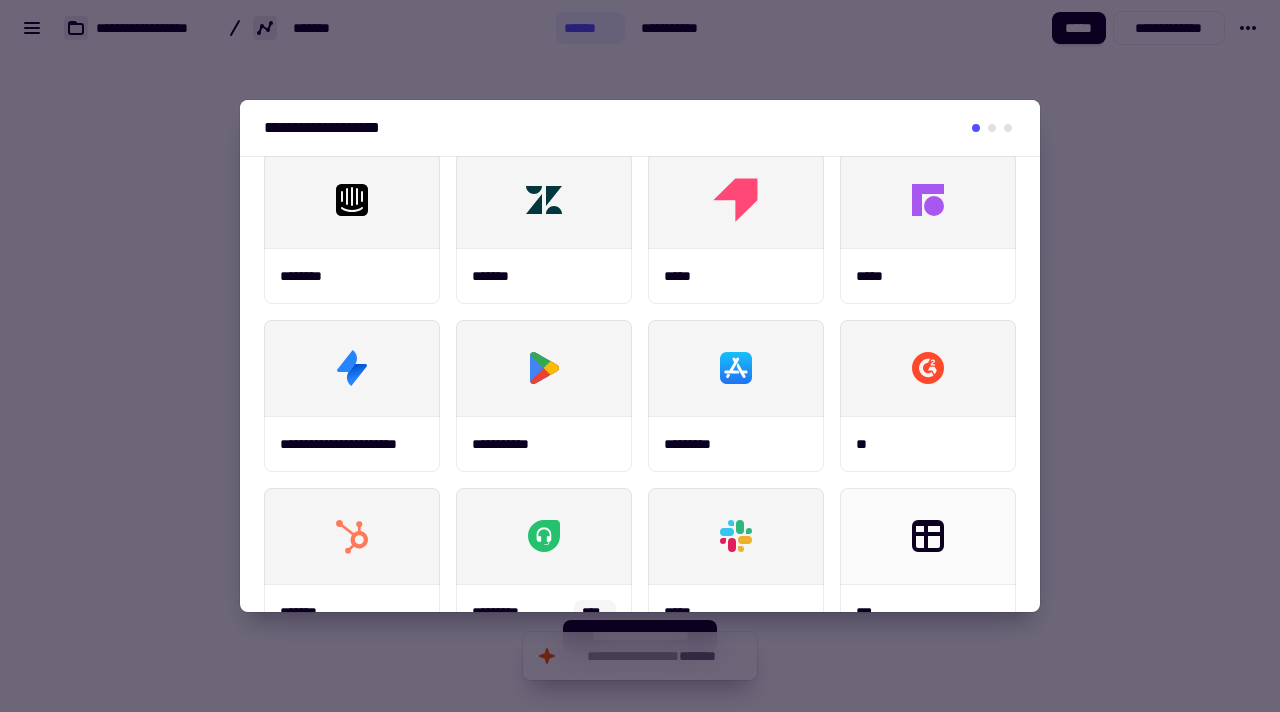 scroll, scrollTop: 24, scrollLeft: 0, axis: vertical 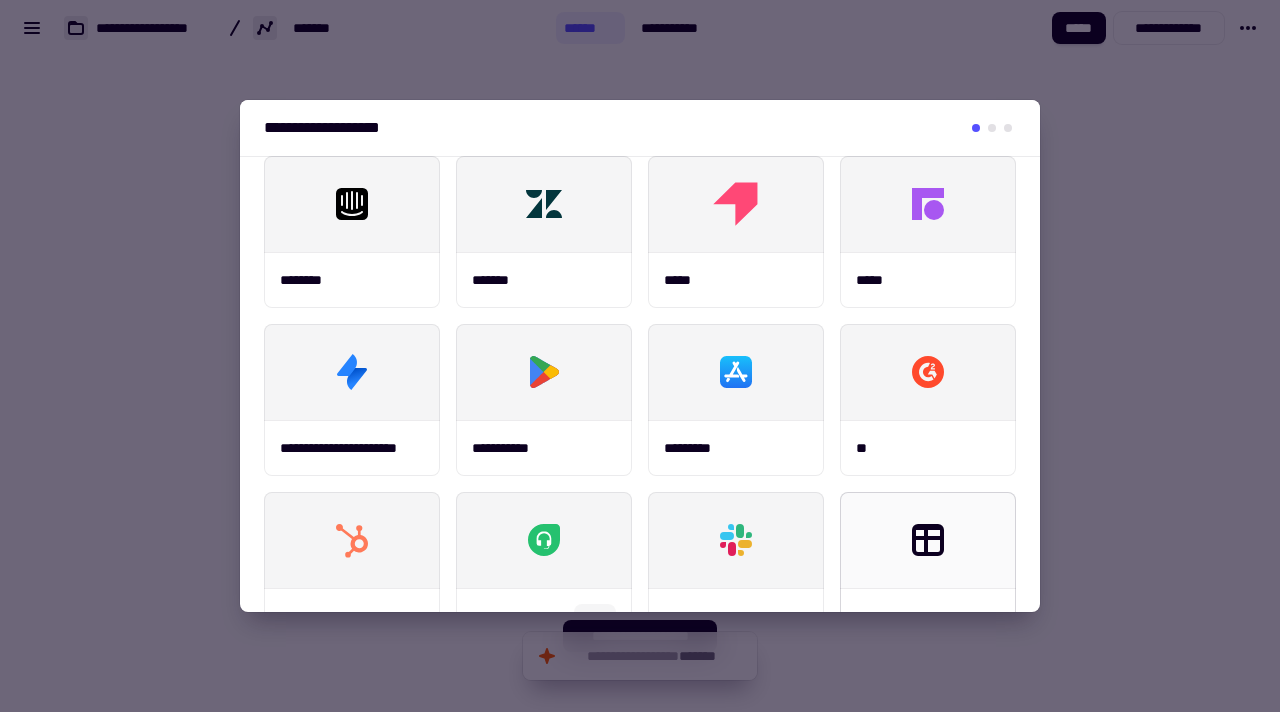 click at bounding box center (928, 540) 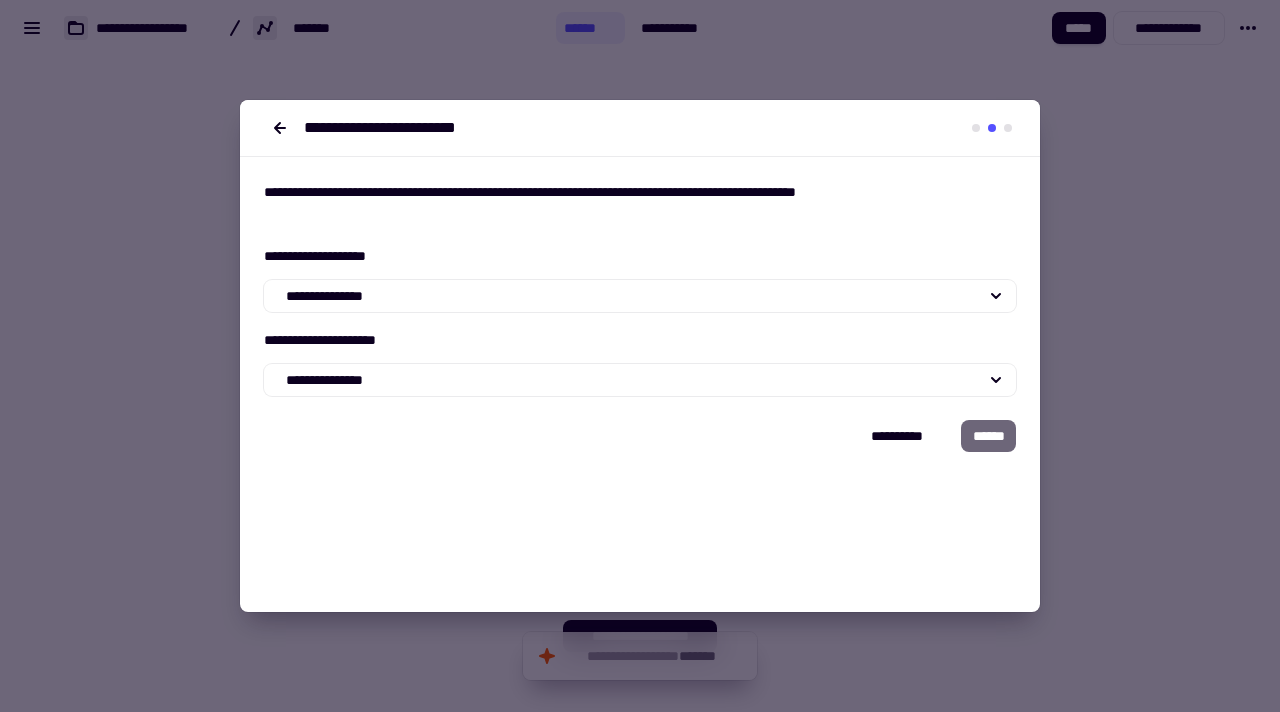 scroll, scrollTop: 0, scrollLeft: 0, axis: both 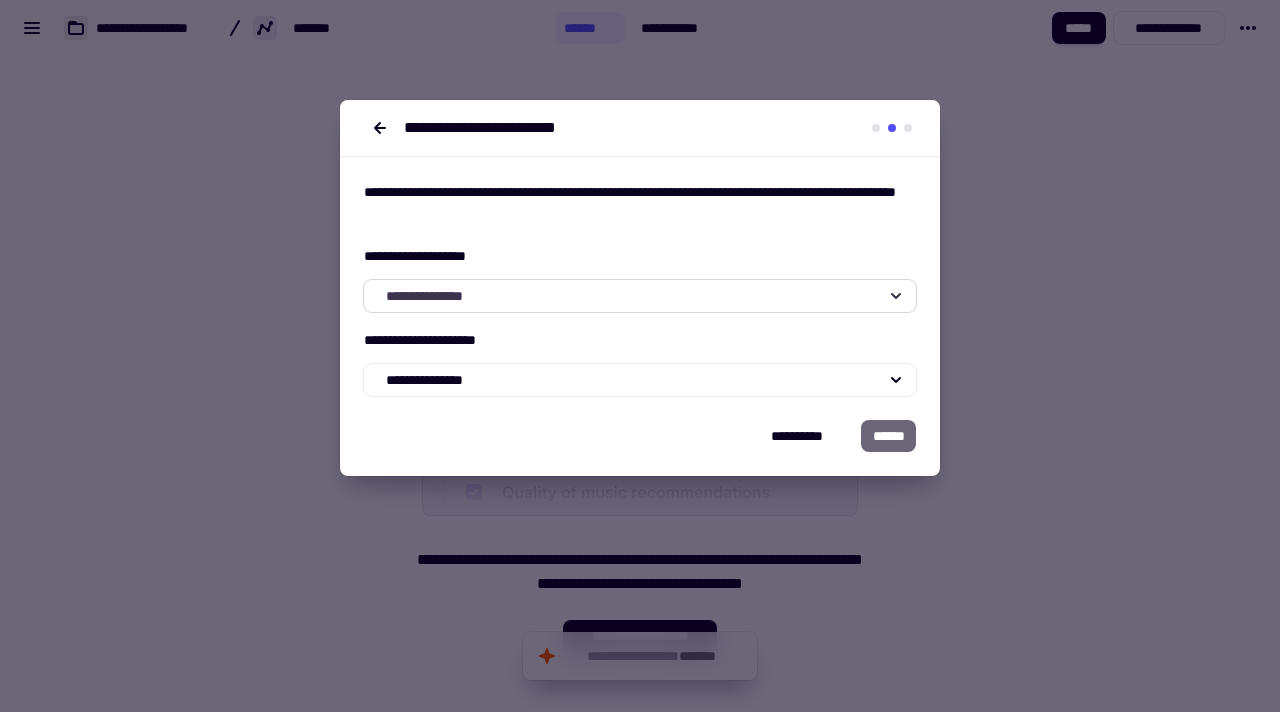 click on "**********" 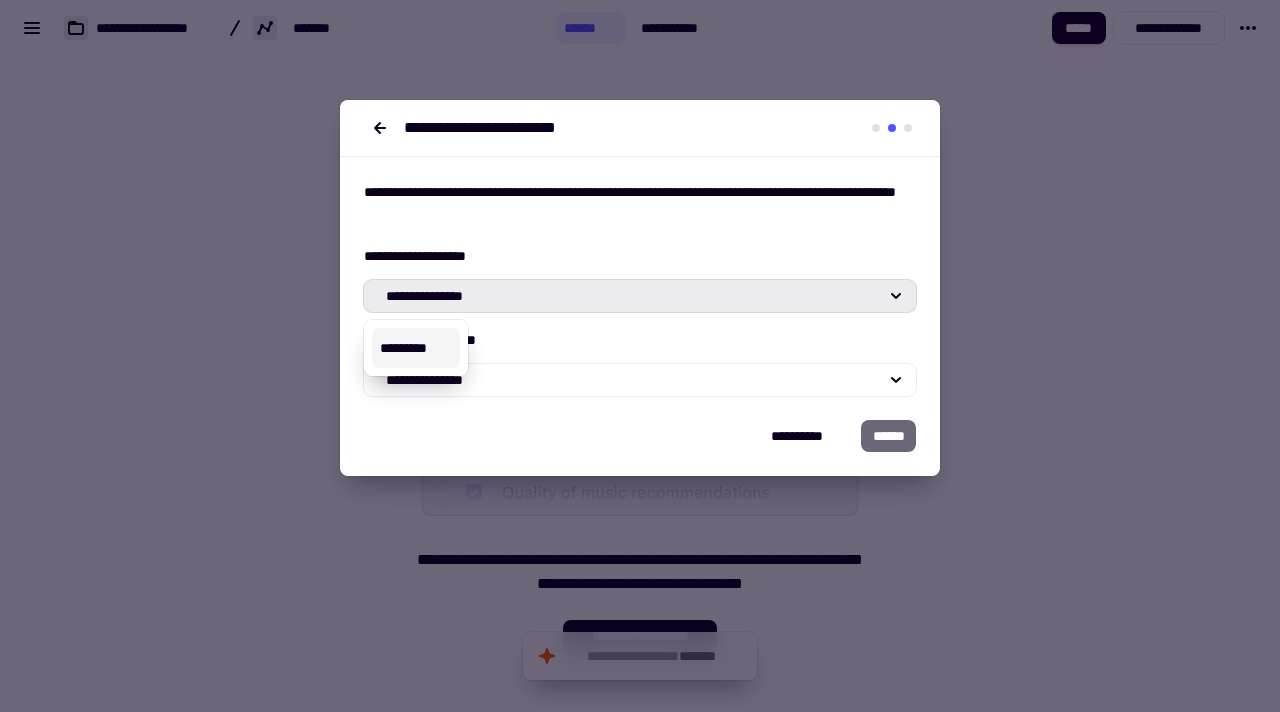 click on "*********" at bounding box center [416, 348] 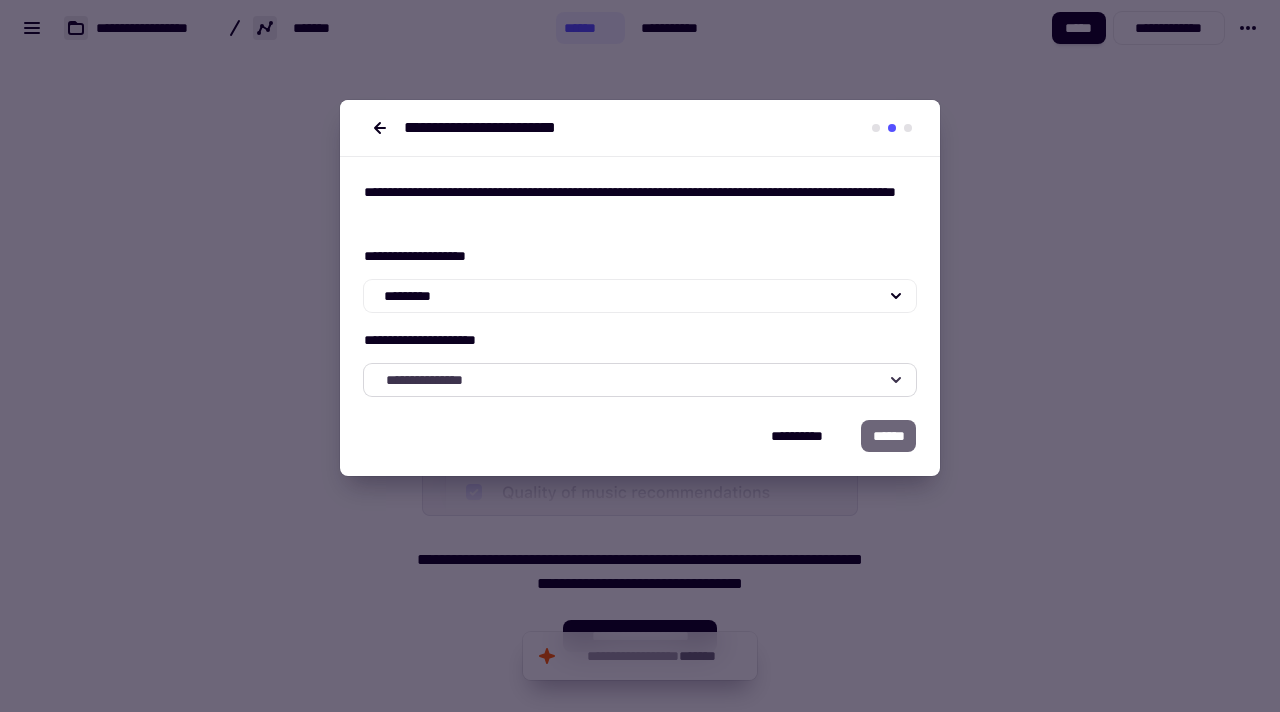 click on "**********" 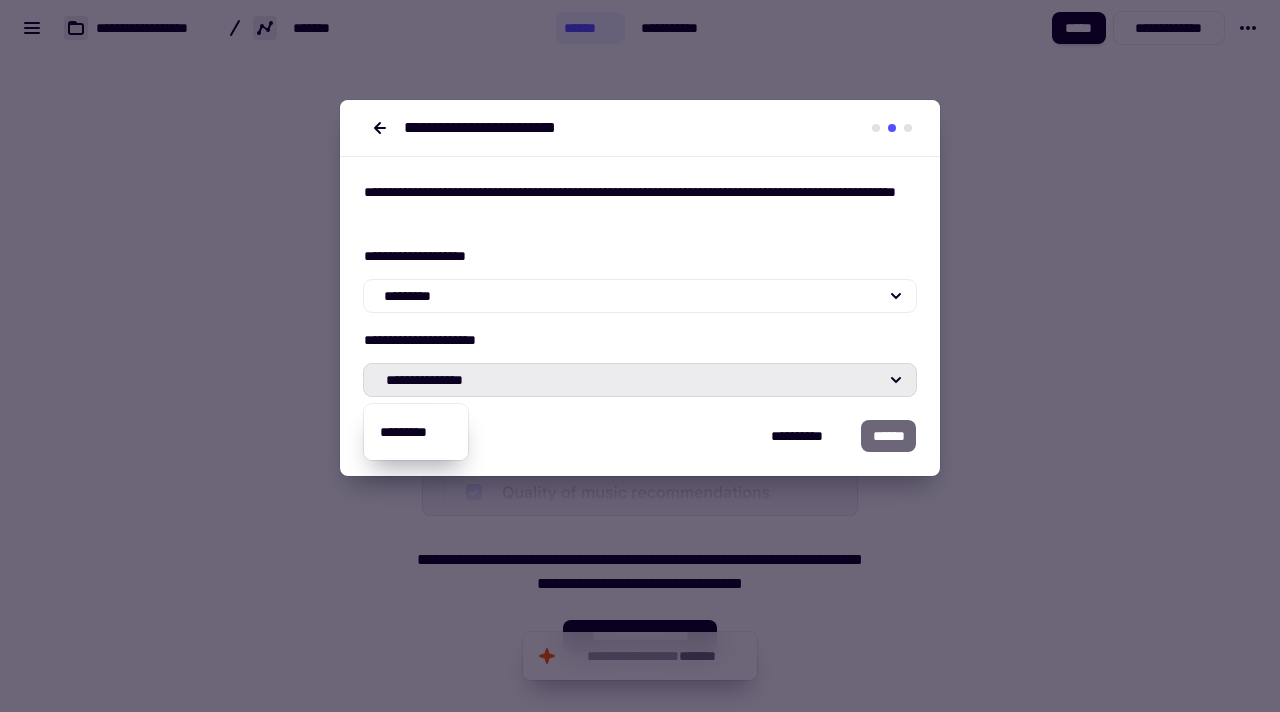 click on "**********" at bounding box center (640, 288) 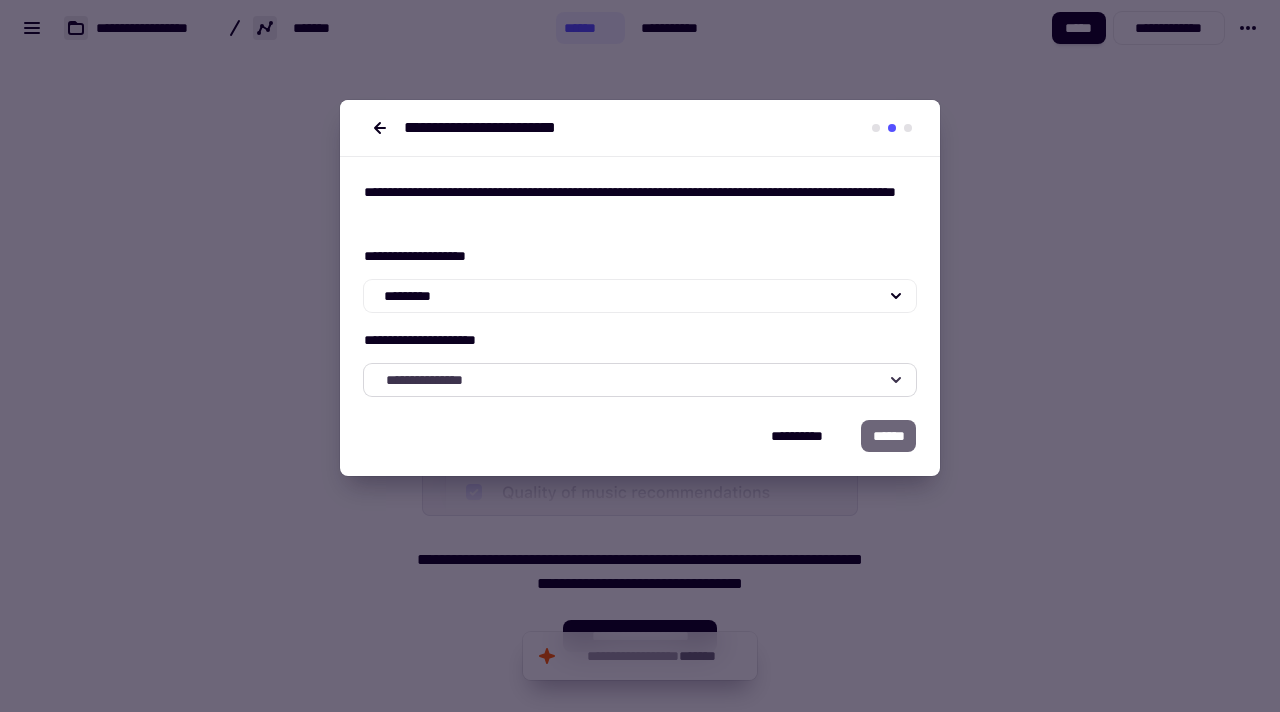click on "**********" 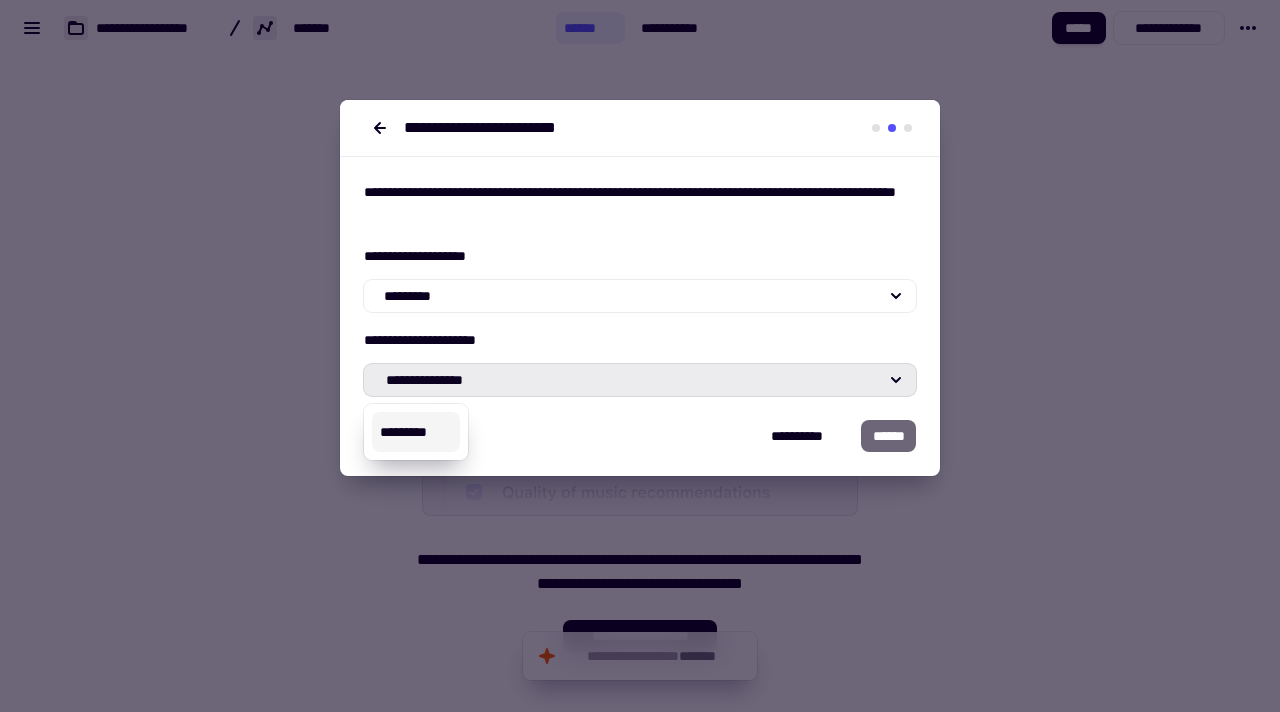 click on "*********" at bounding box center (416, 432) 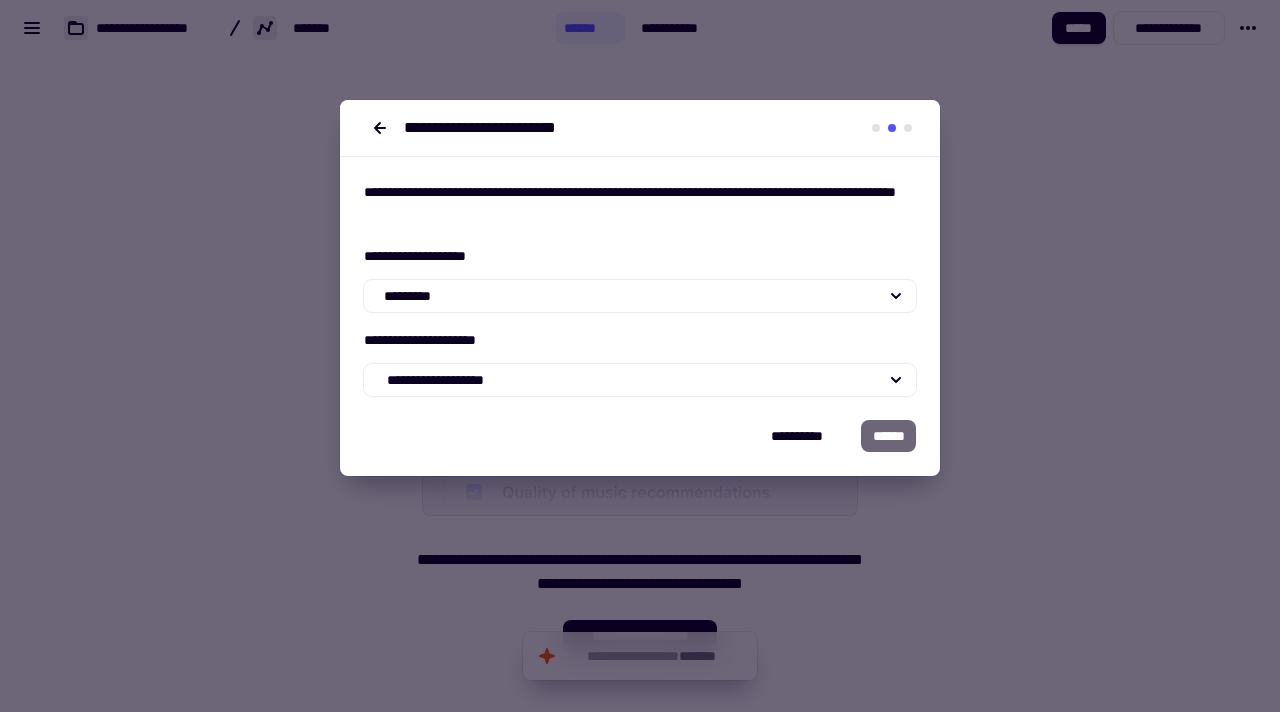 click on "******" 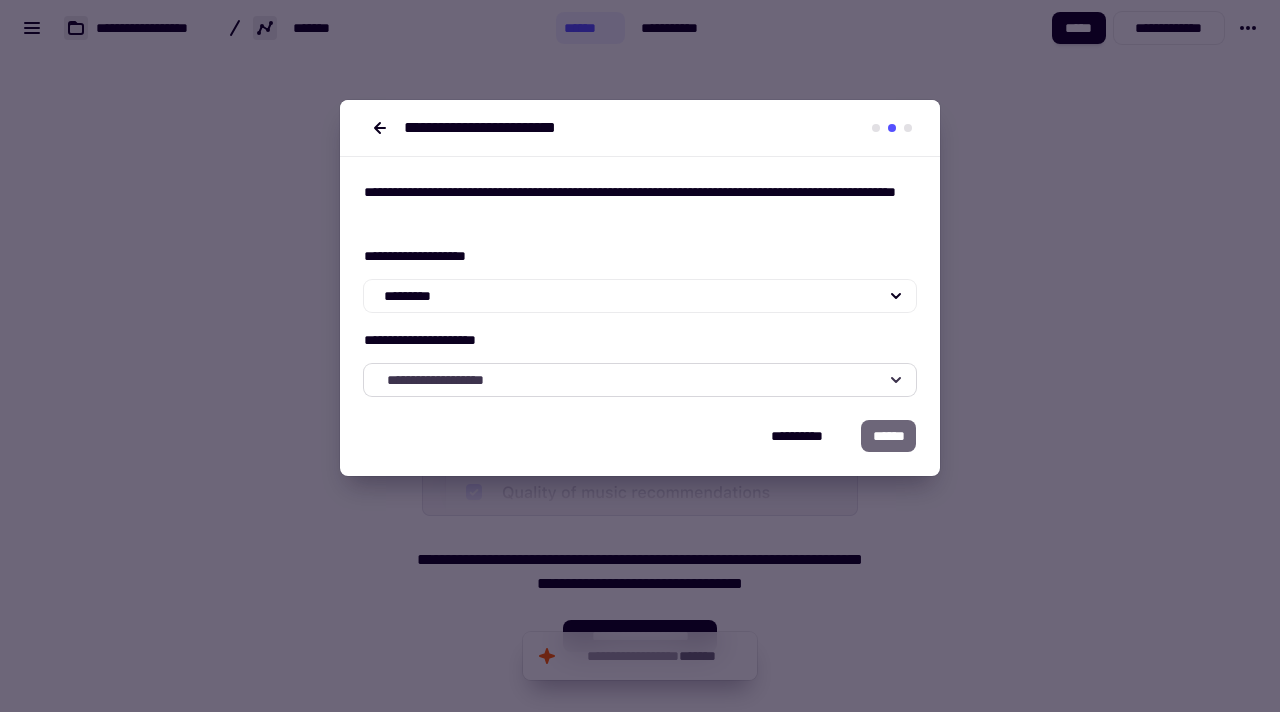 click on "**********" 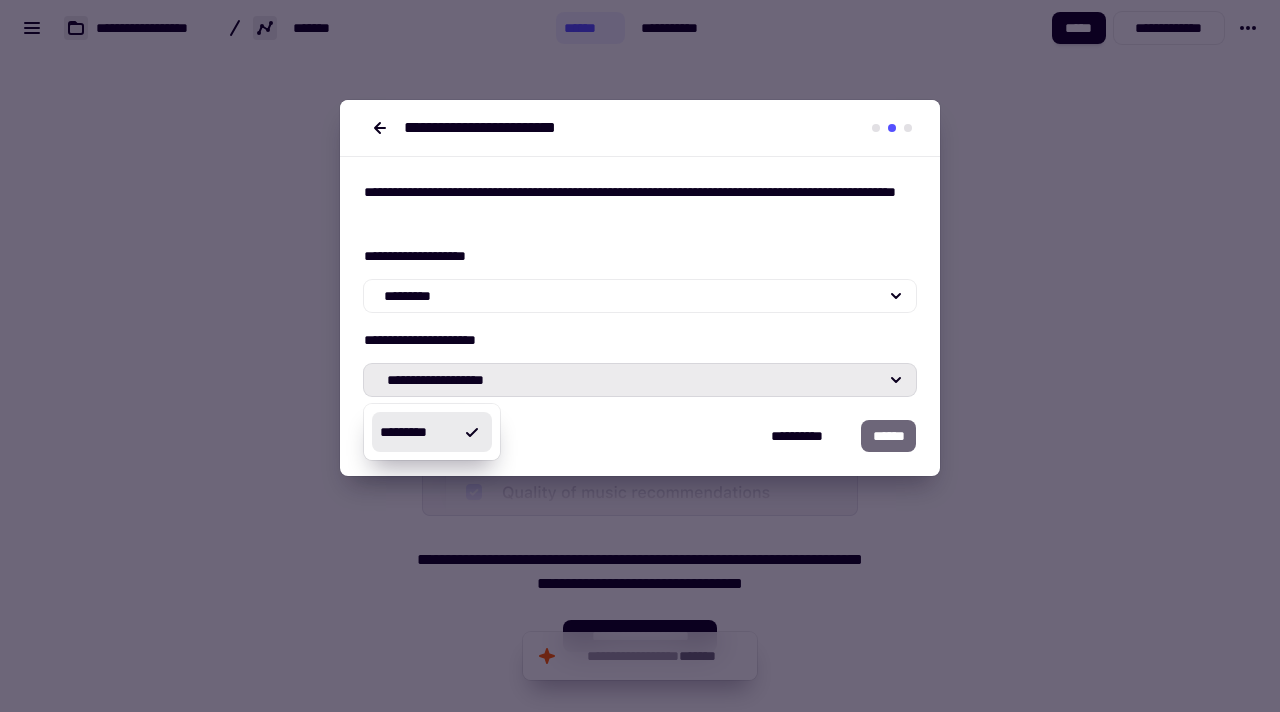 click on "*********" at bounding box center [432, 432] 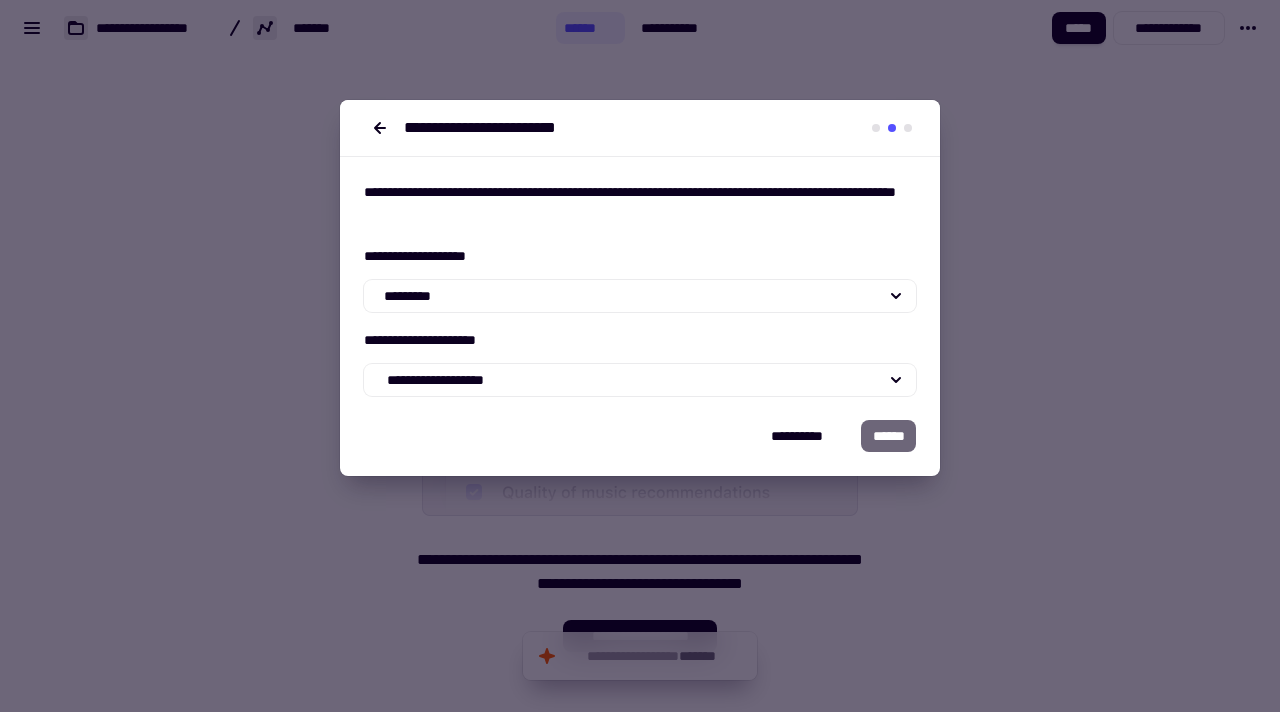 click on "**********" at bounding box center [640, 448] 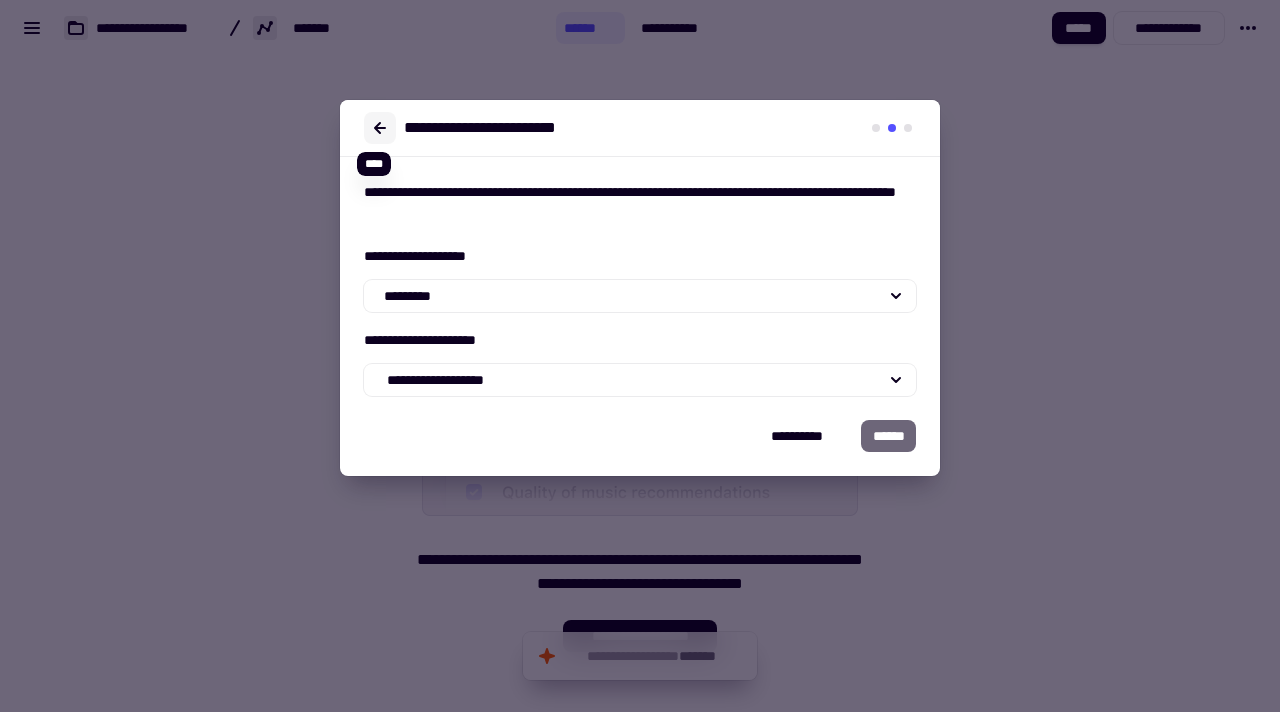 click 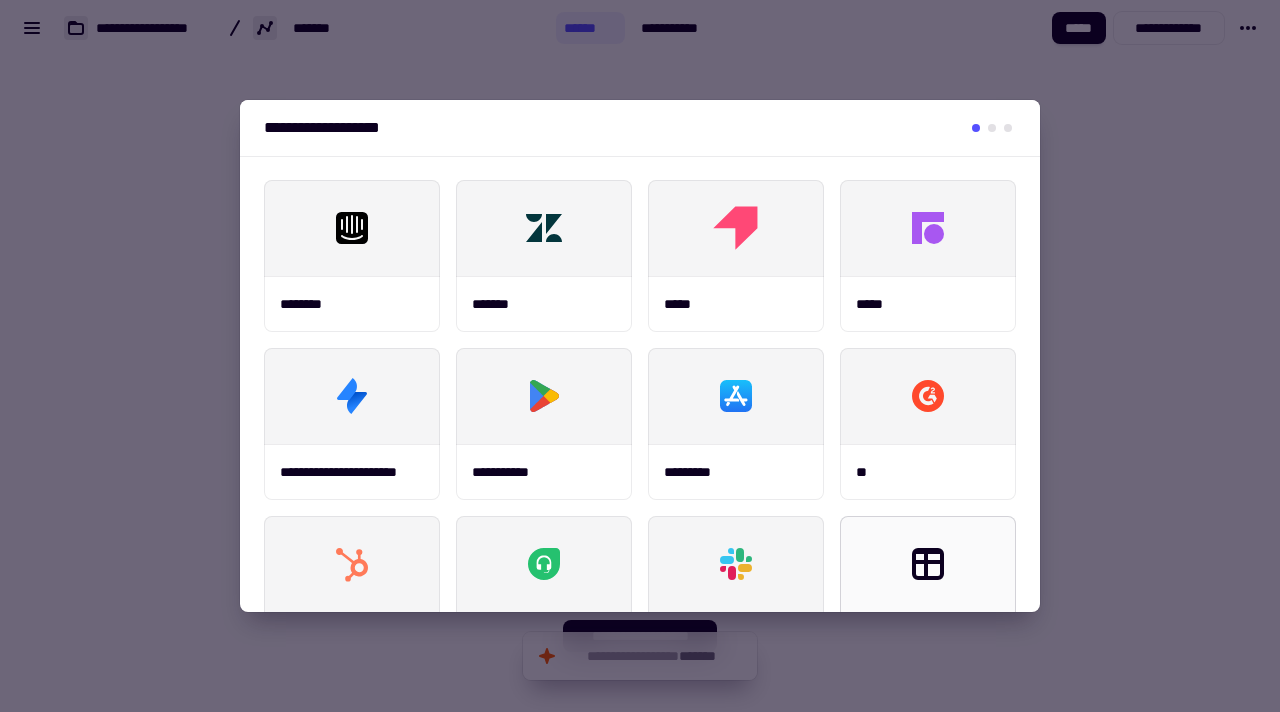 click 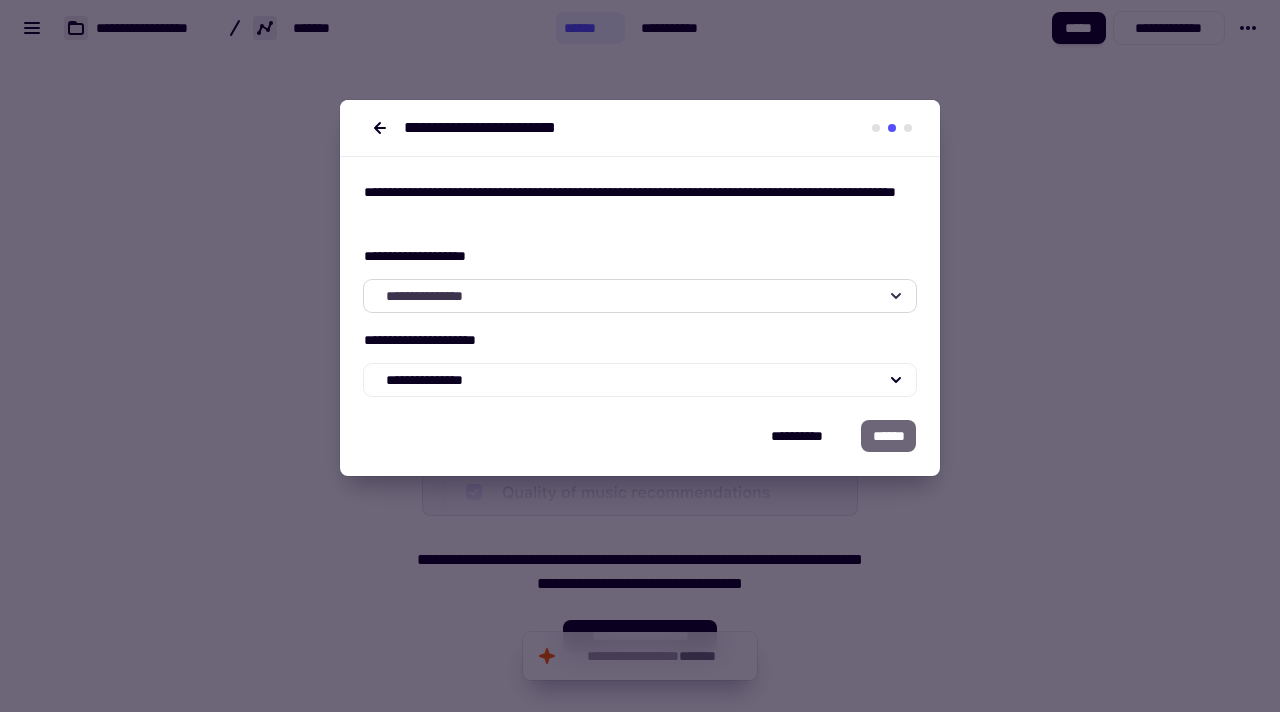 click on "**********" 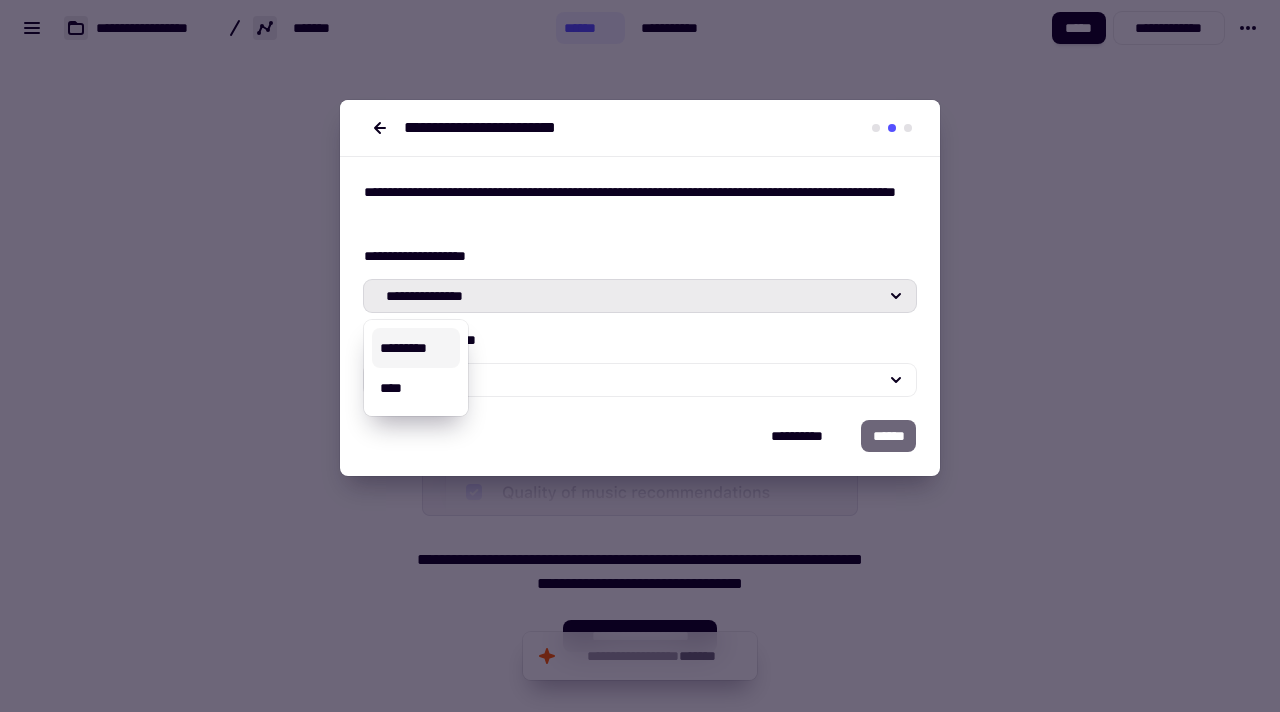 click on "*********" at bounding box center (416, 348) 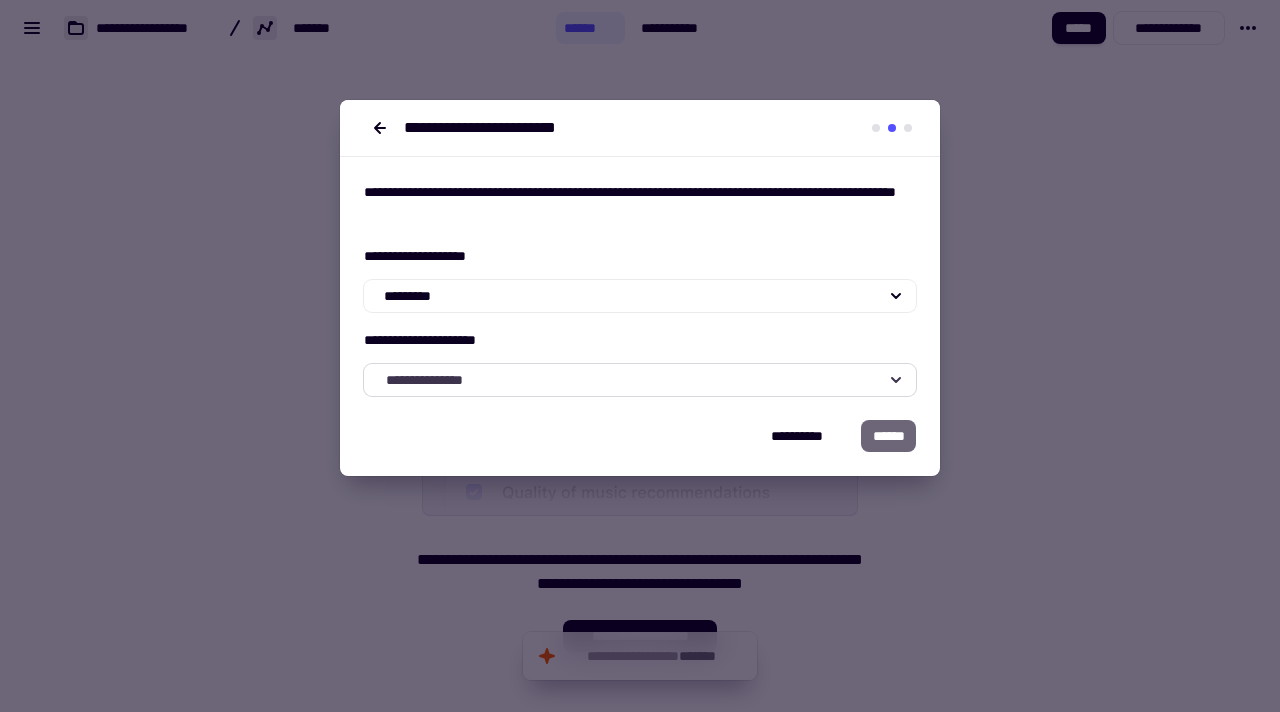 click on "**********" 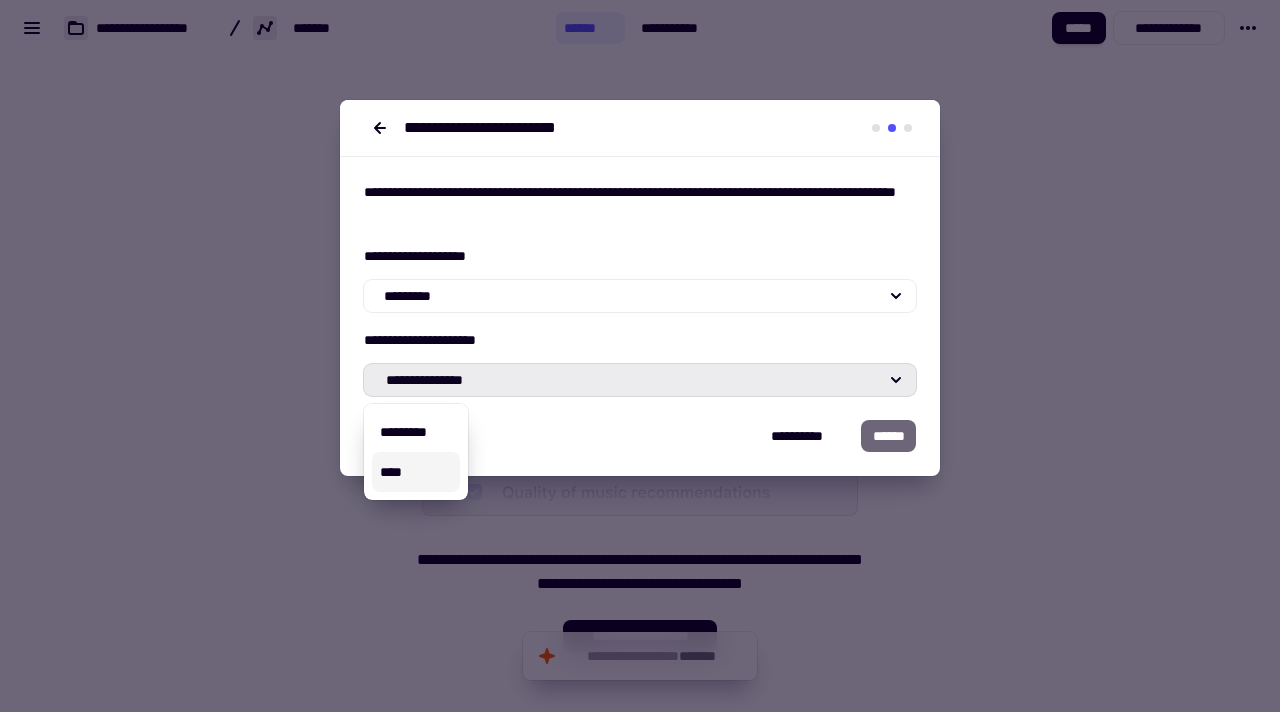 click on "****" at bounding box center [416, 472] 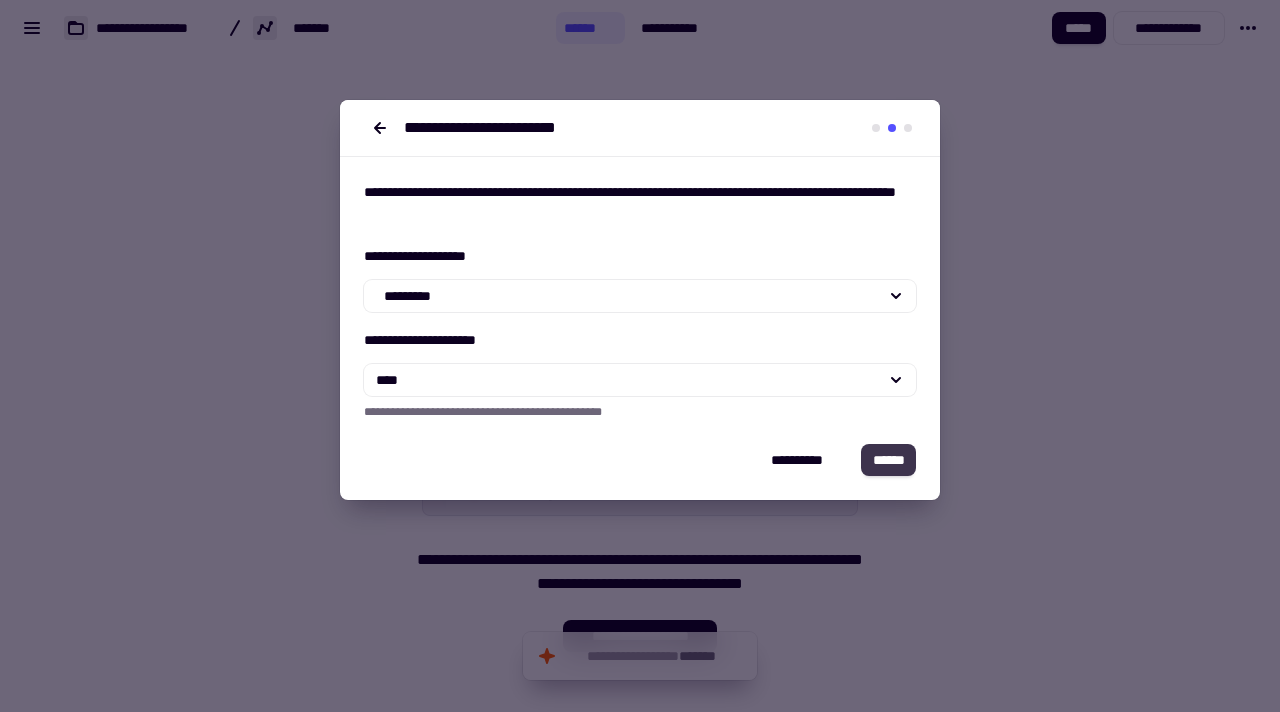 click on "******" 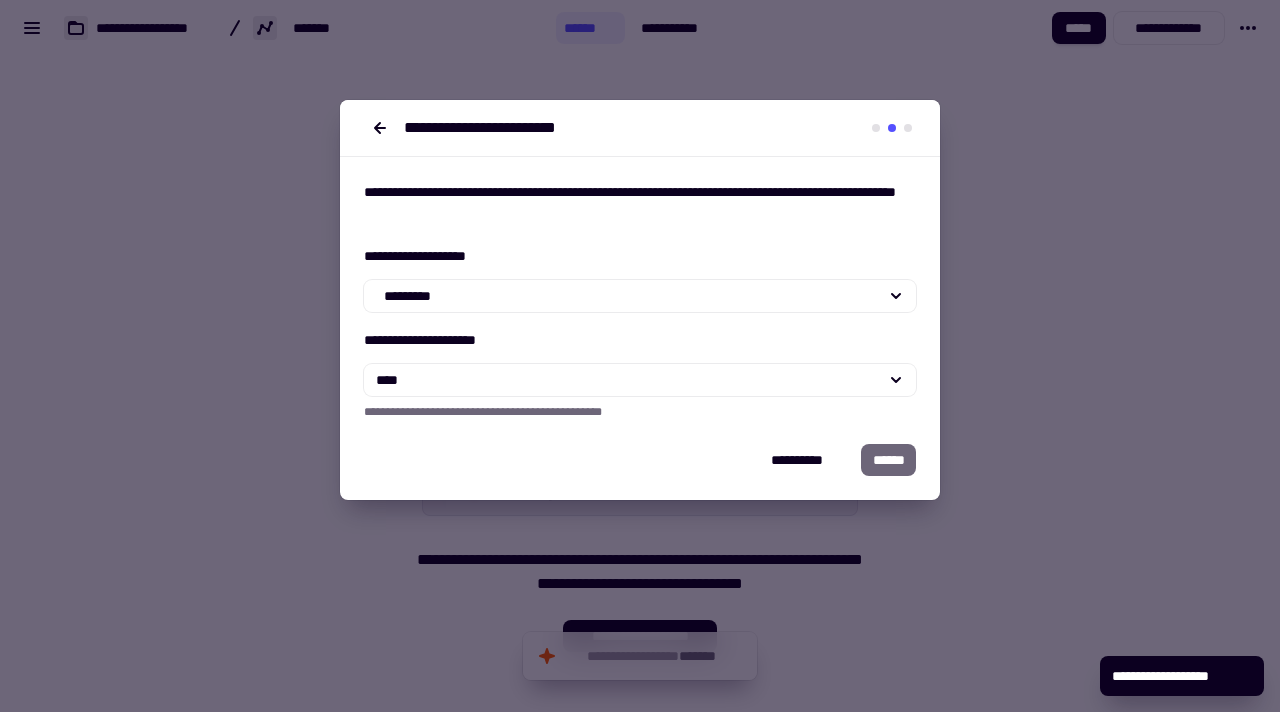 click on "**********" at bounding box center (640, 300) 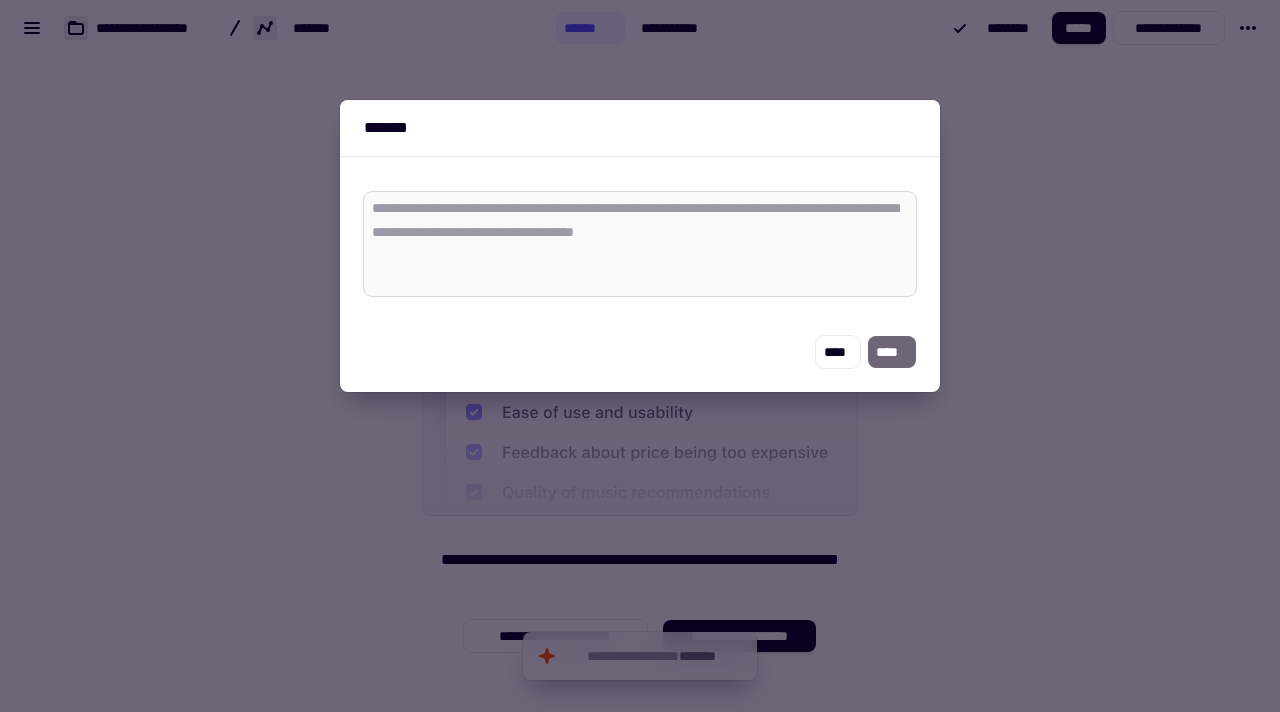 type on "*" 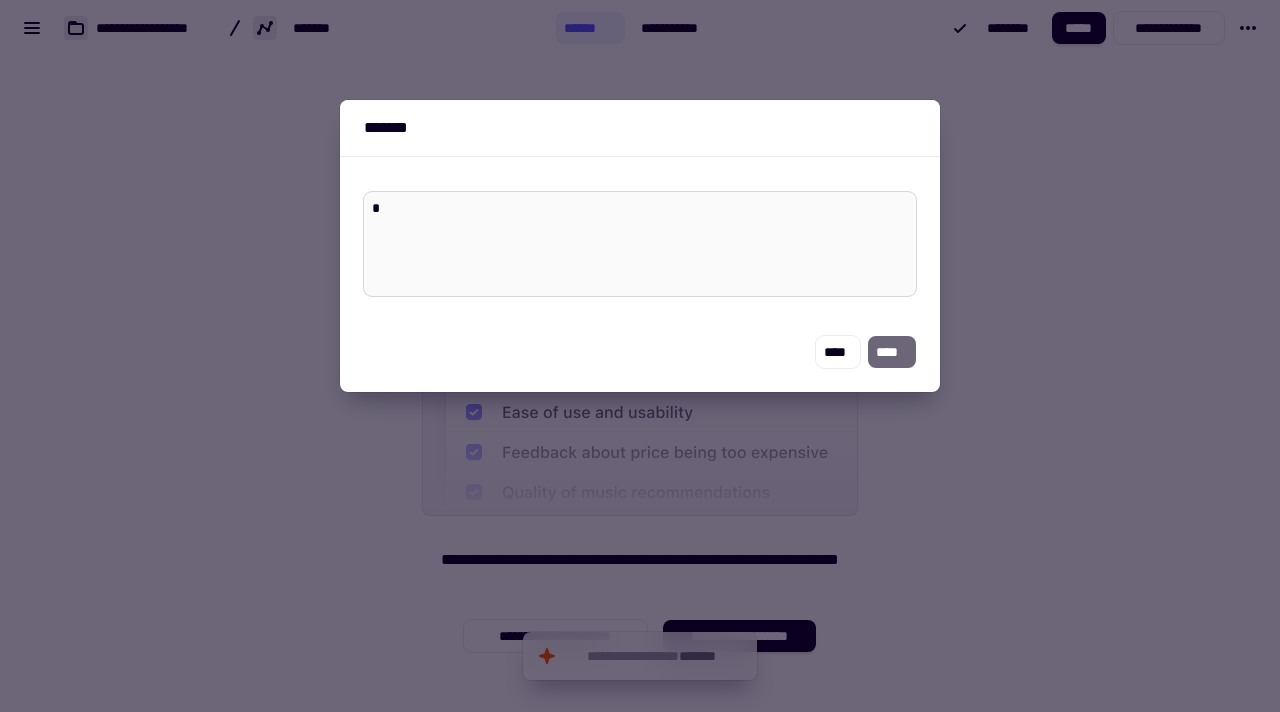 type on "*" 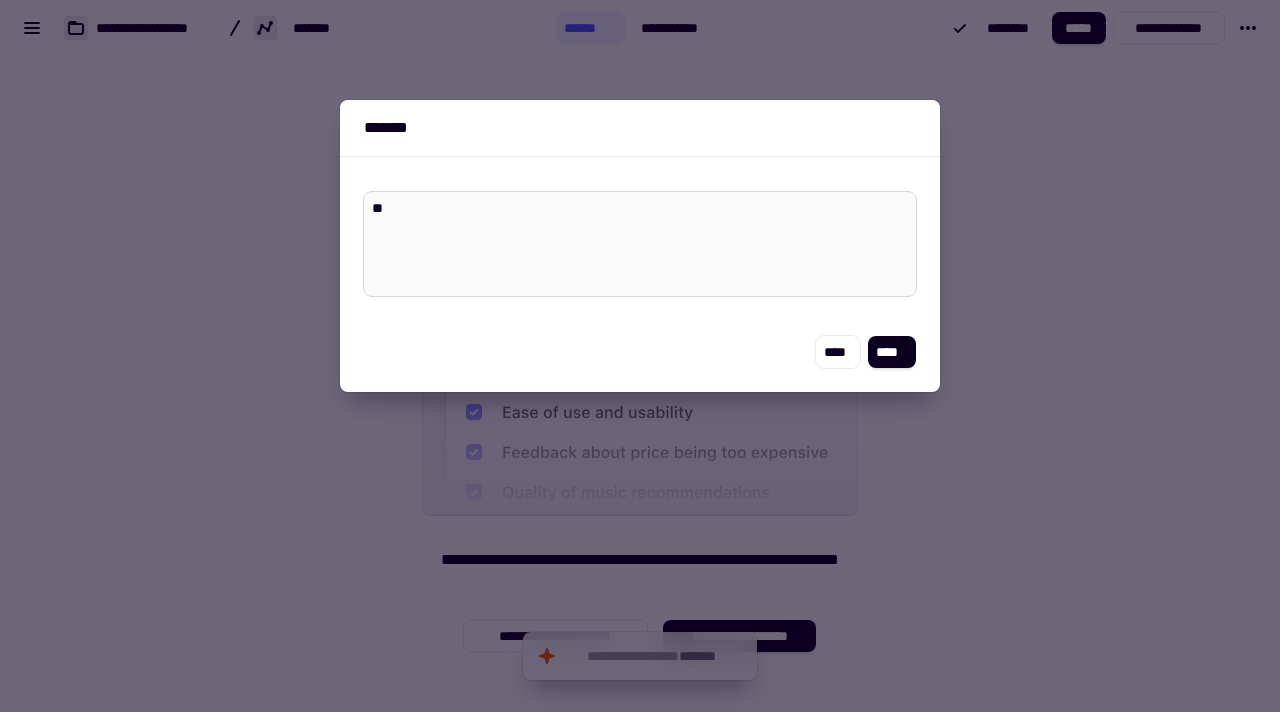 type on "*" 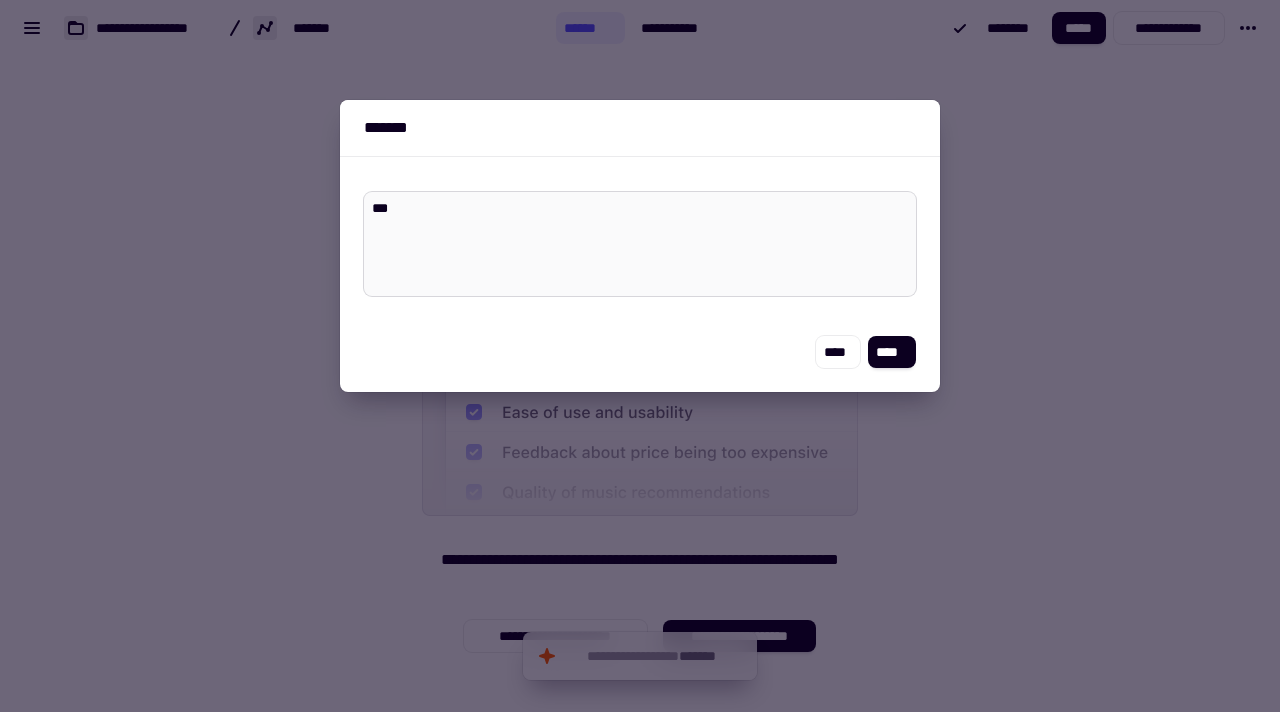 type on "*" 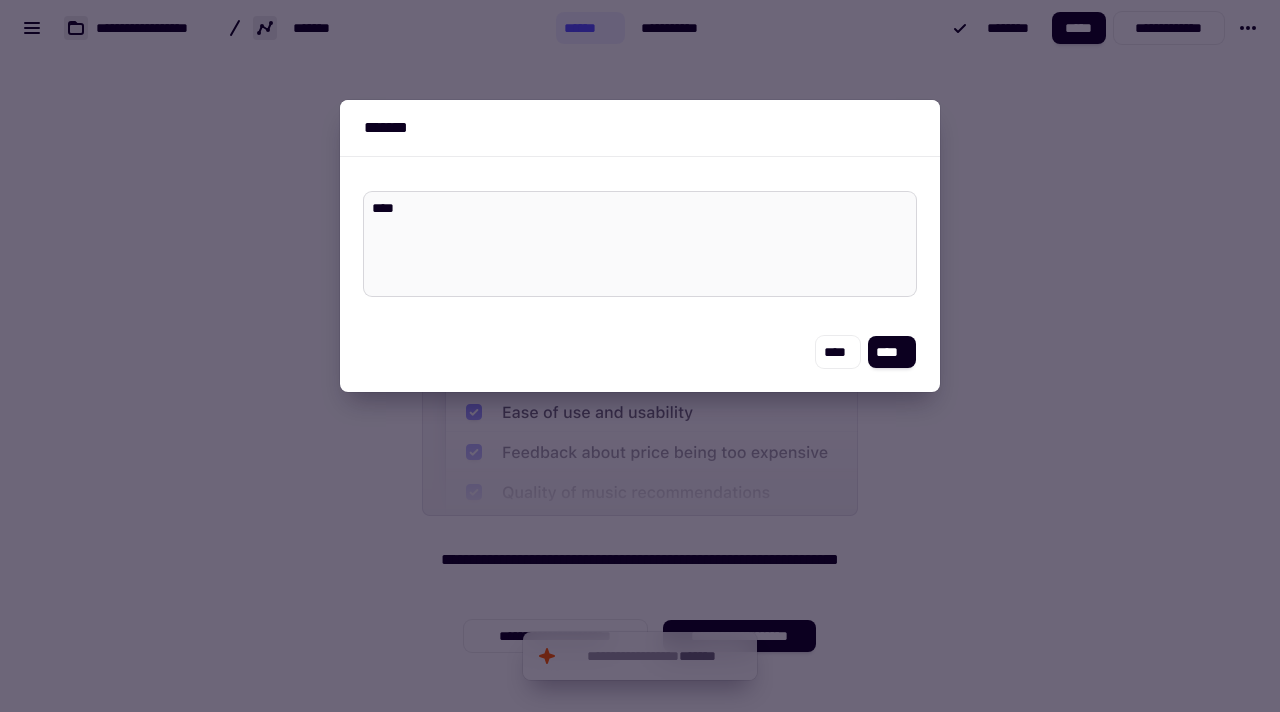 type on "*" 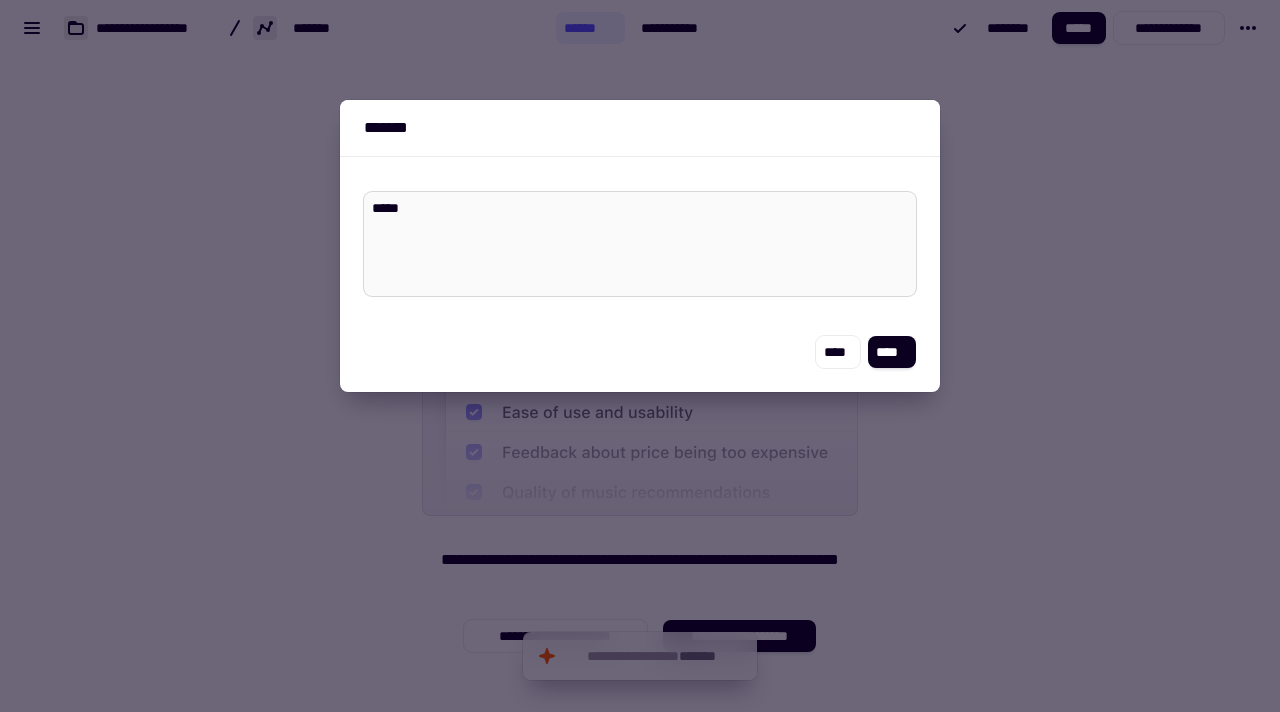 type on "*" 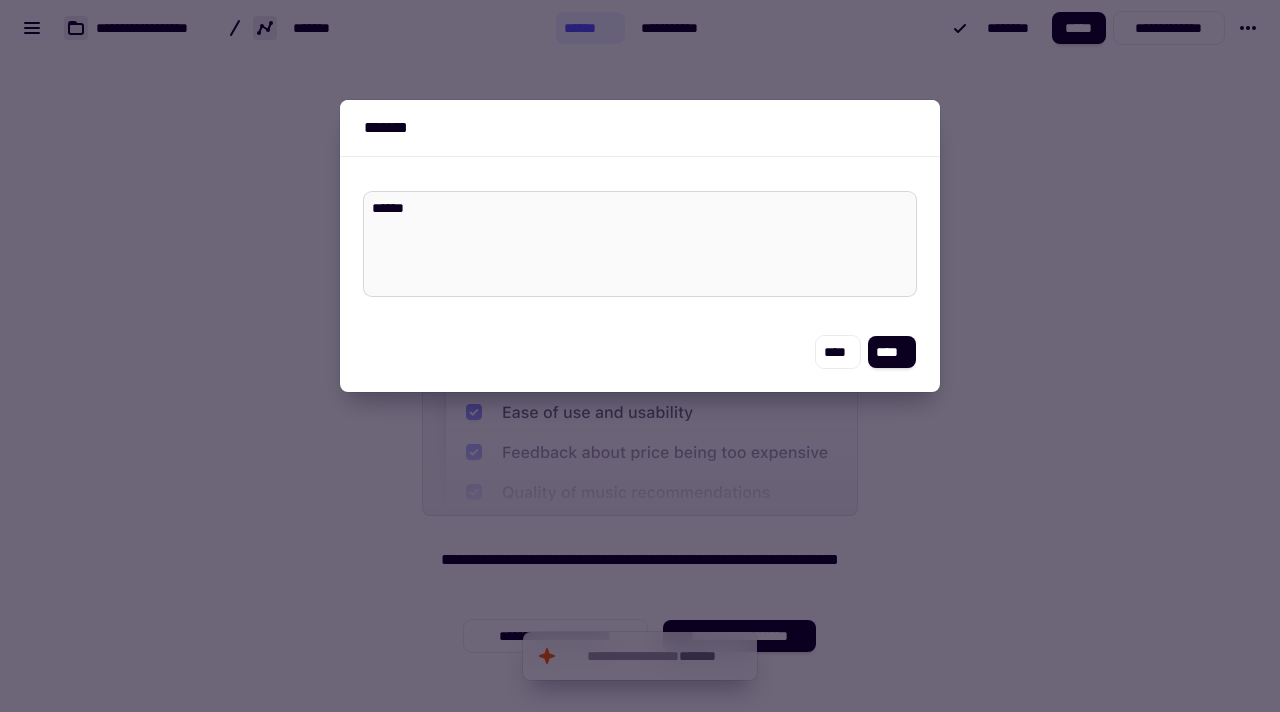 type on "*" 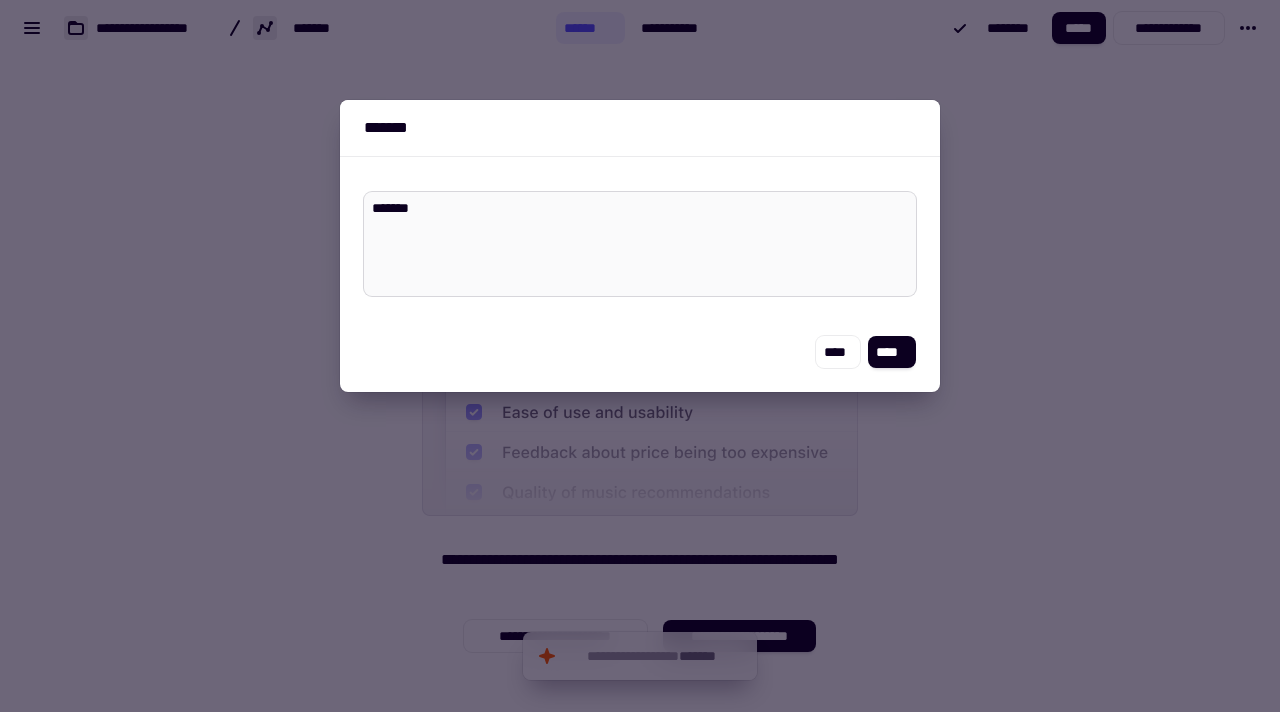 type on "*" 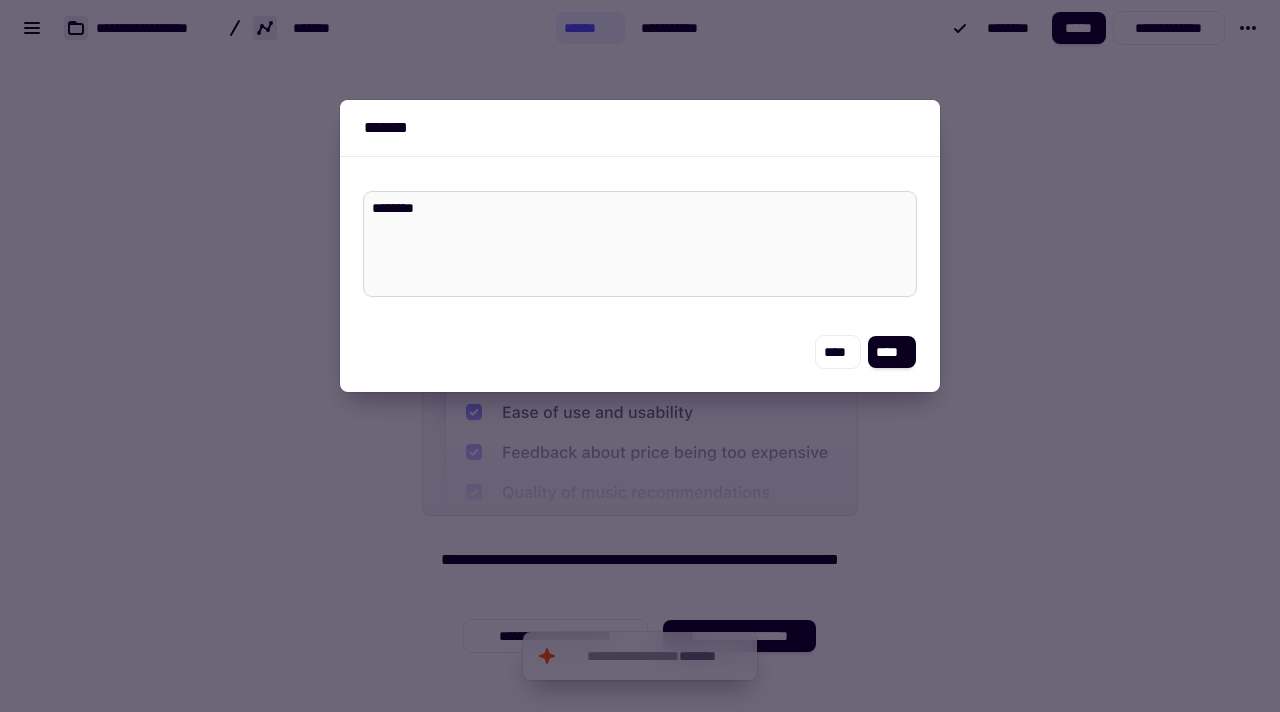 type on "*" 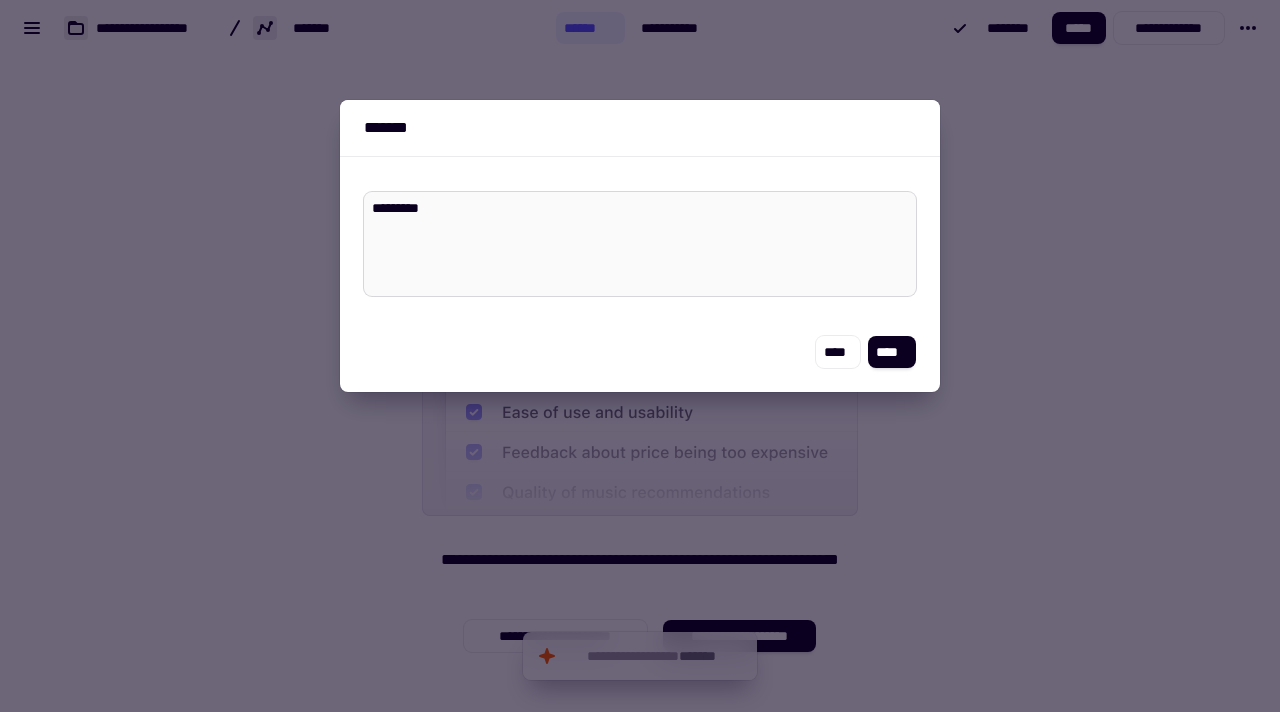 type on "*" 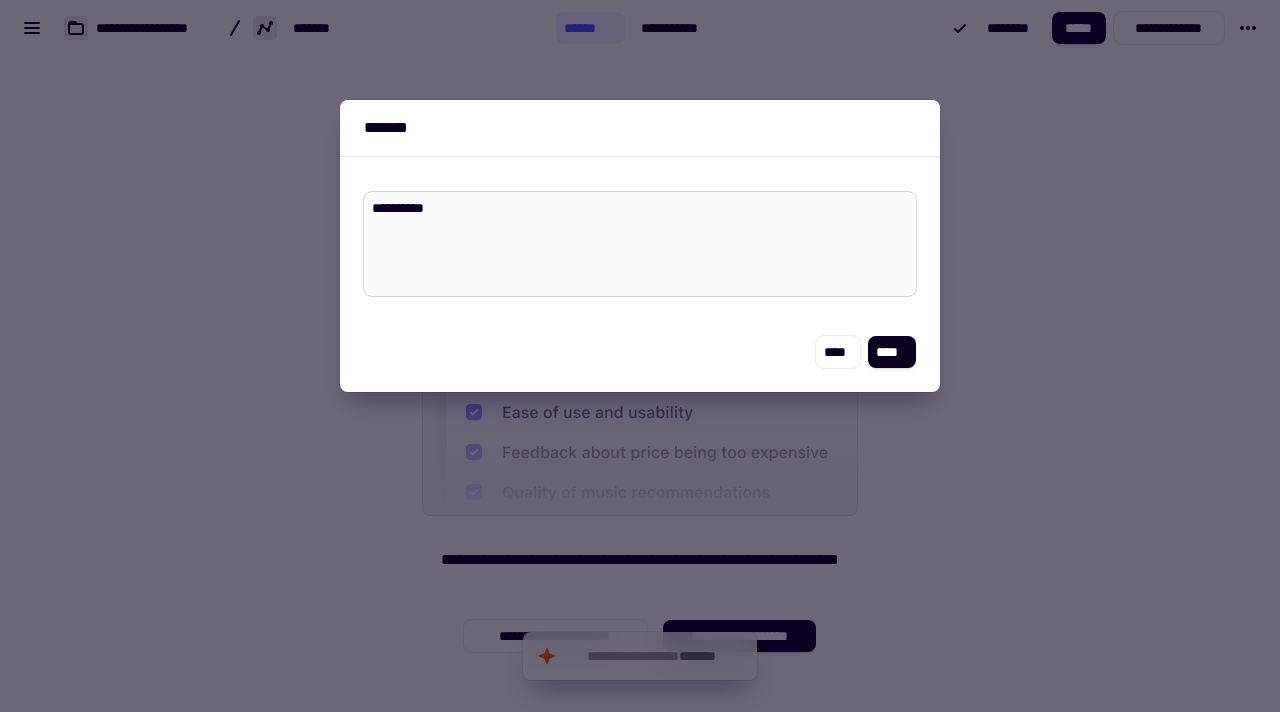 type on "*" 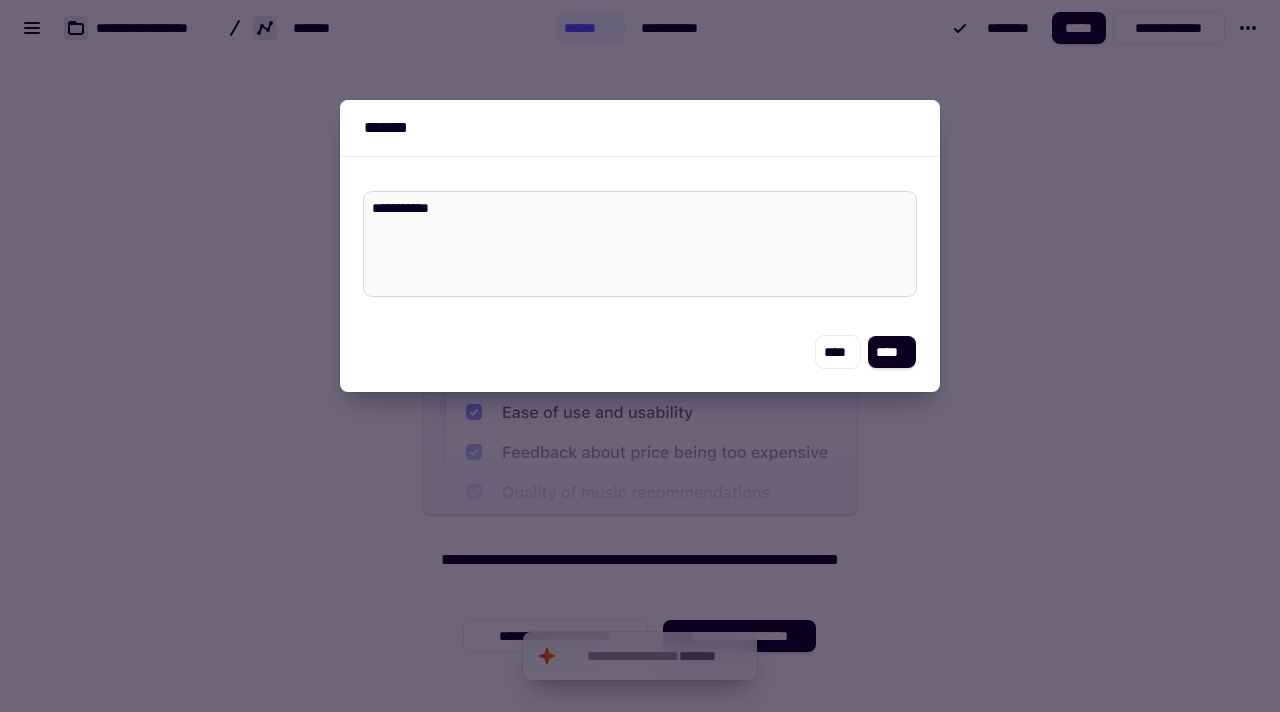 type on "*" 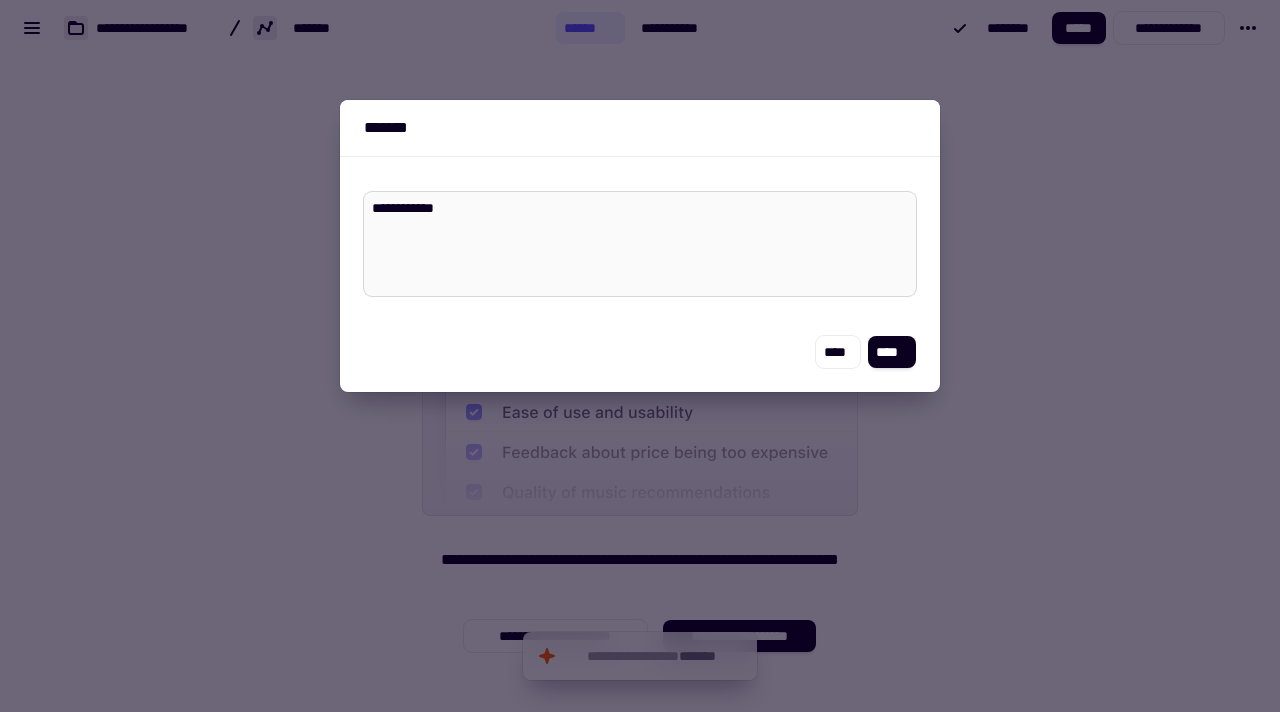 type on "*" 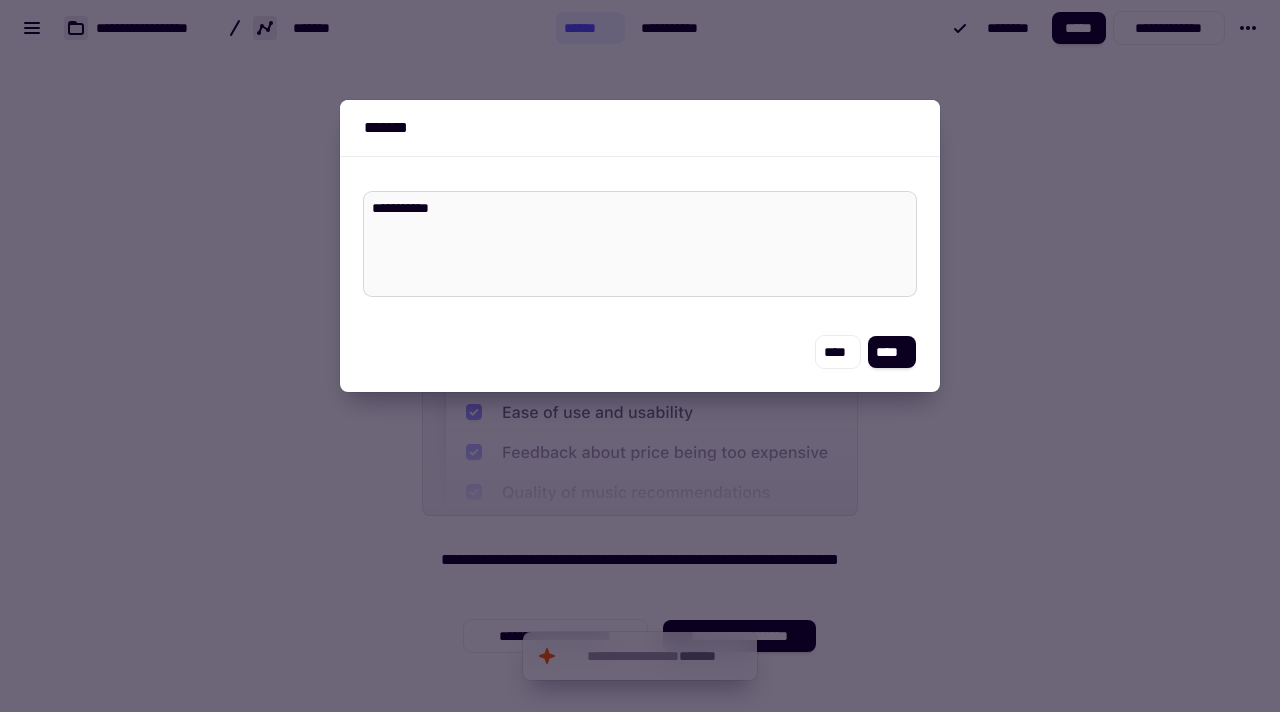 type on "*" 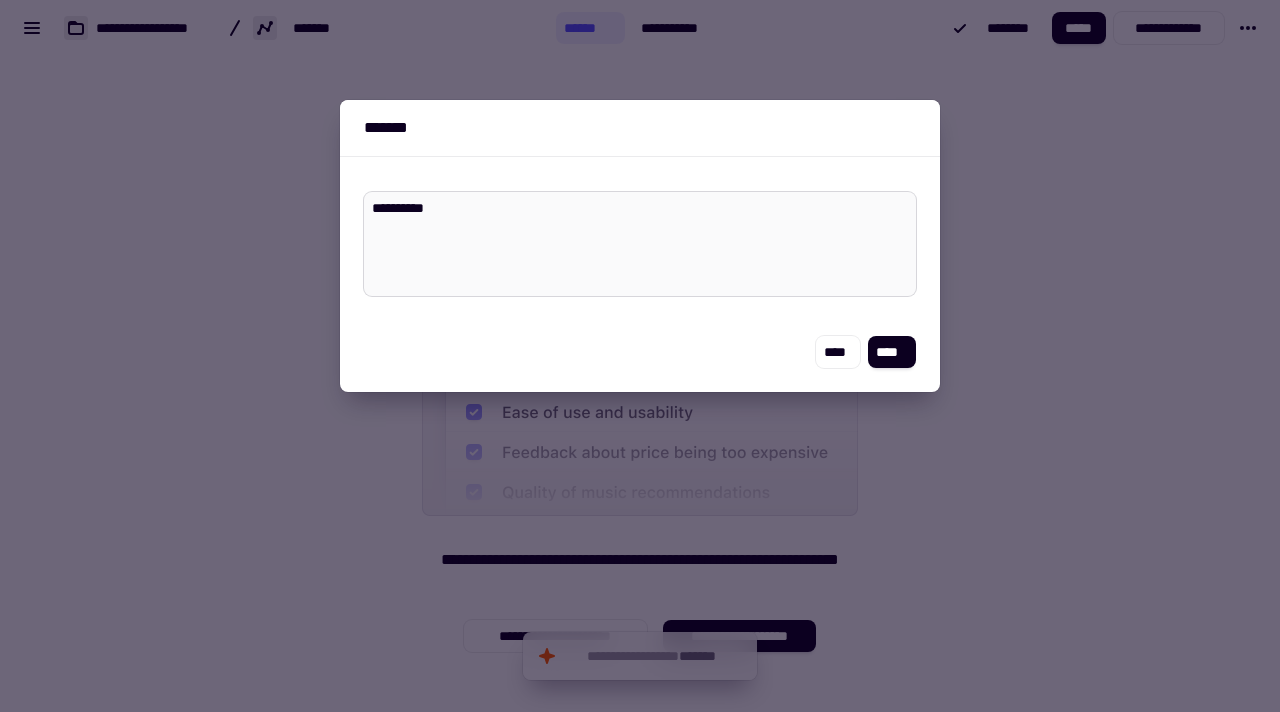 type on "*" 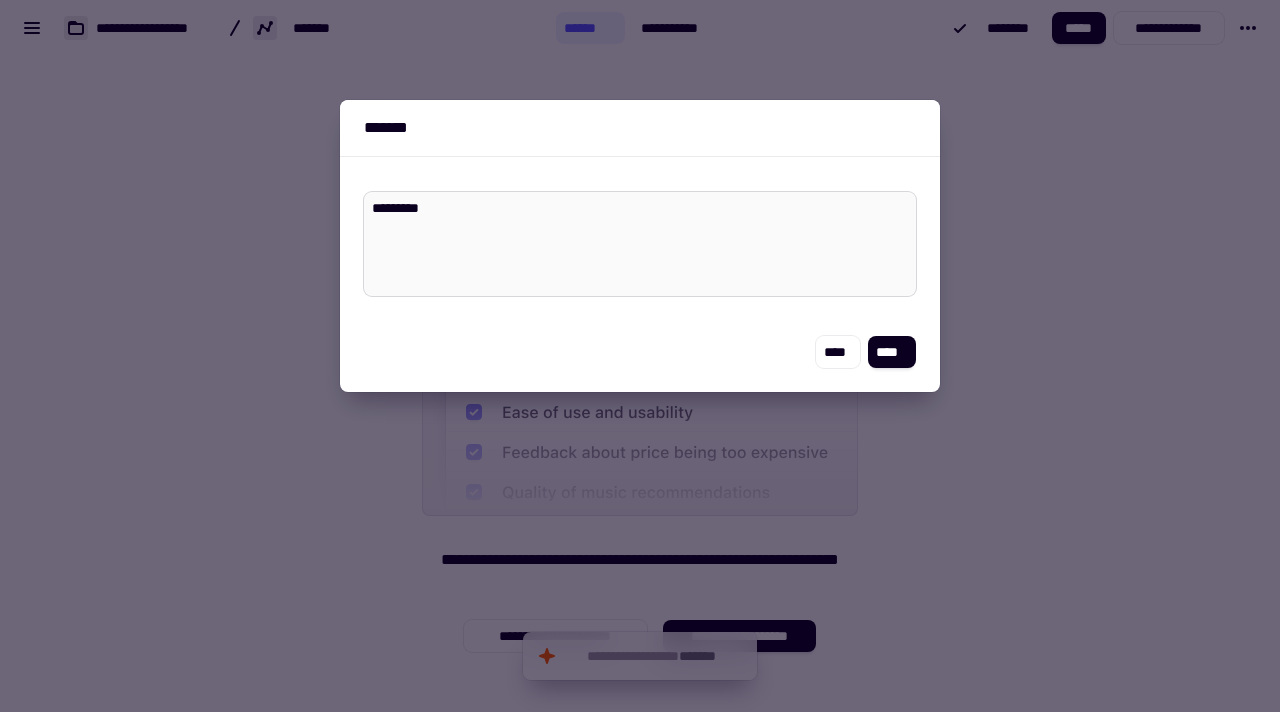 type on "*" 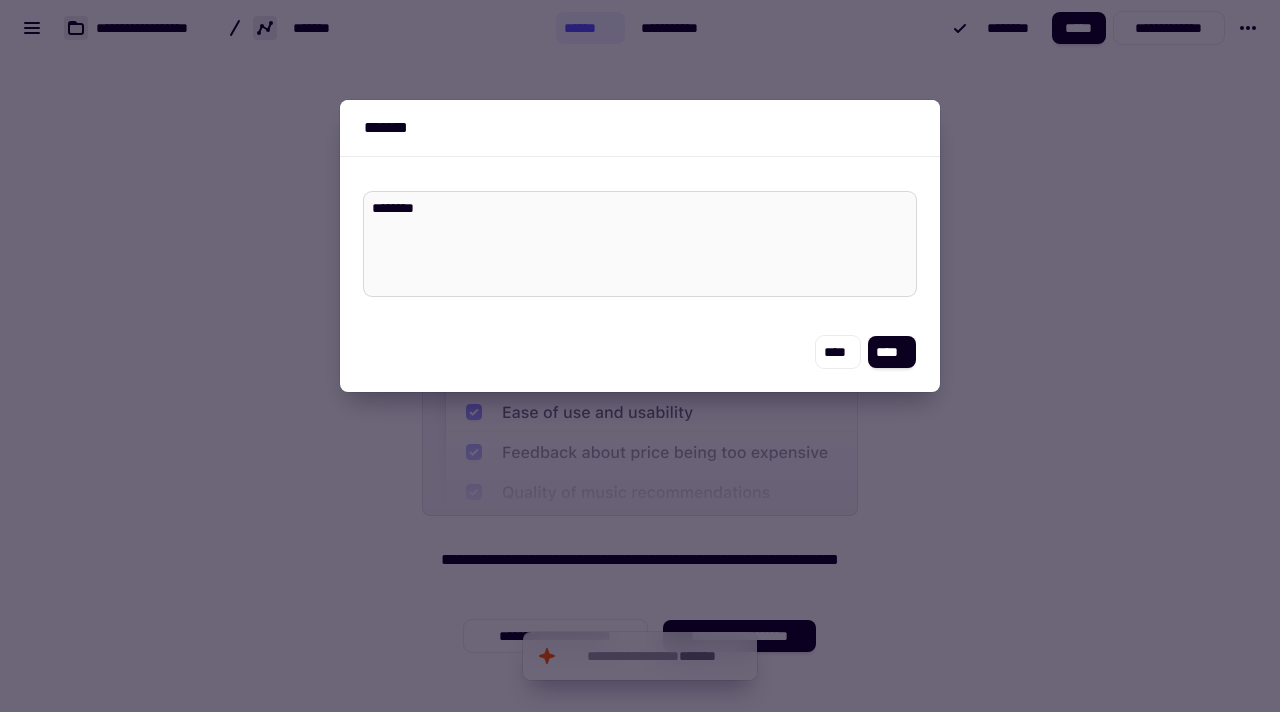 type on "*" 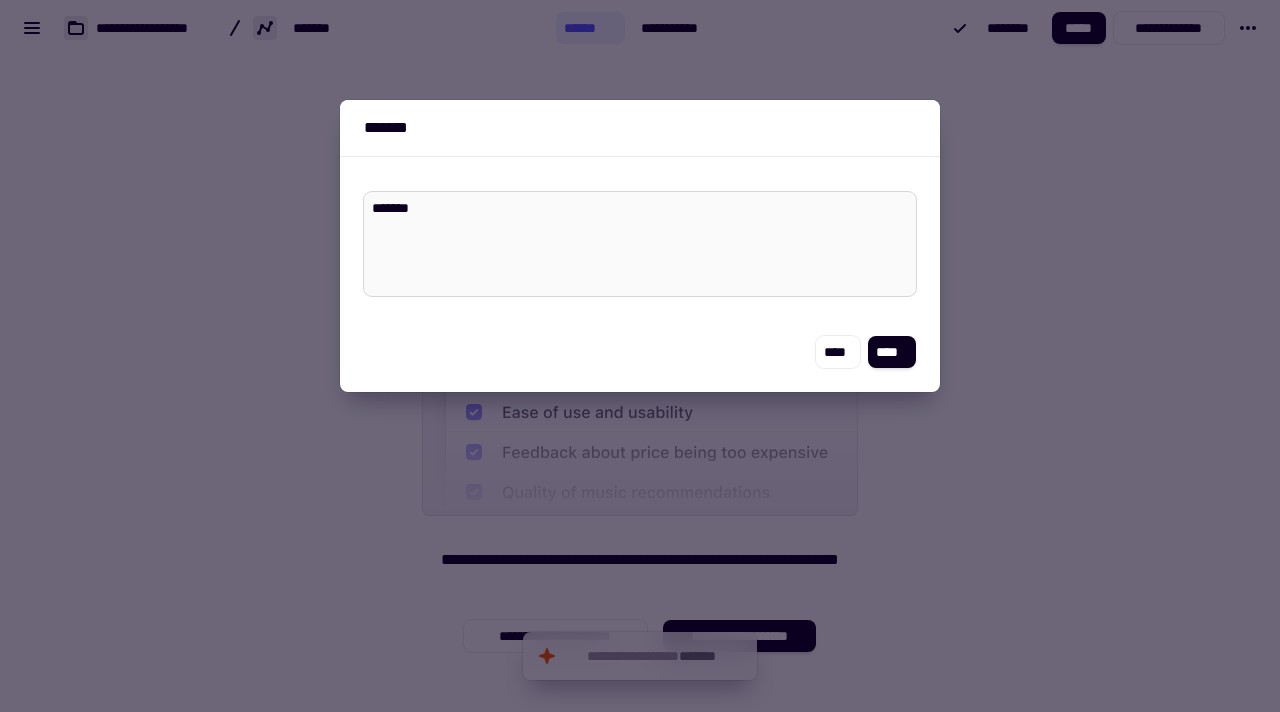 type on "*" 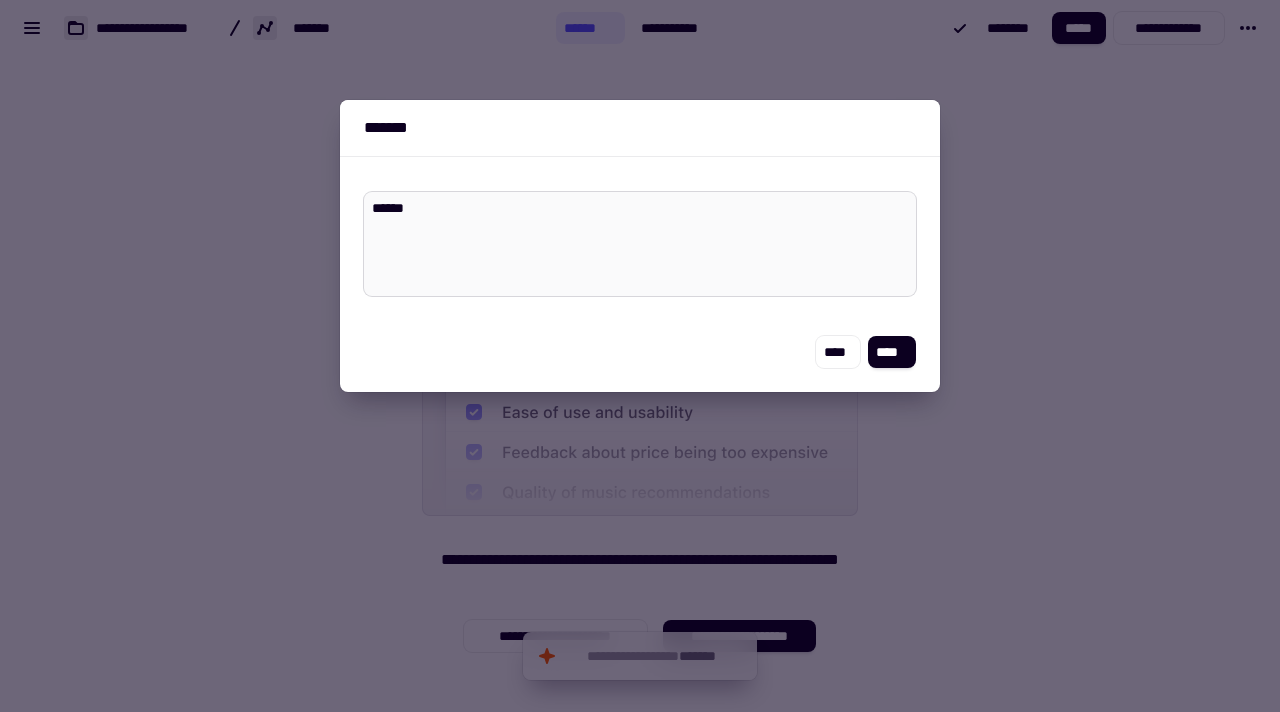 type on "*" 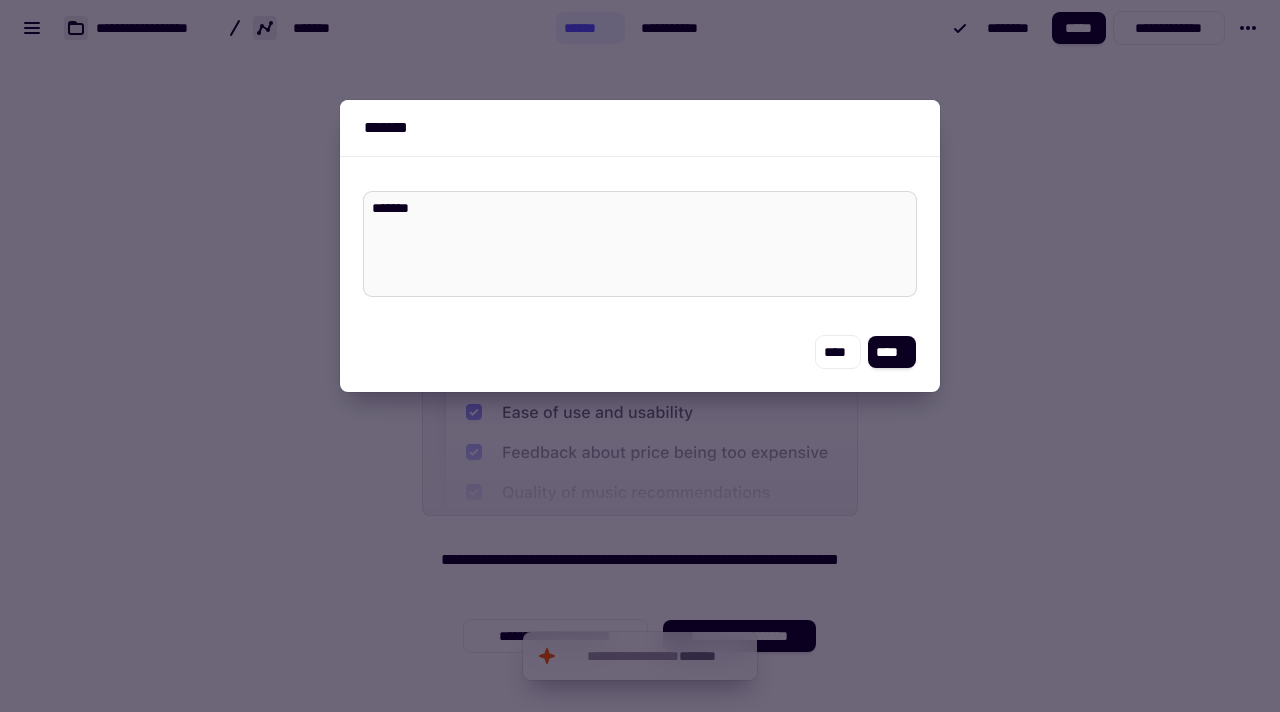type on "*" 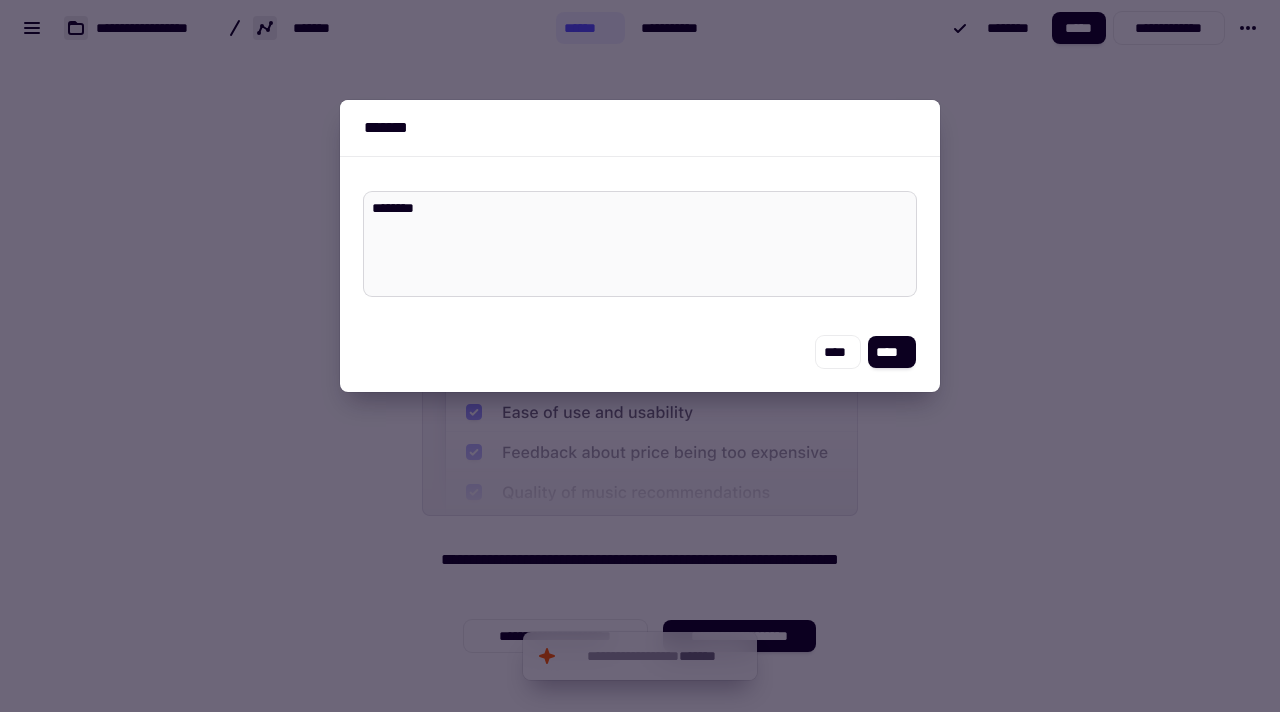 type on "*" 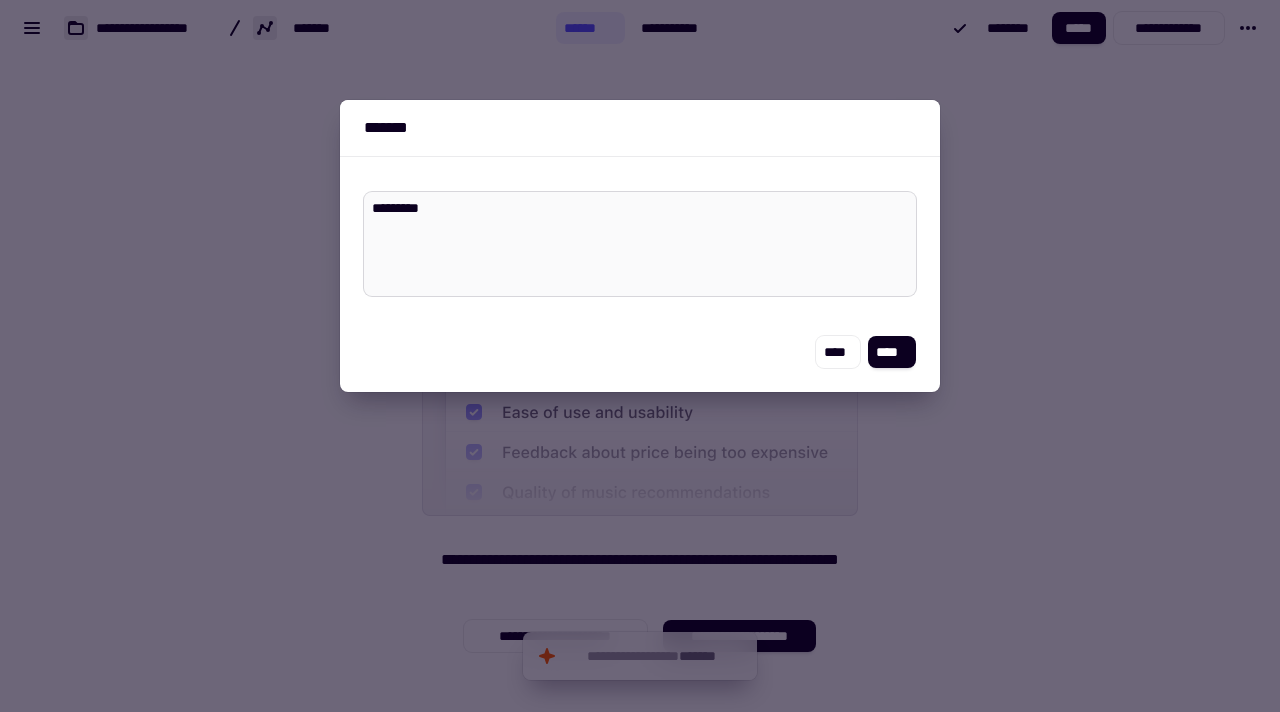 type on "*" 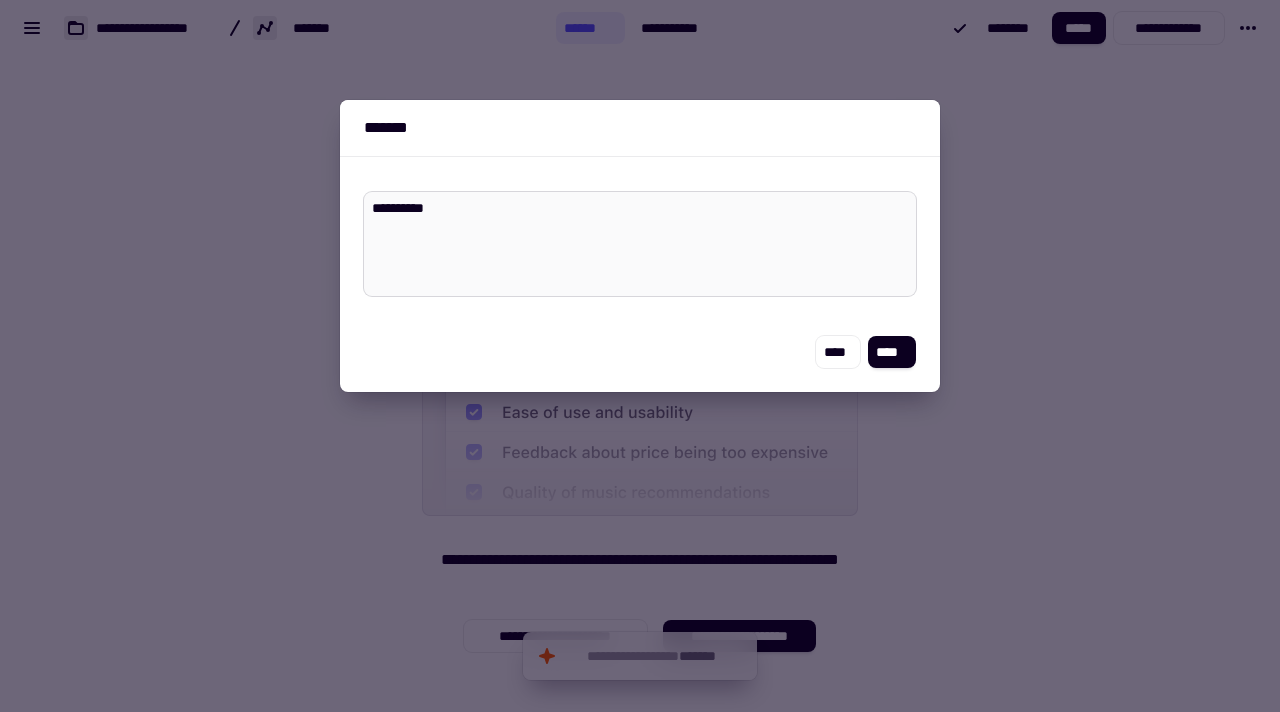 type on "*" 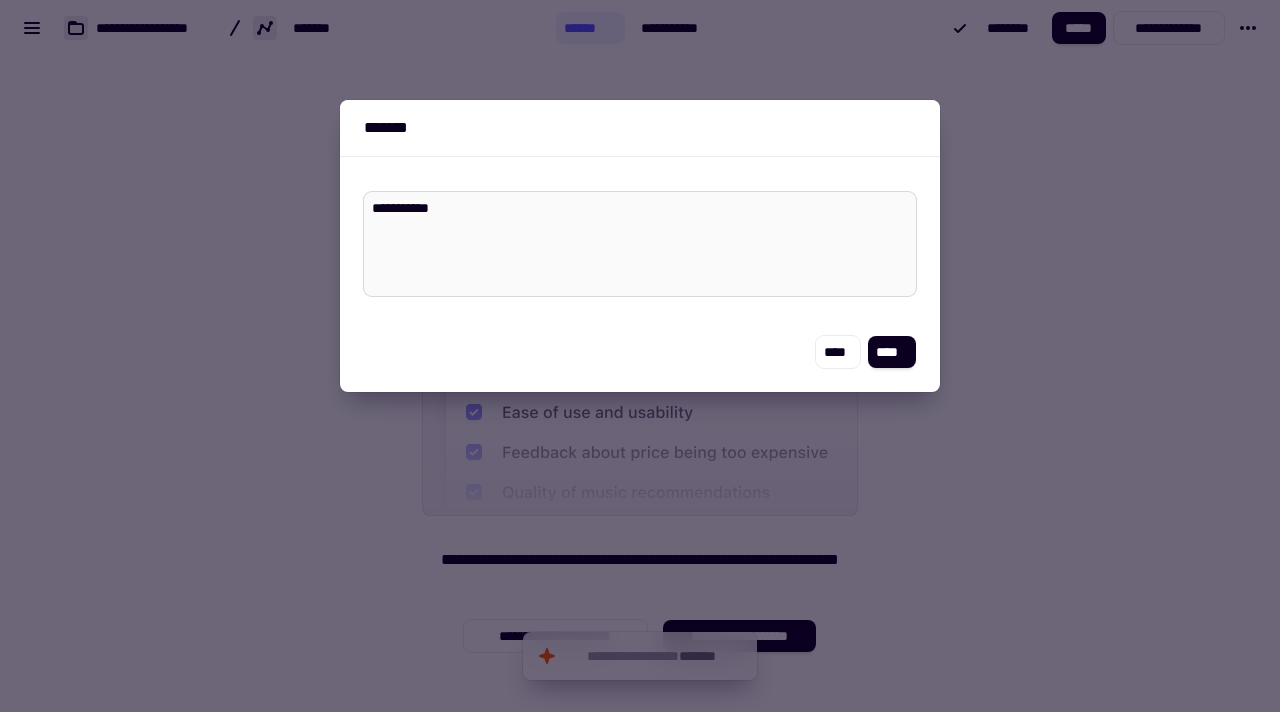 type on "*" 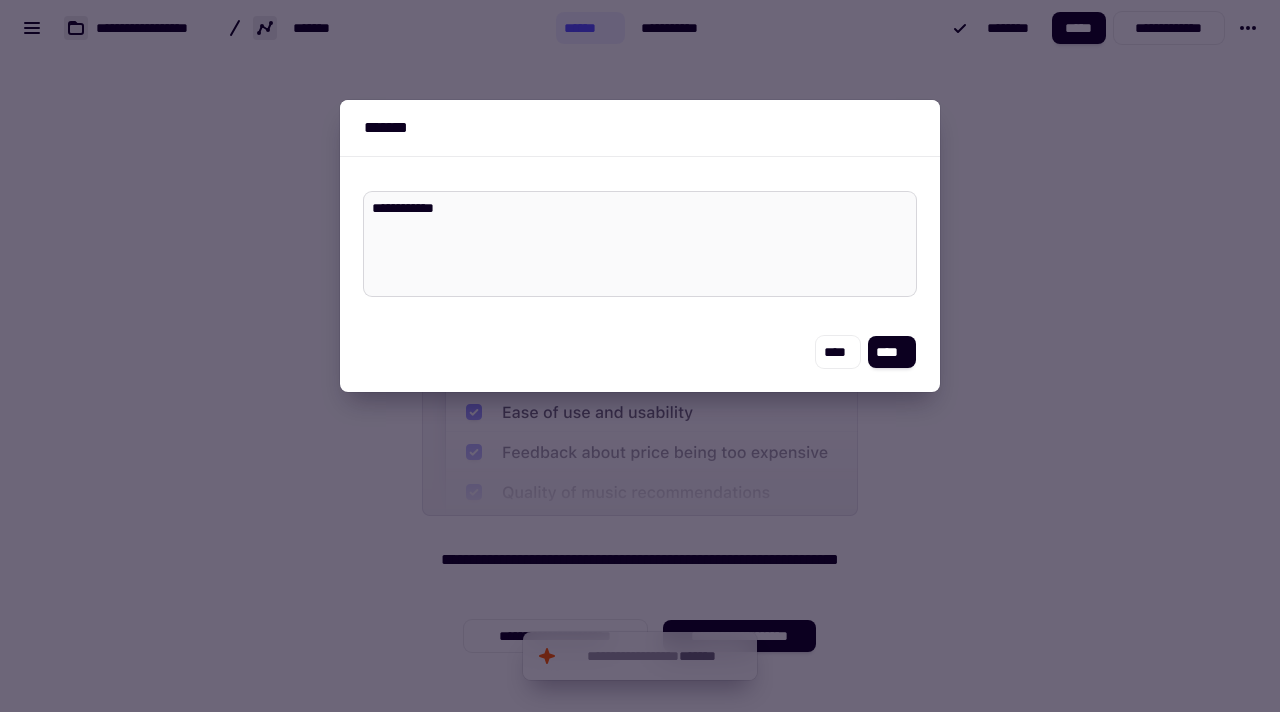 type on "*" 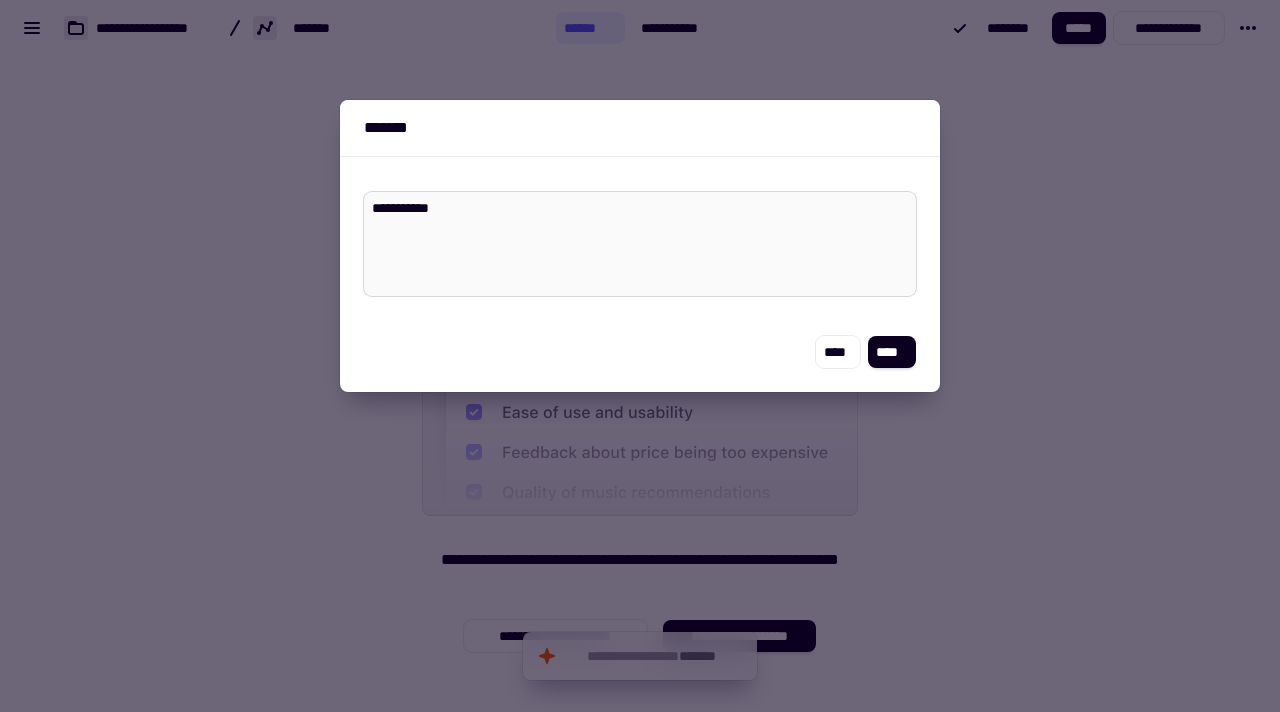 type on "*" 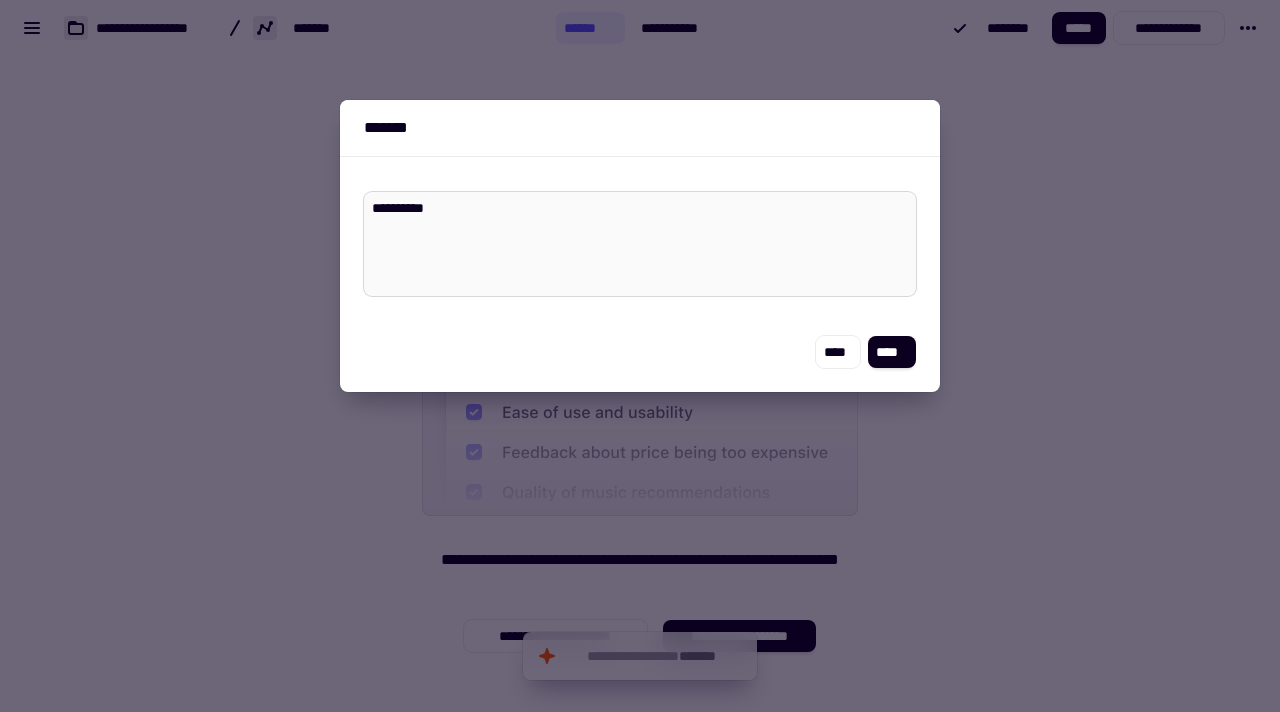 type on "*" 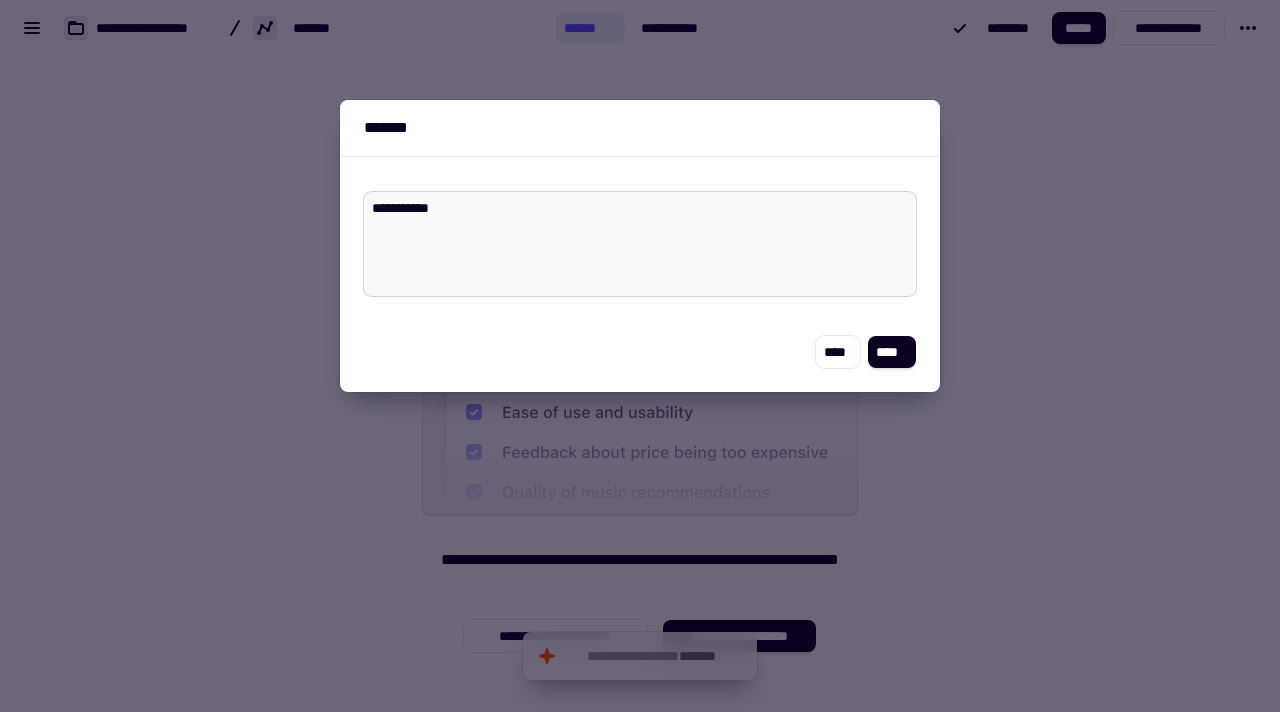 type on "*" 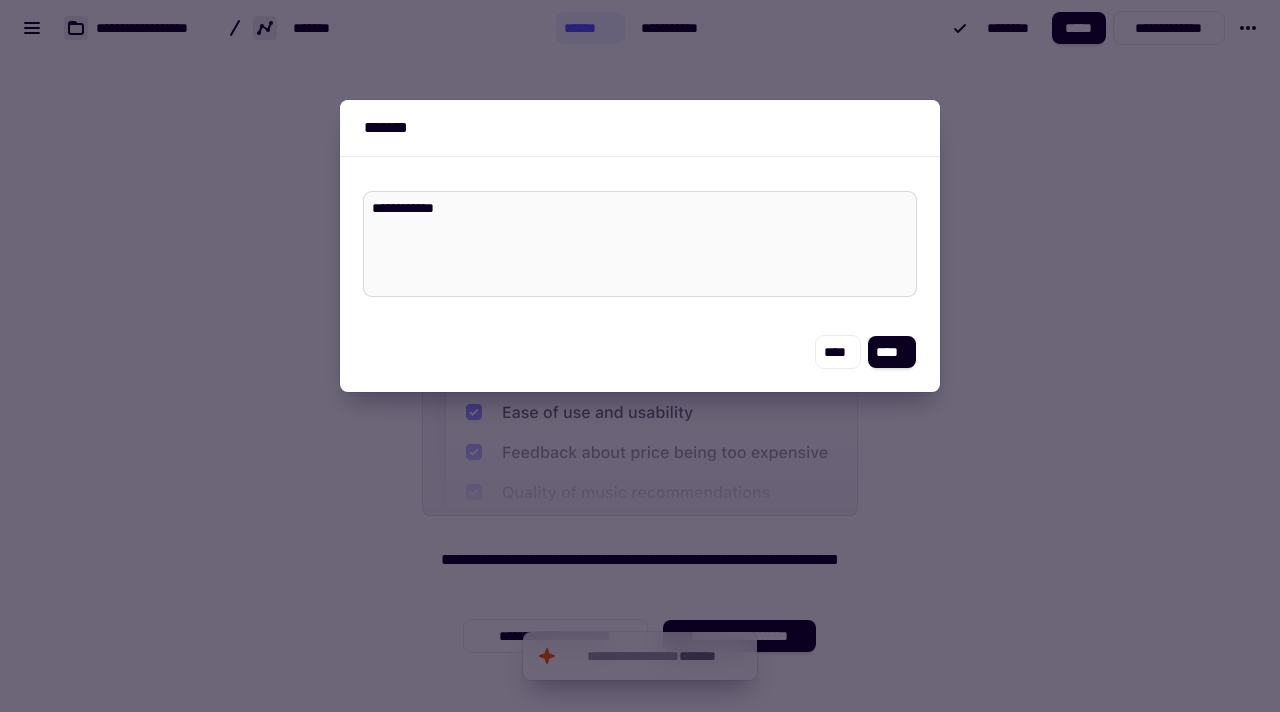type on "*" 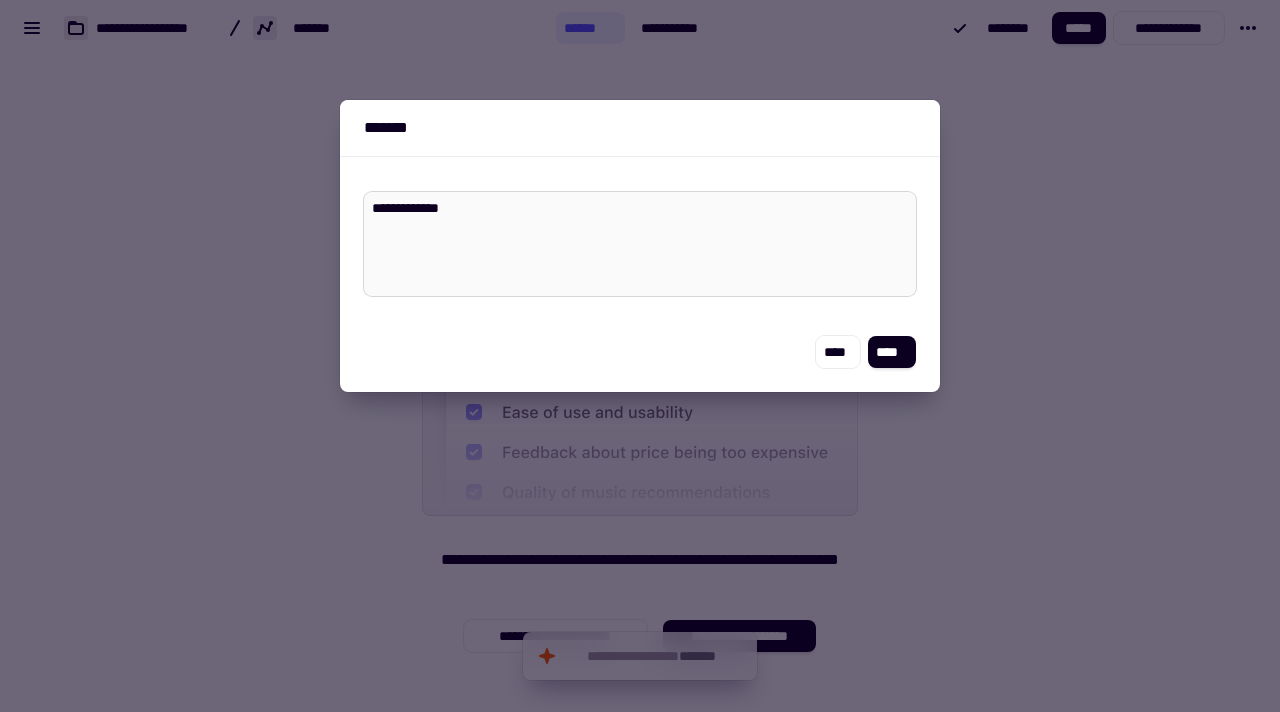 type on "*" 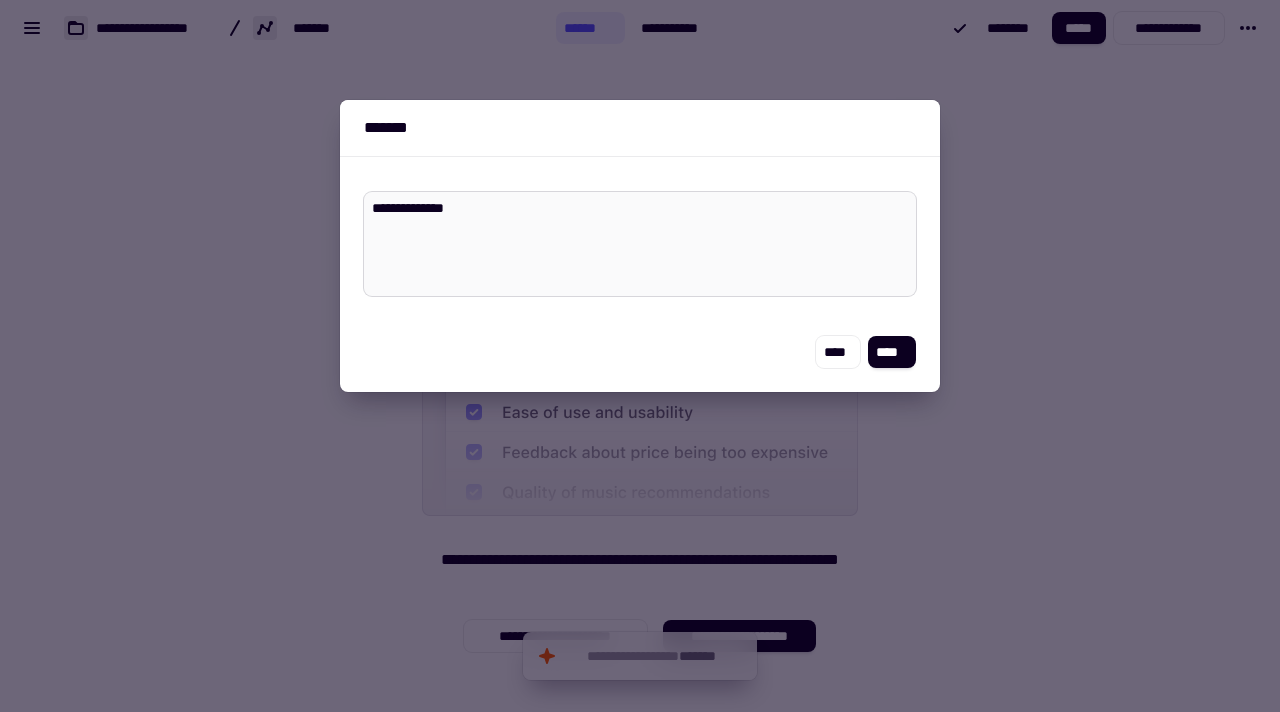type on "*" 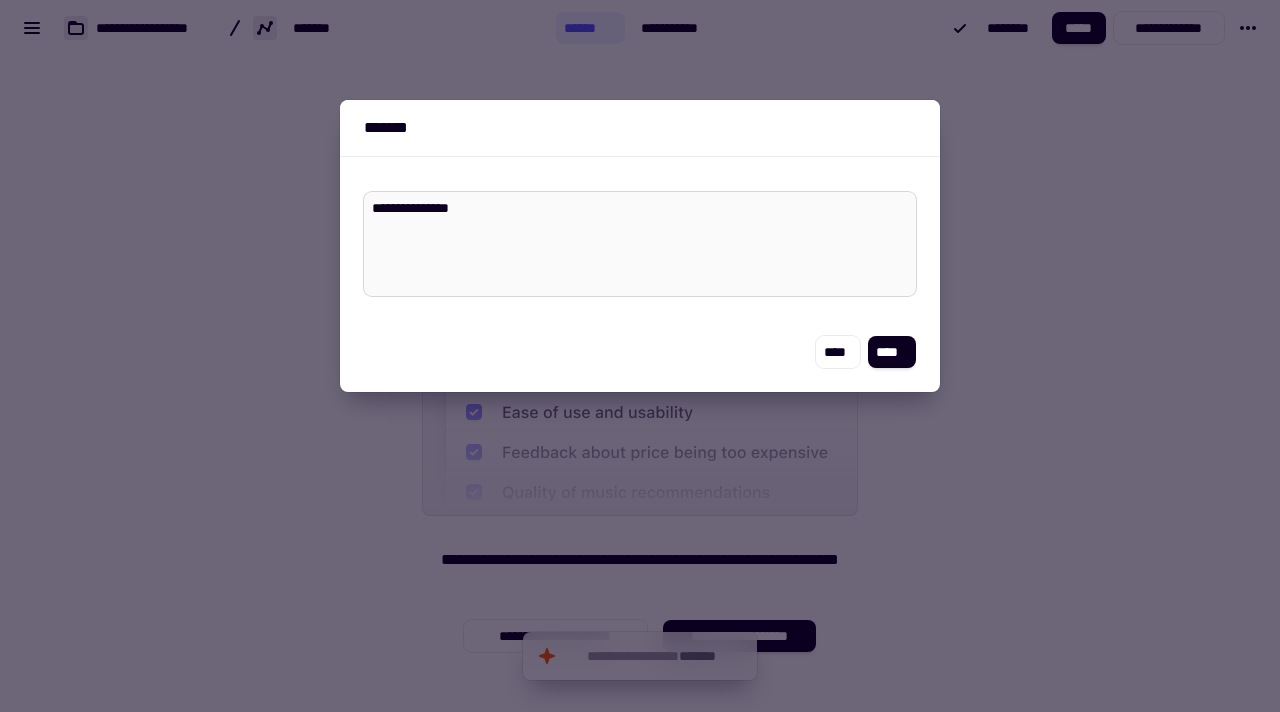 type on "*" 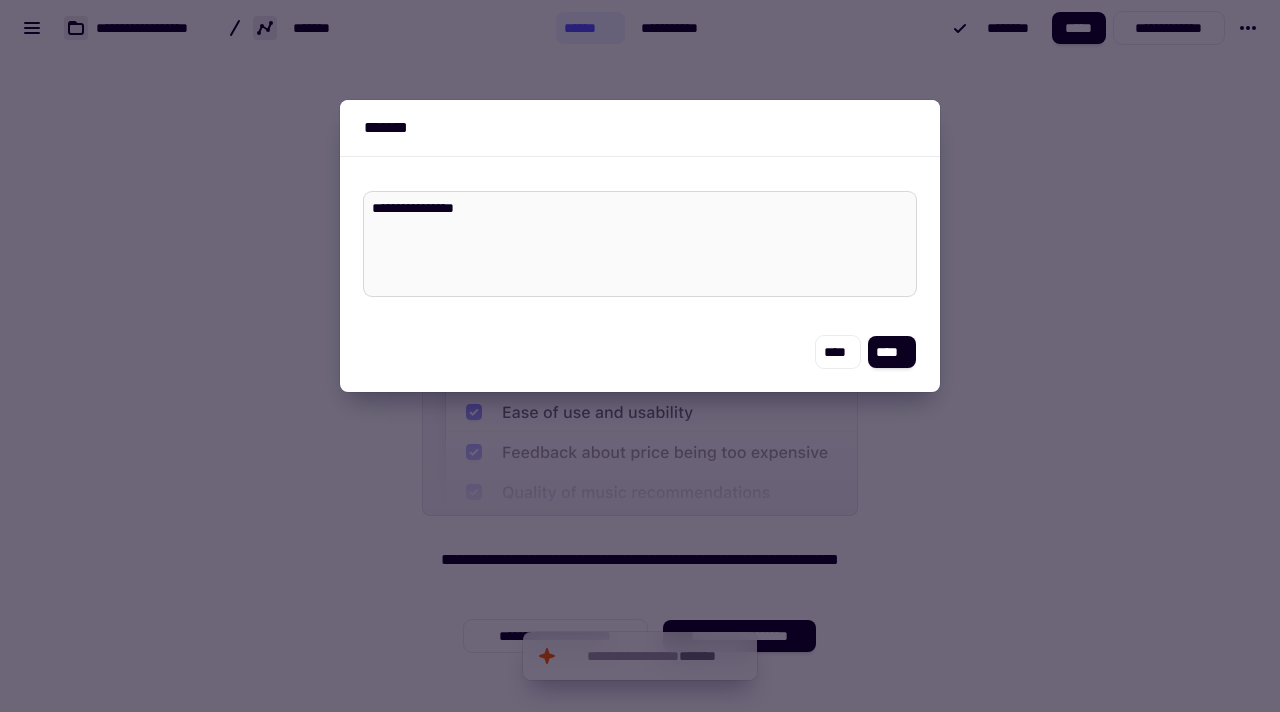type on "*" 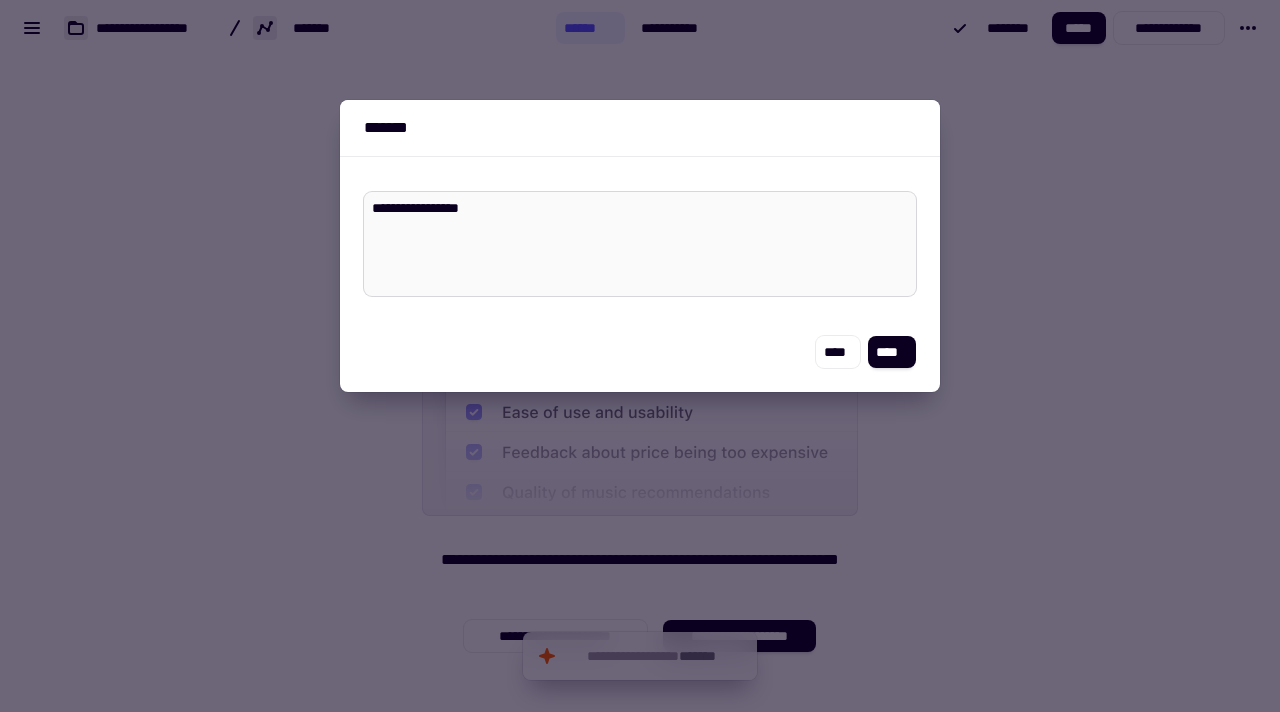 type on "*" 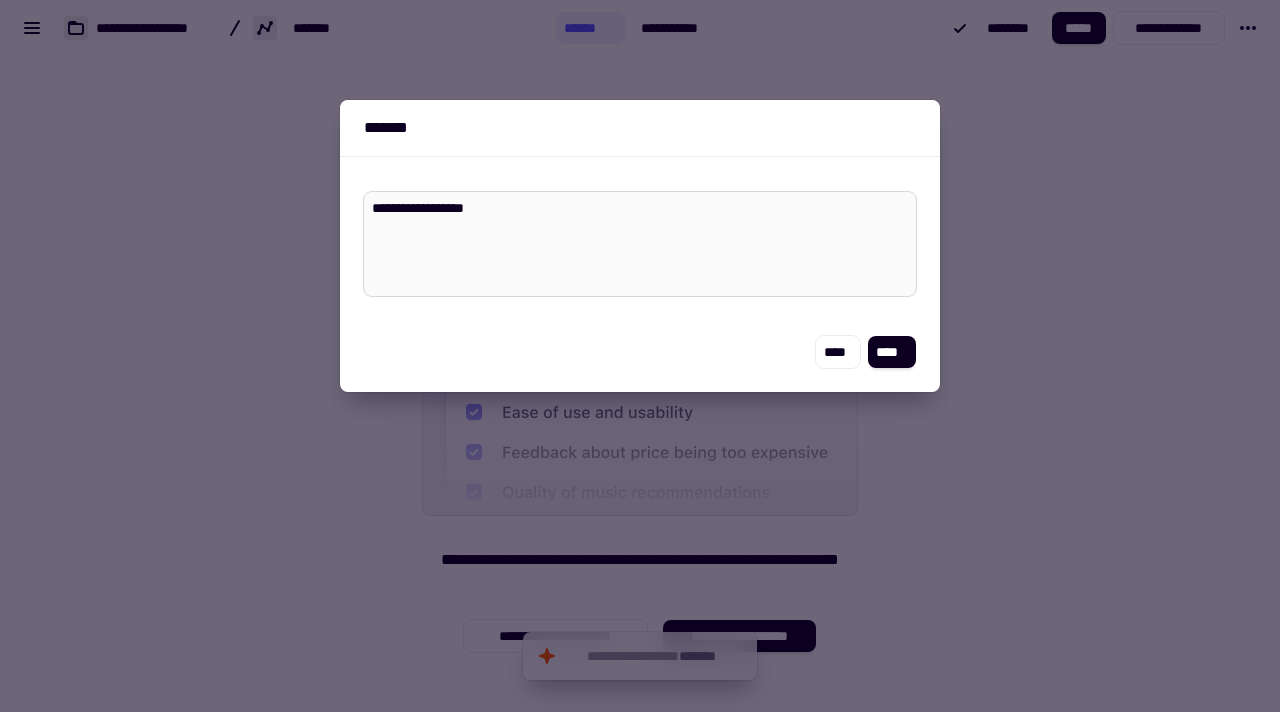 type on "*" 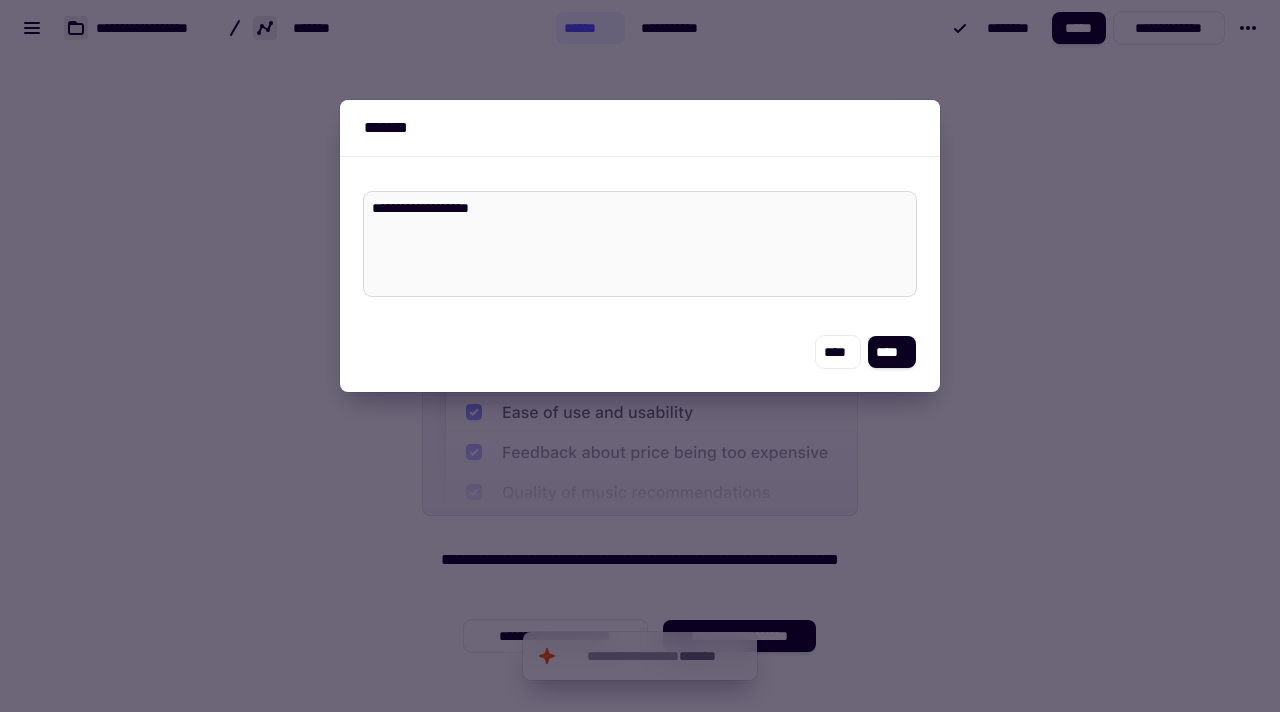 type on "*" 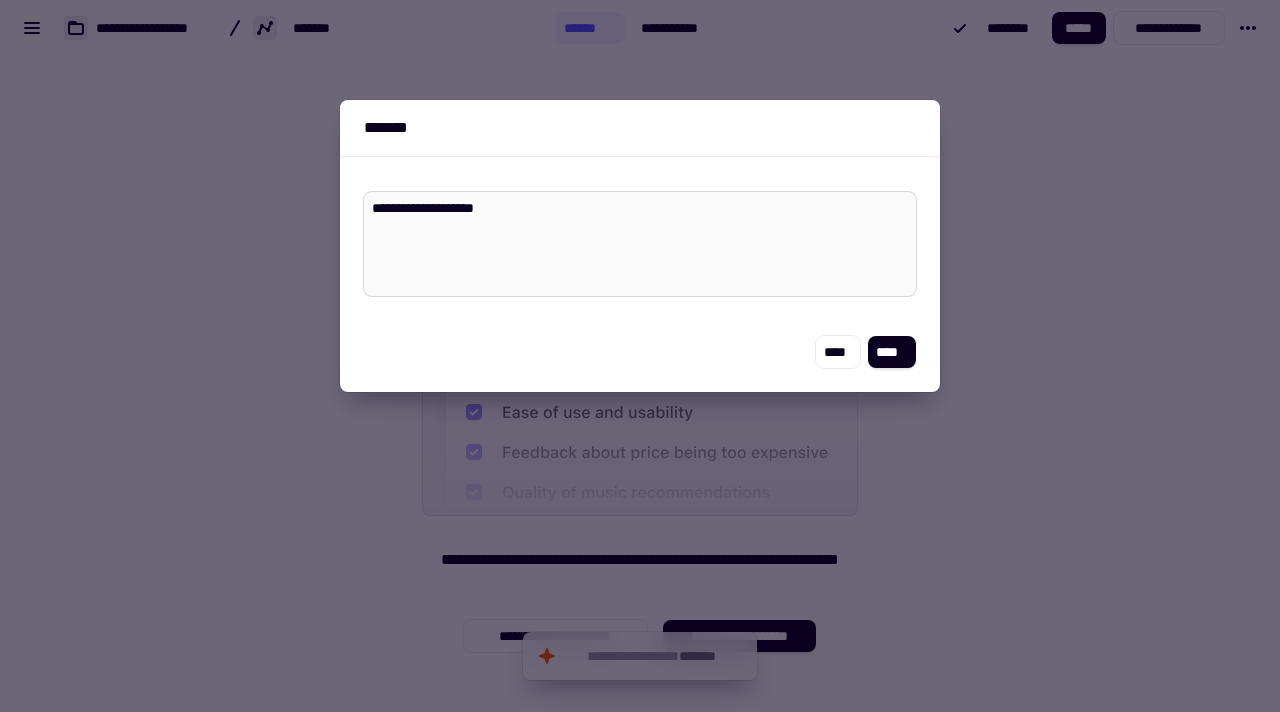 type on "*" 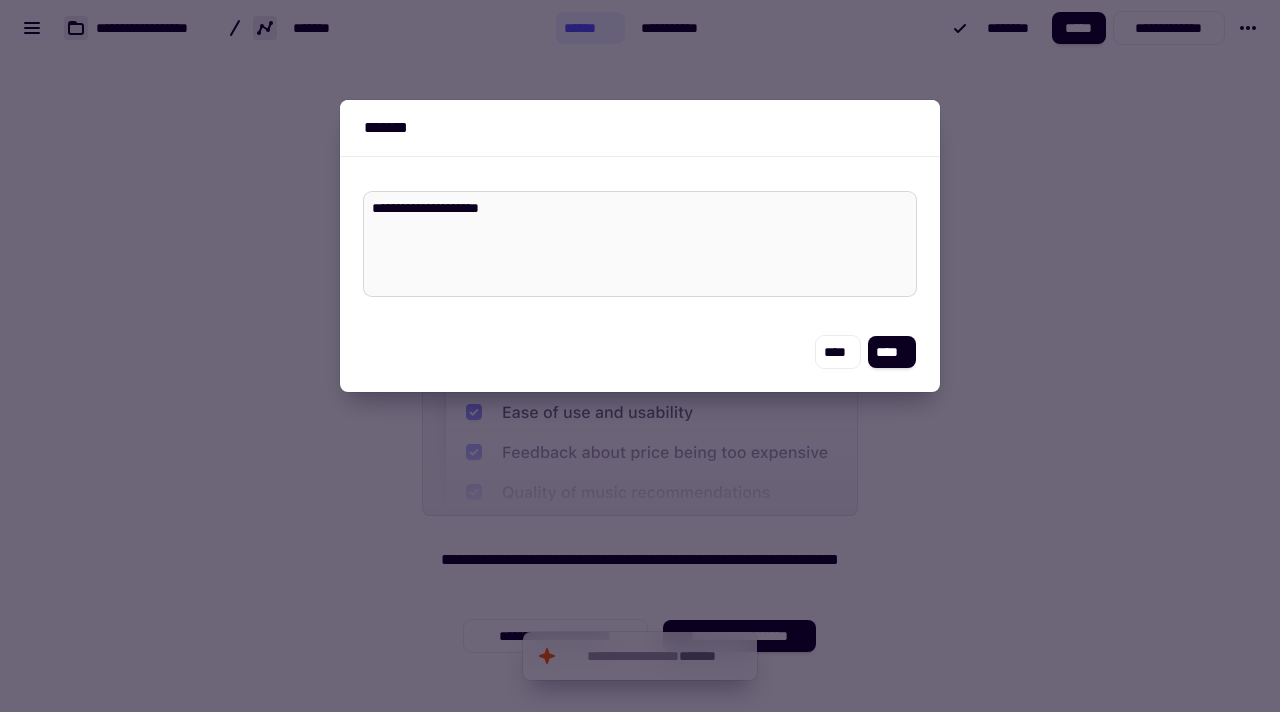 type on "*" 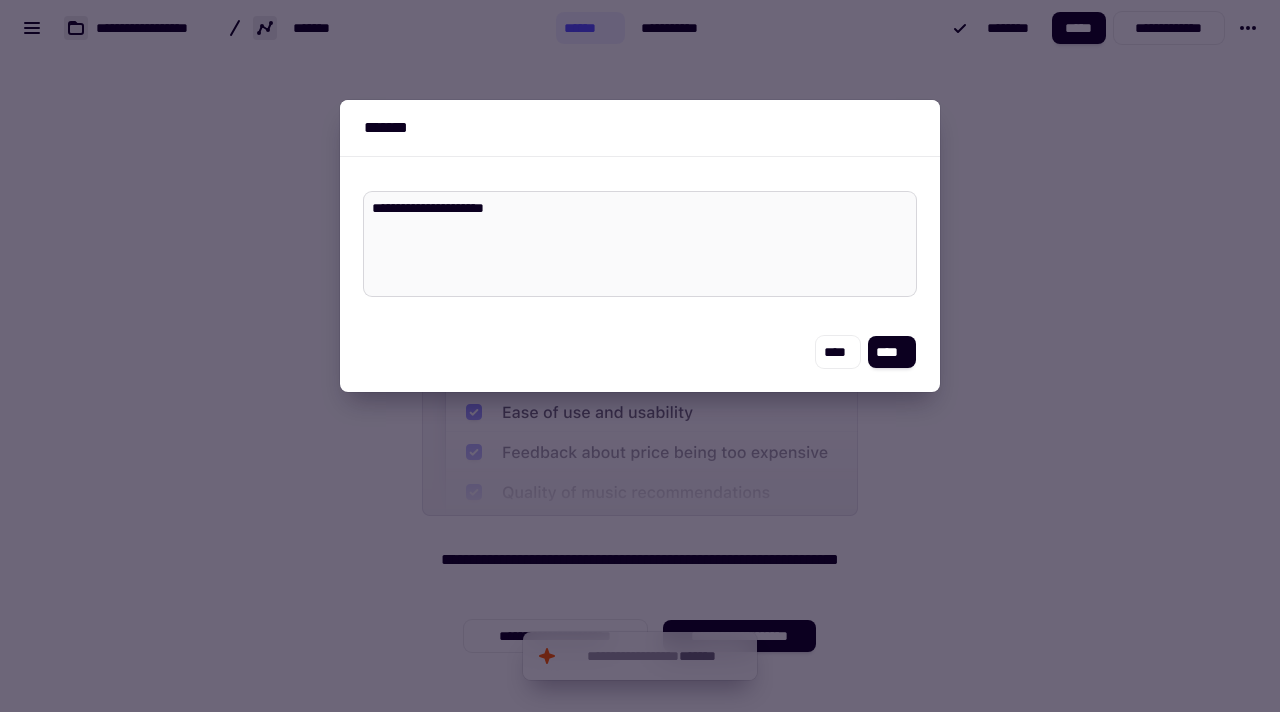type on "*" 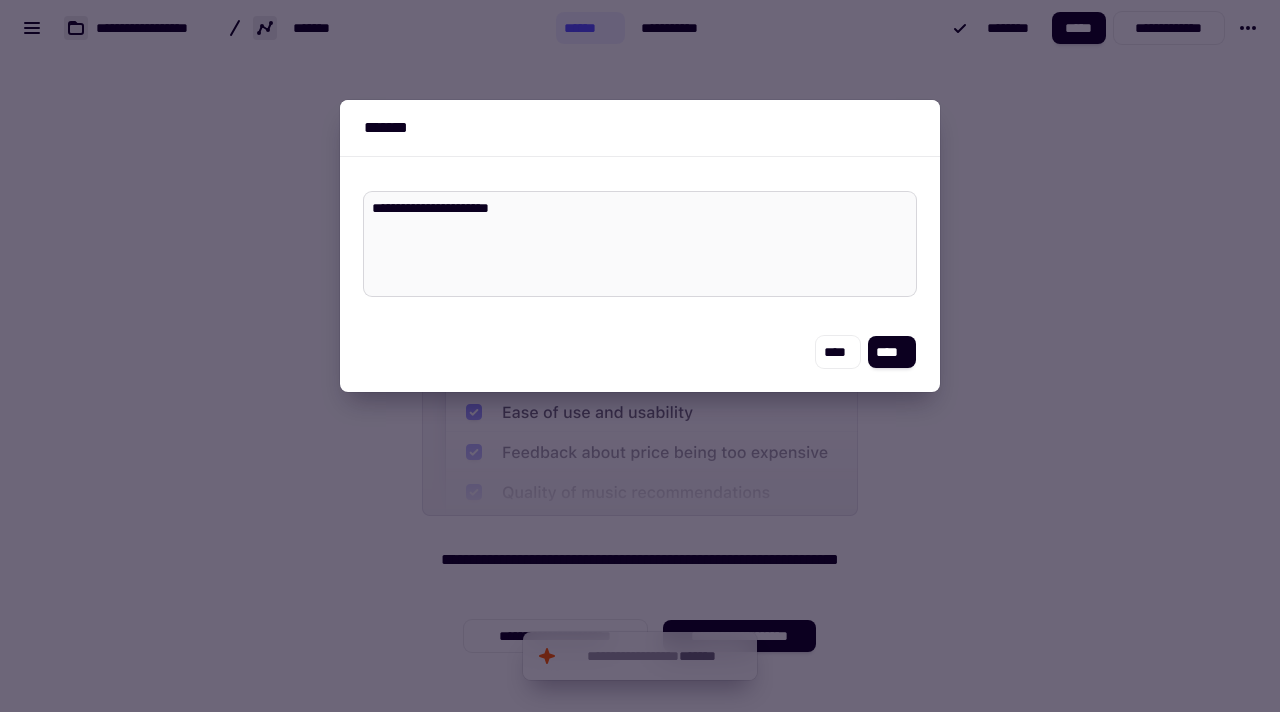 type on "*" 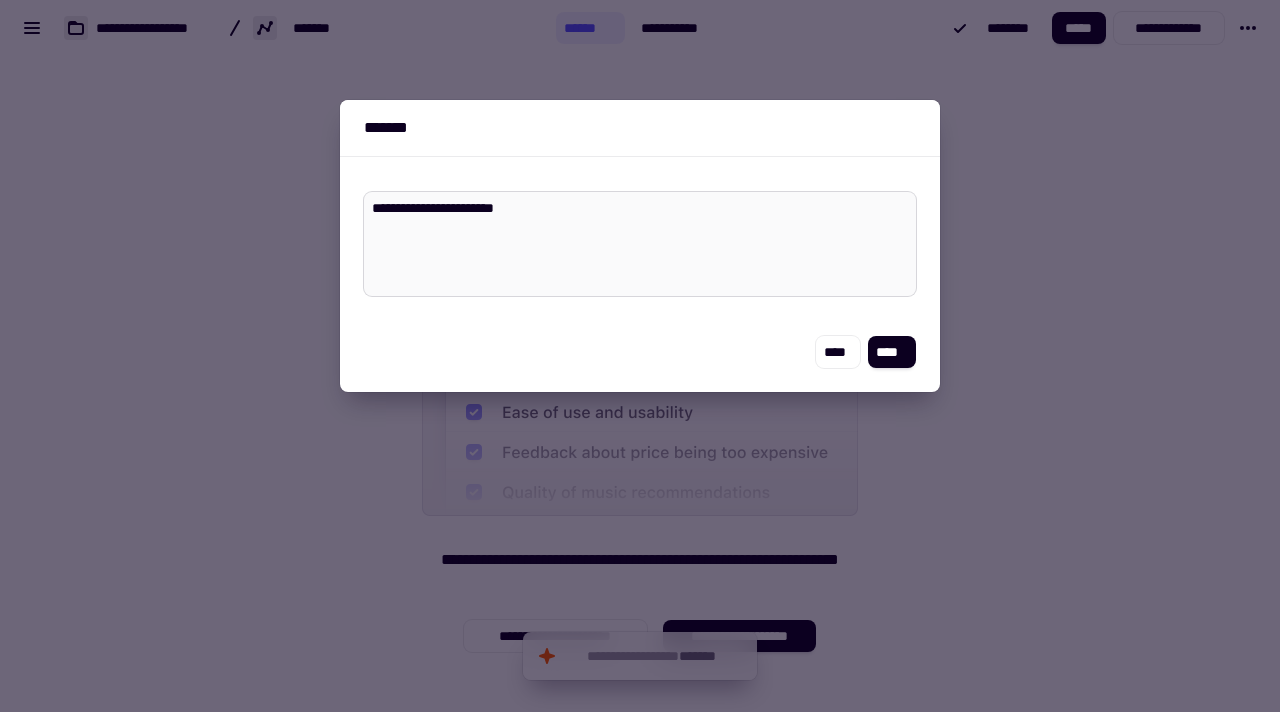 type on "*" 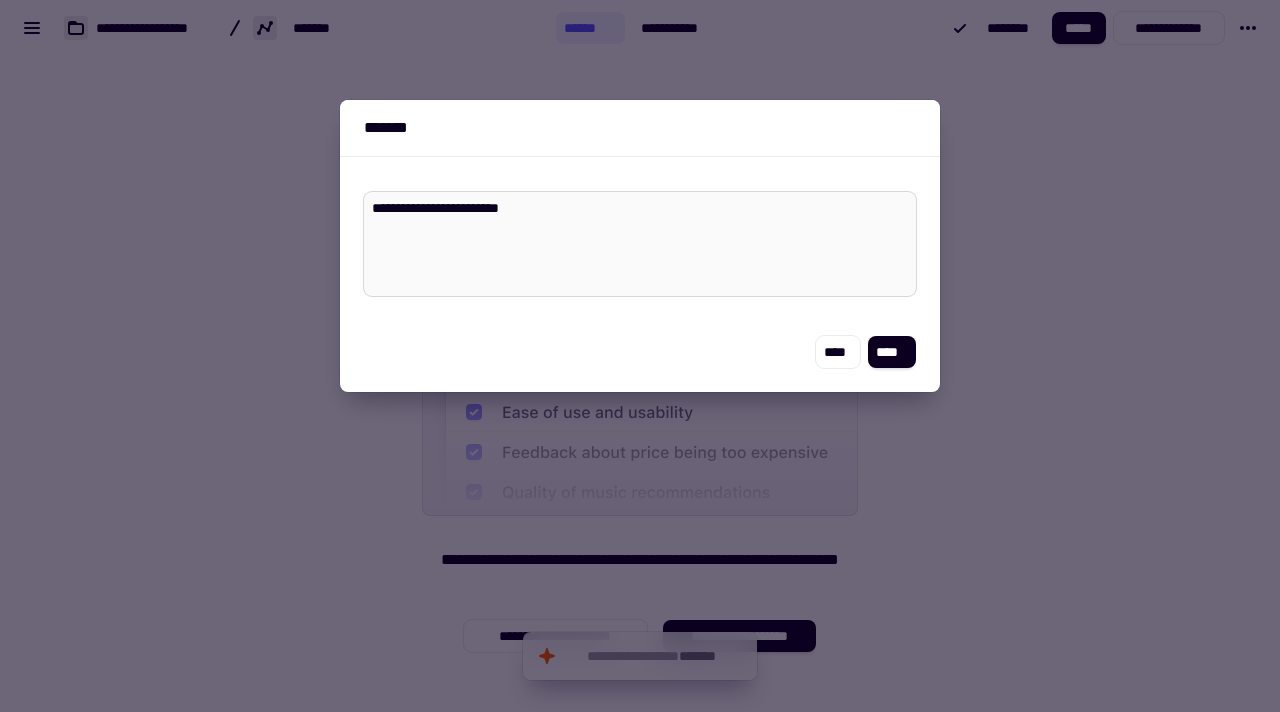 type on "*" 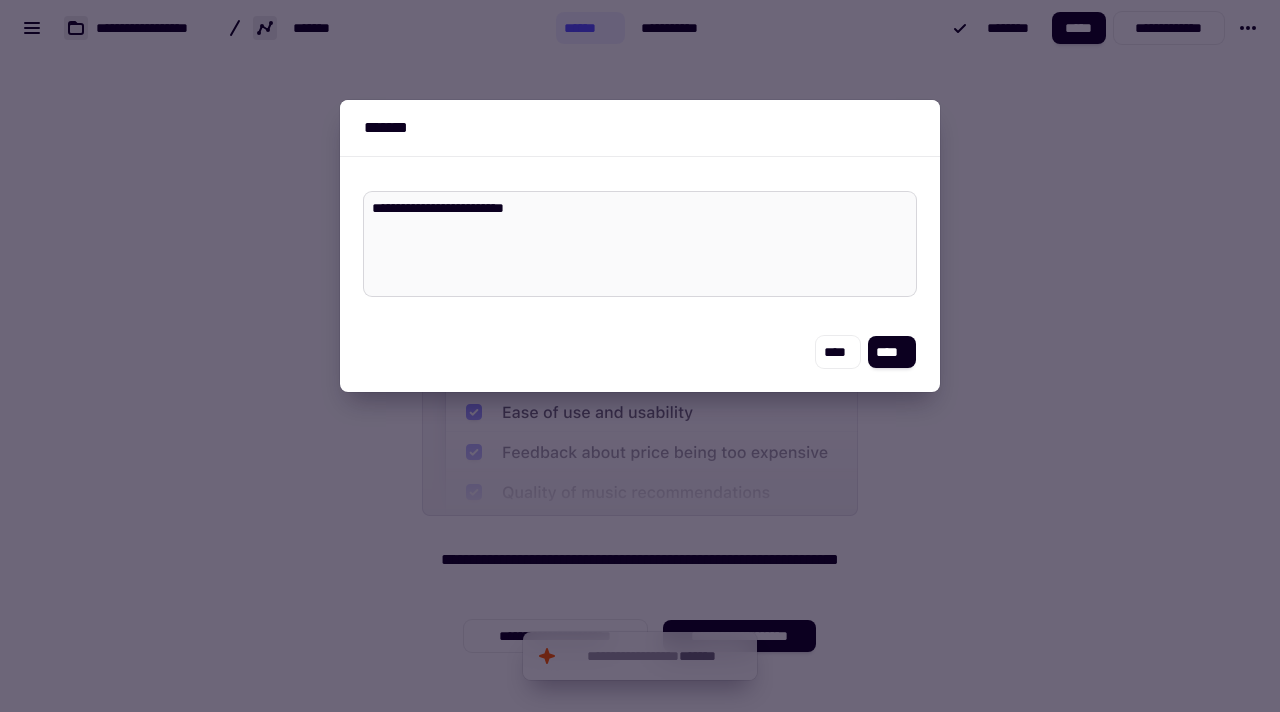 type on "*" 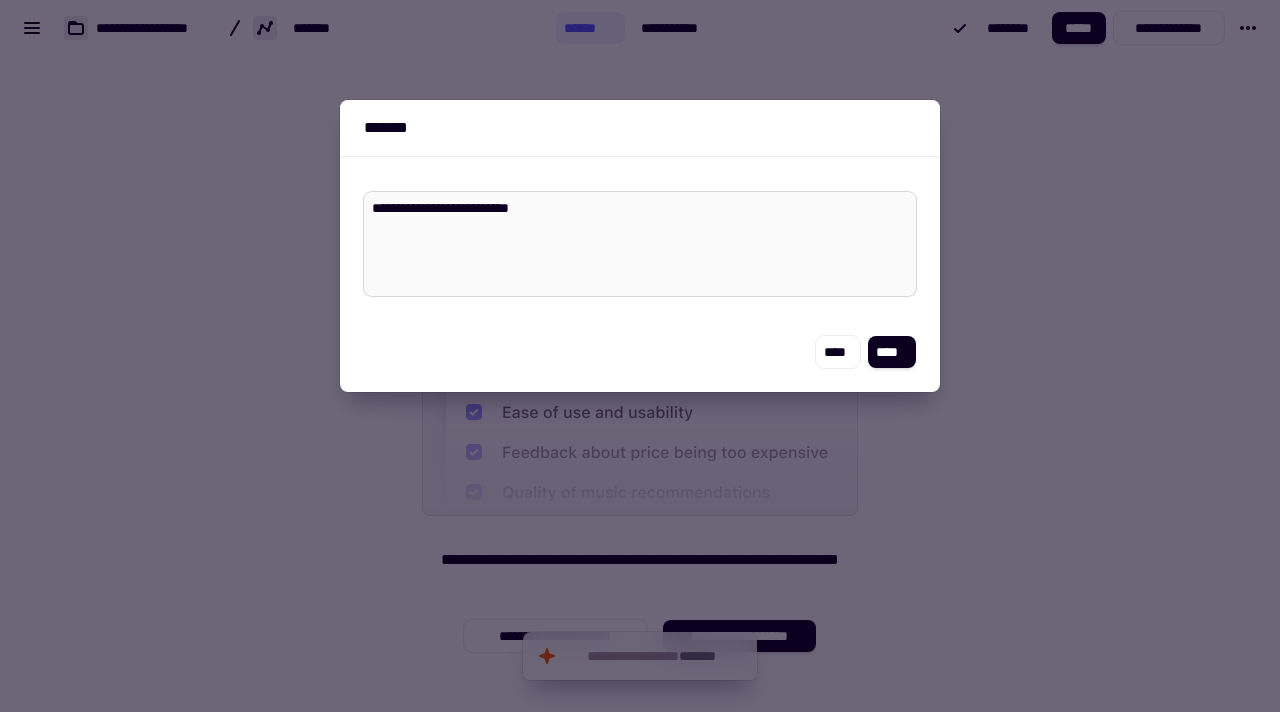 type on "*" 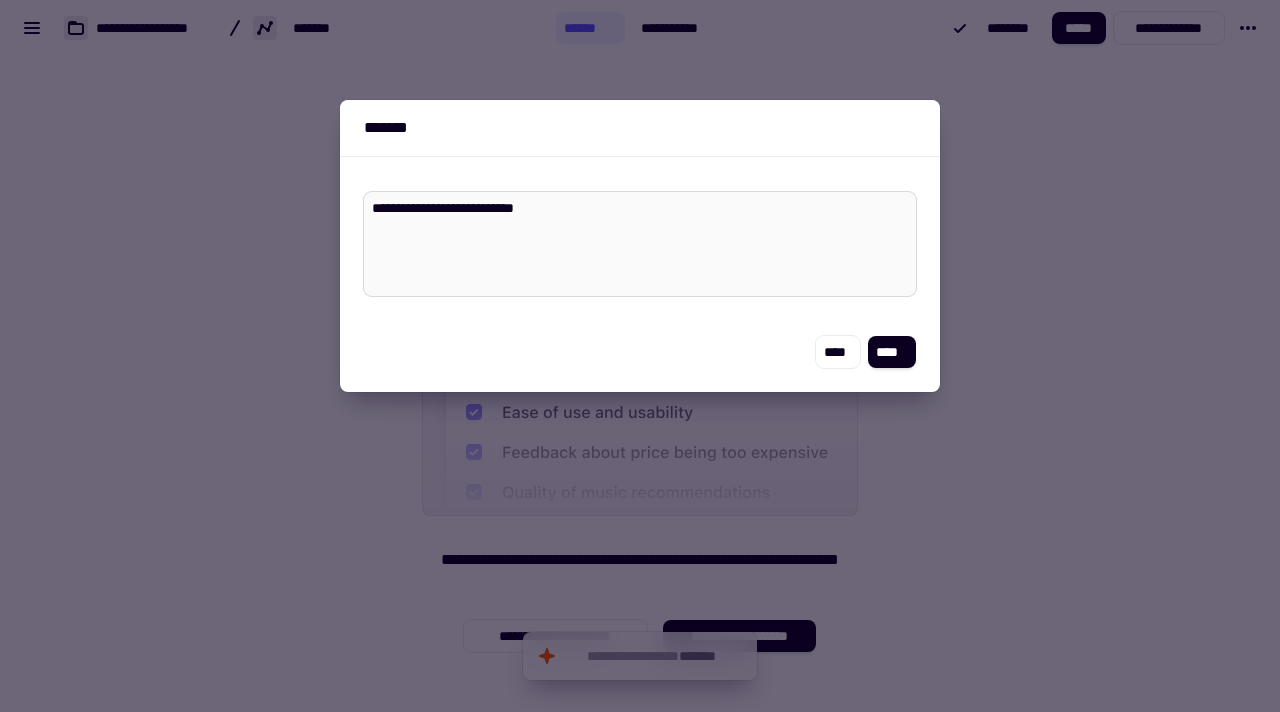 type on "*" 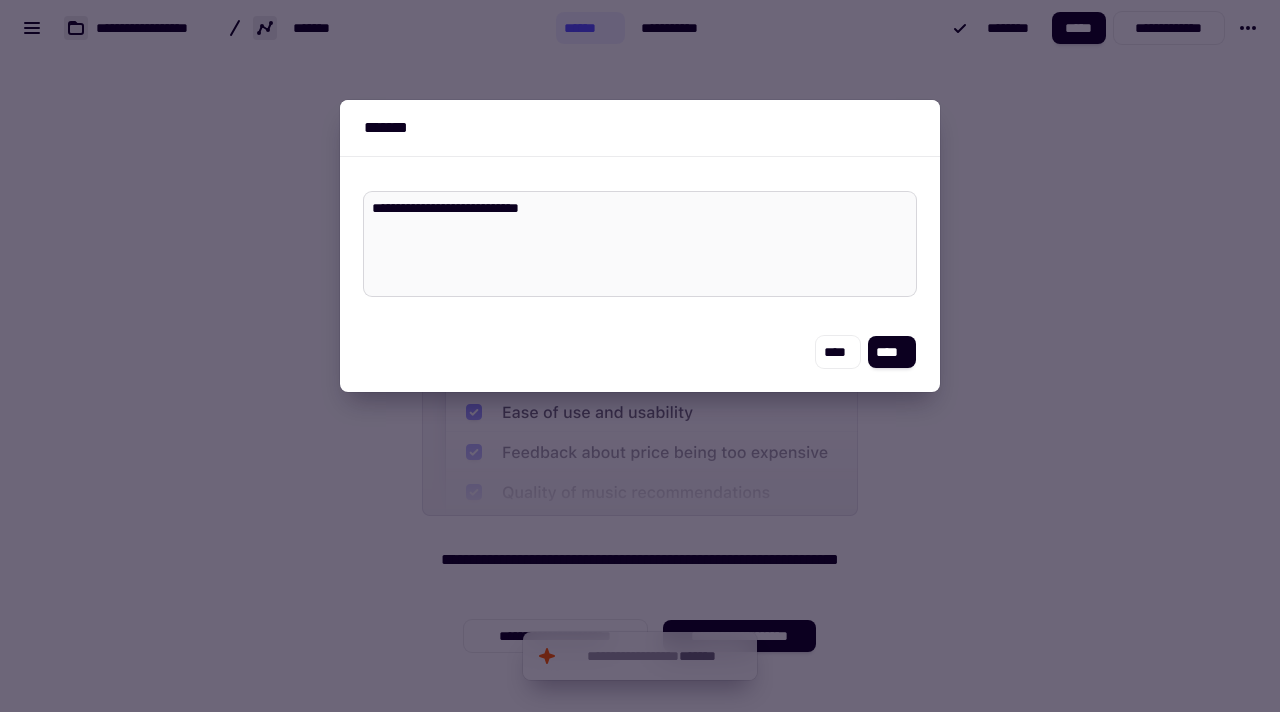 type on "*" 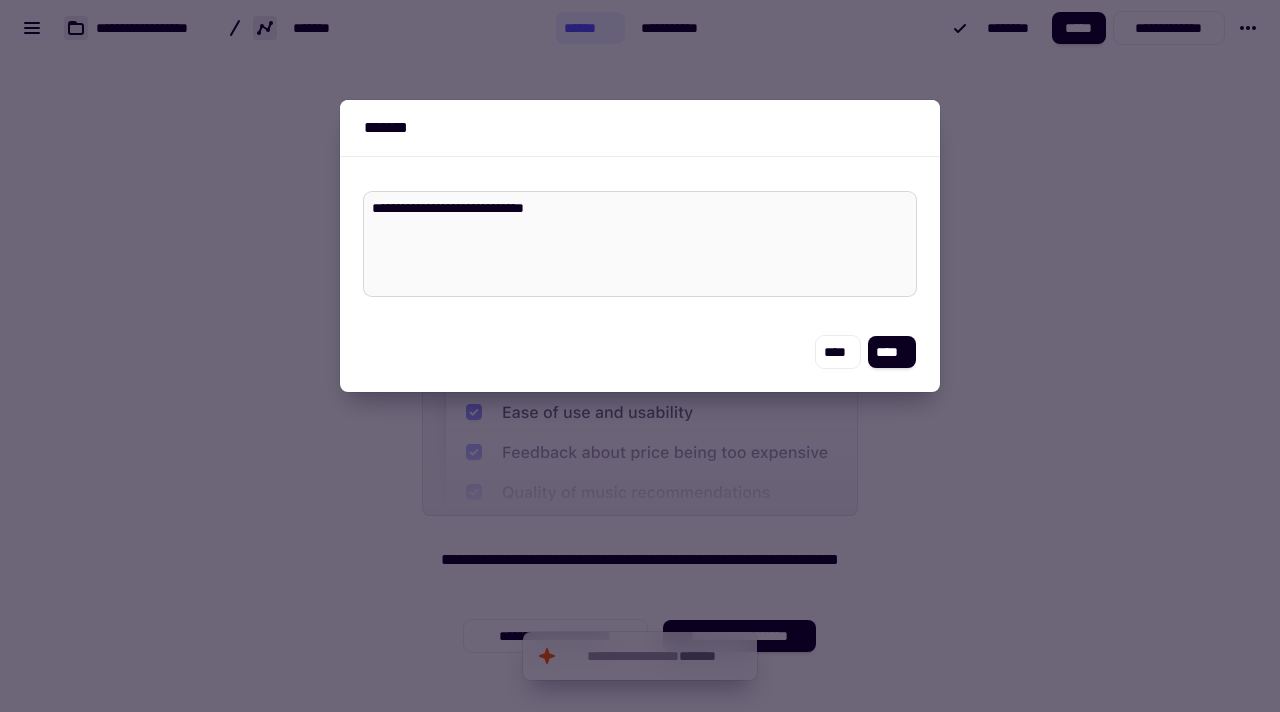 type on "*" 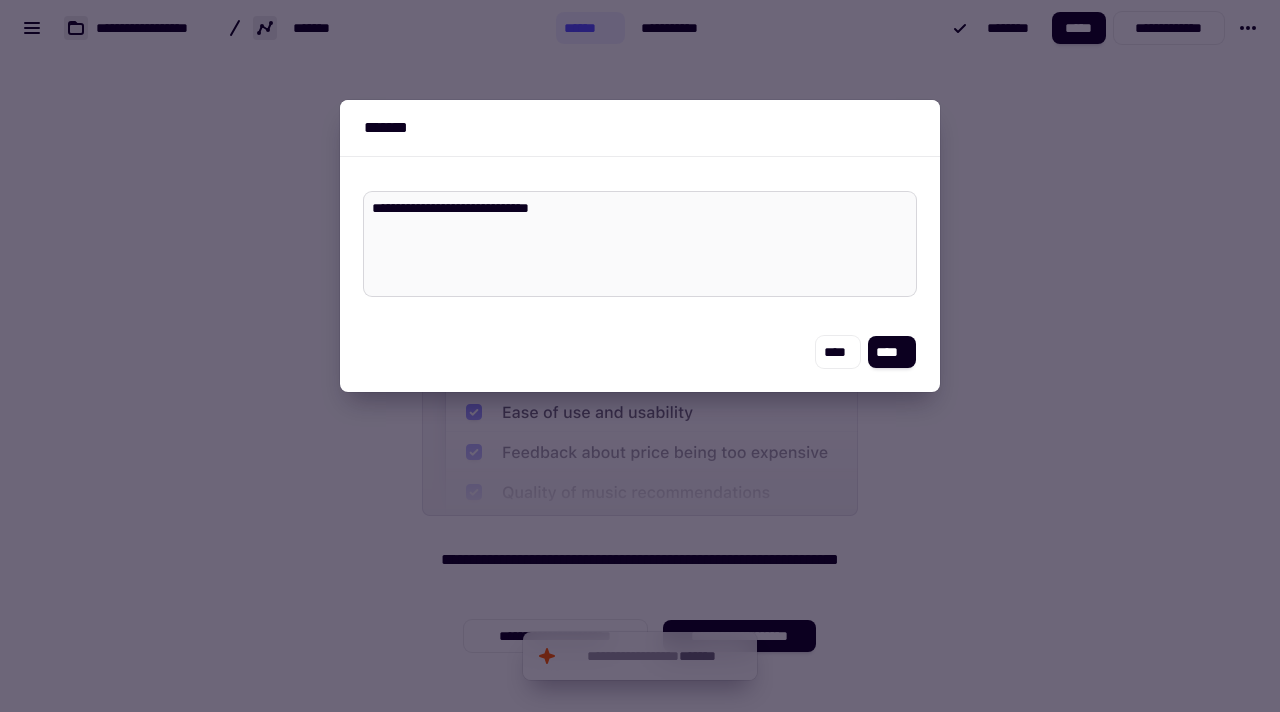 type on "*" 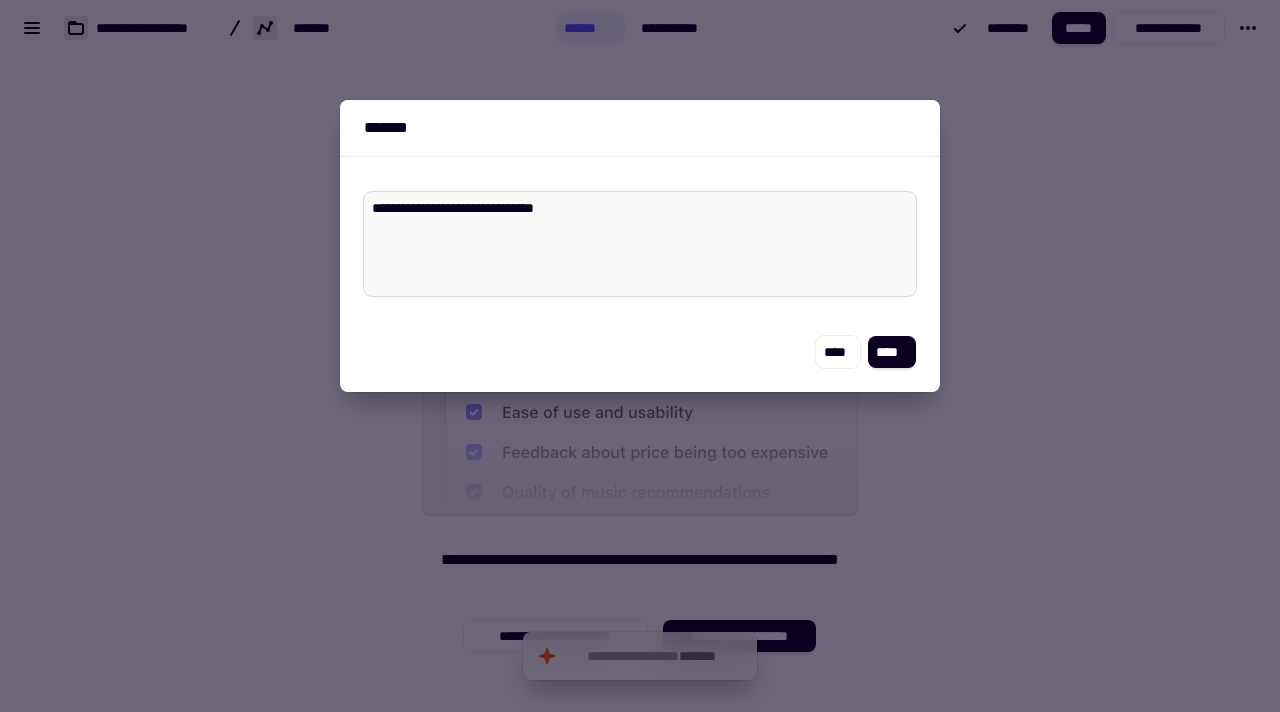 type on "*" 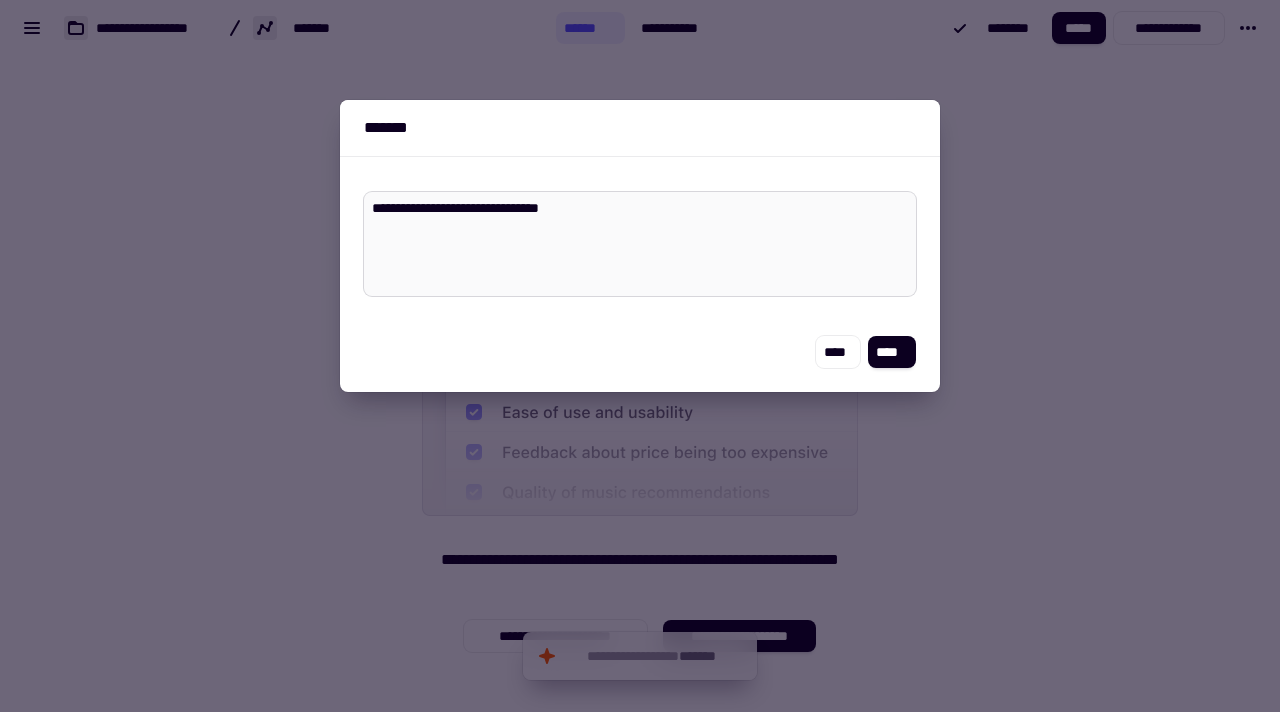 type on "*" 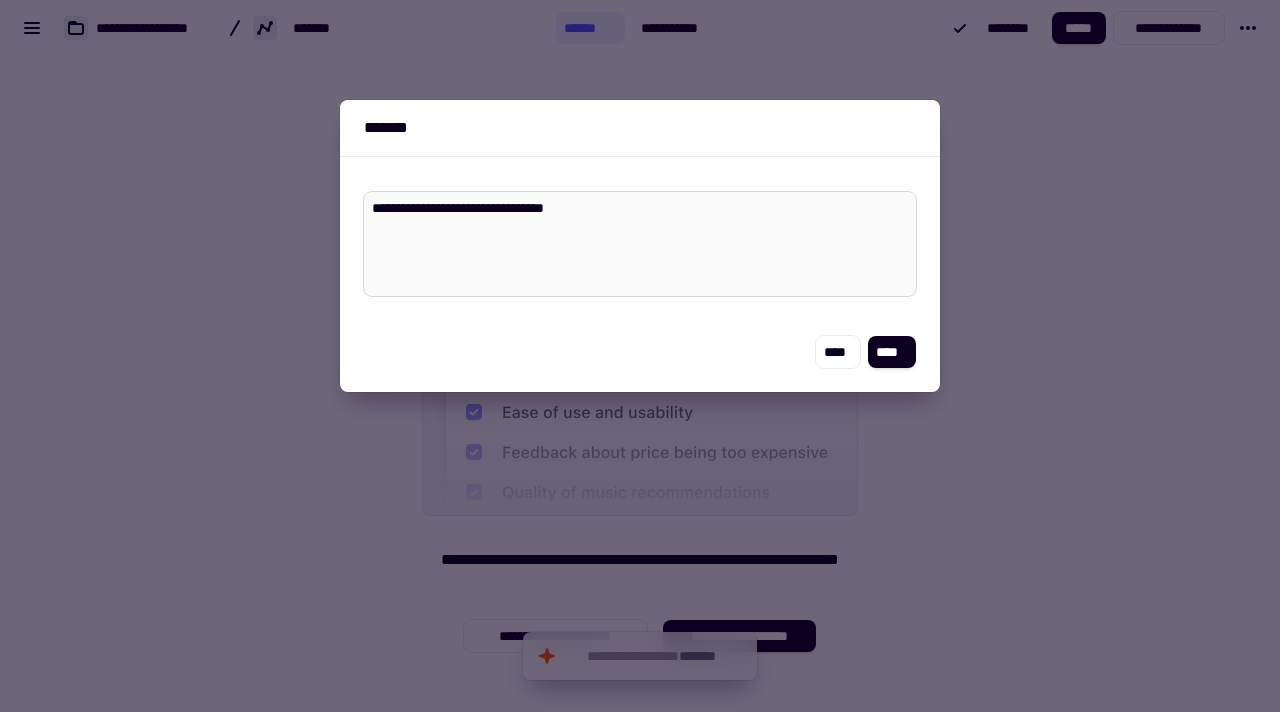 type on "*" 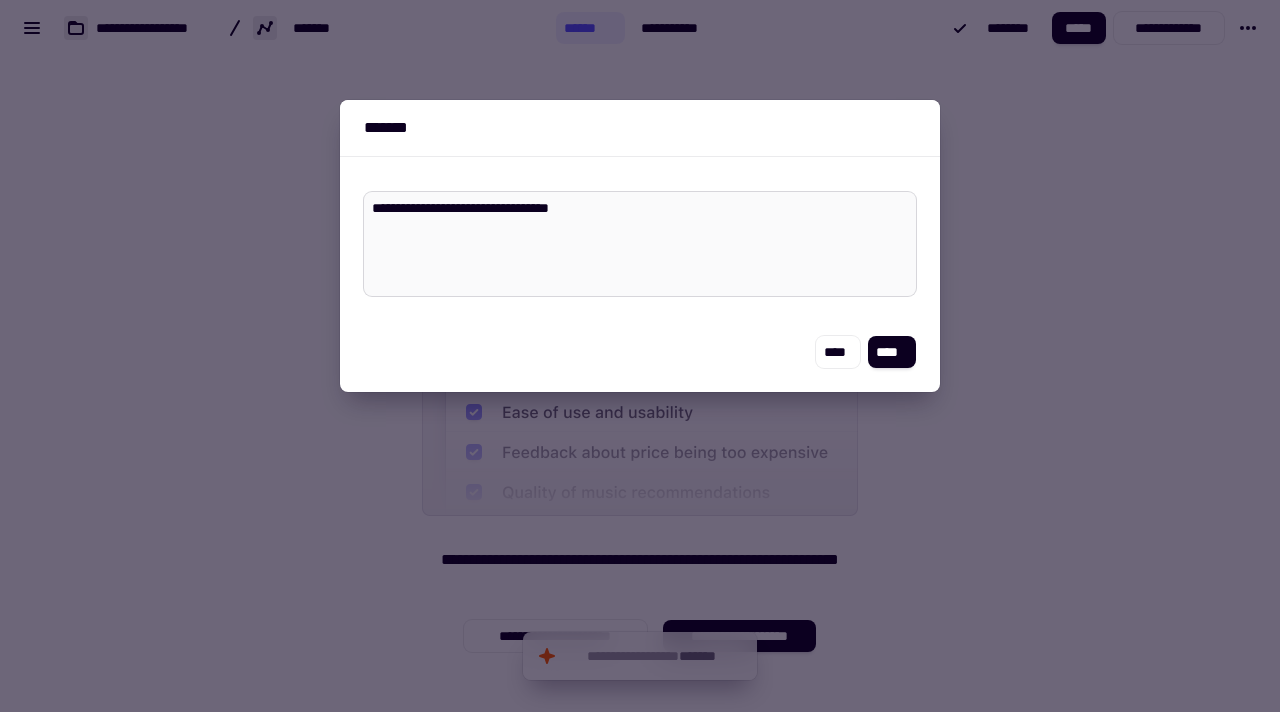 type on "*" 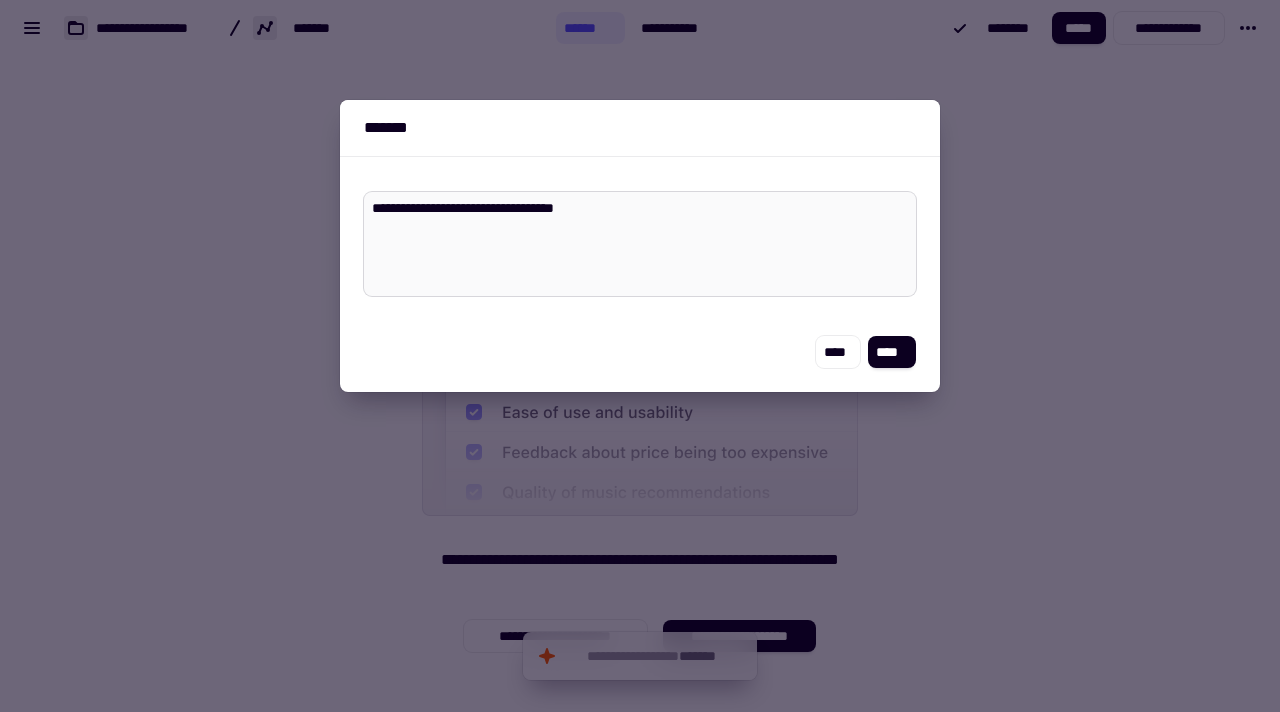 type on "*" 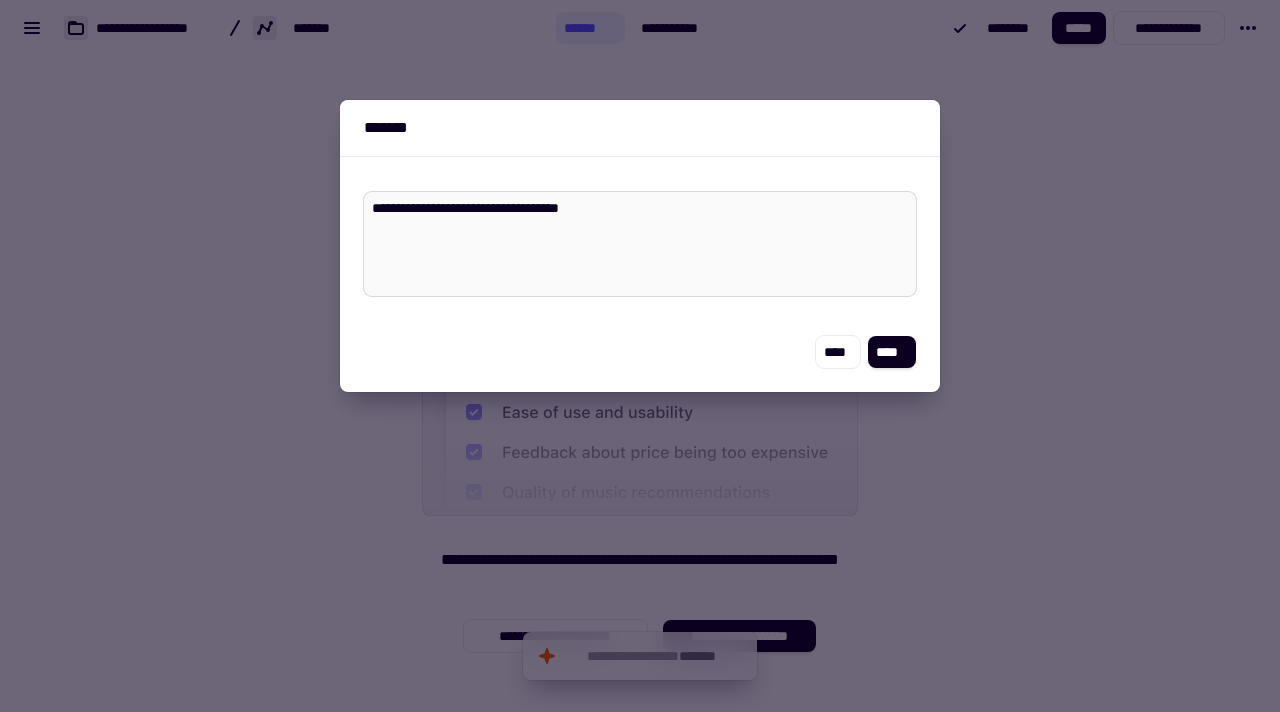 type on "*" 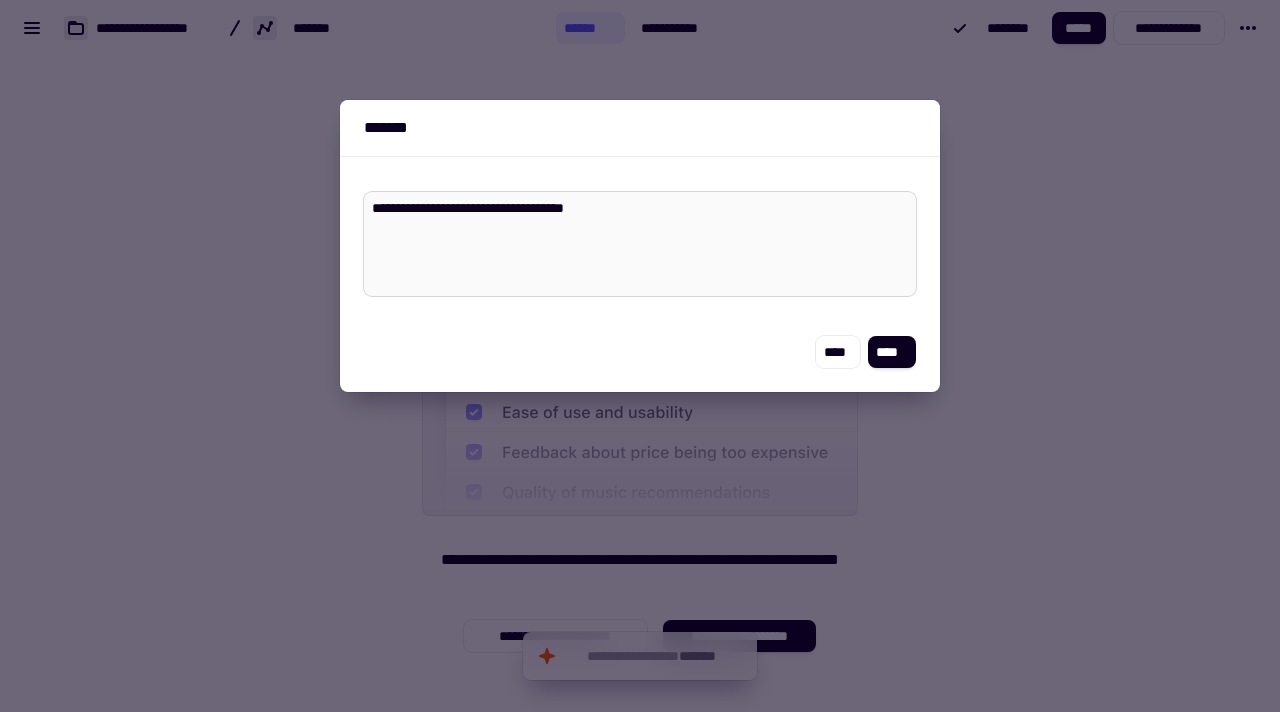 type on "*" 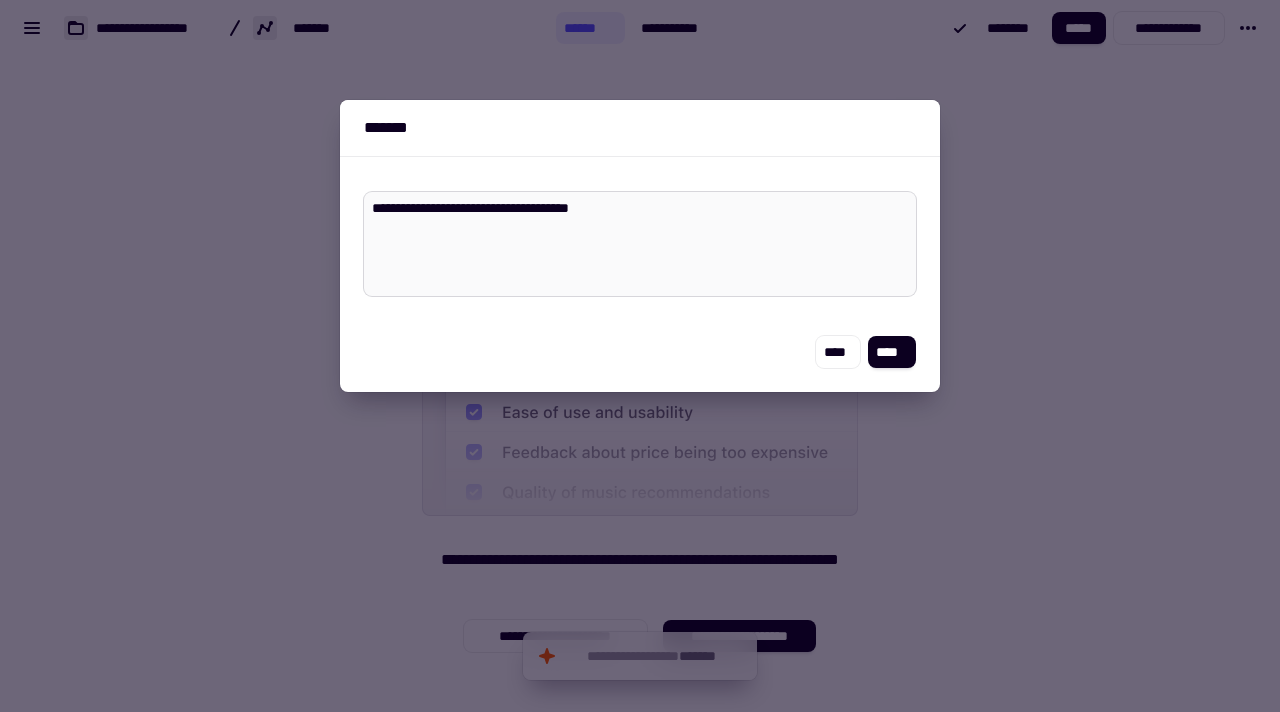 type on "*" 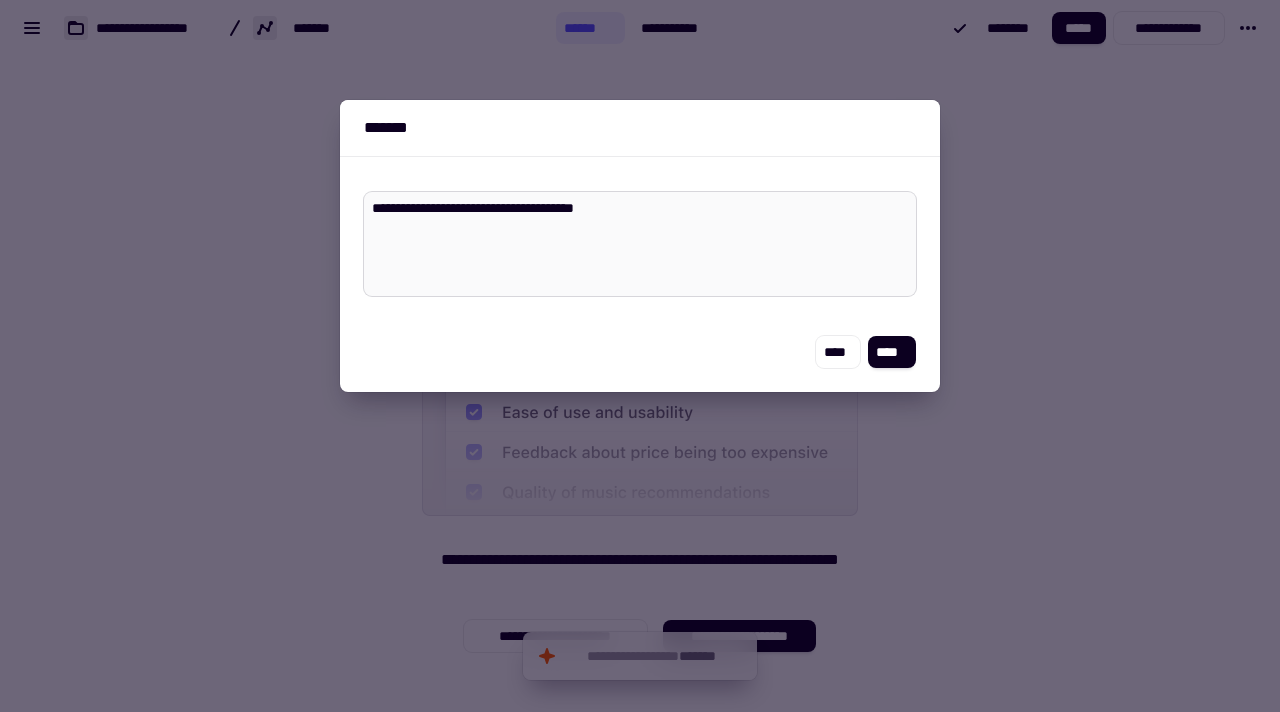 type on "*" 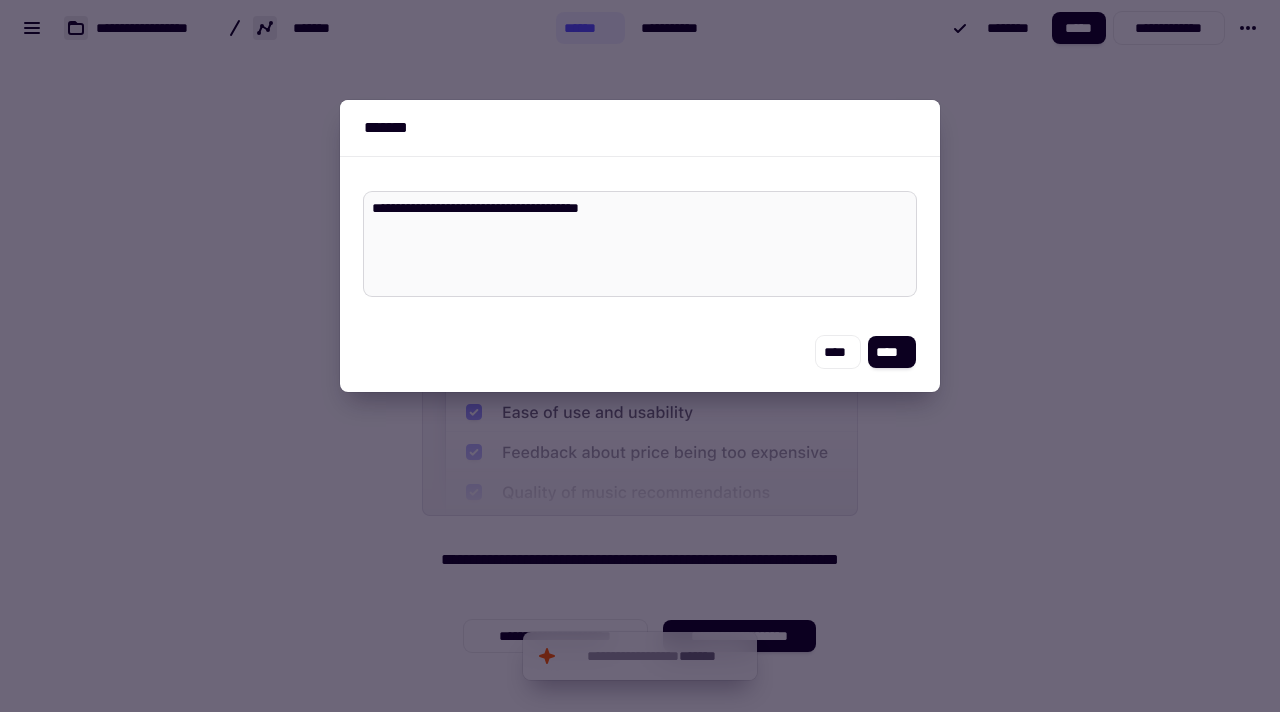 type on "*" 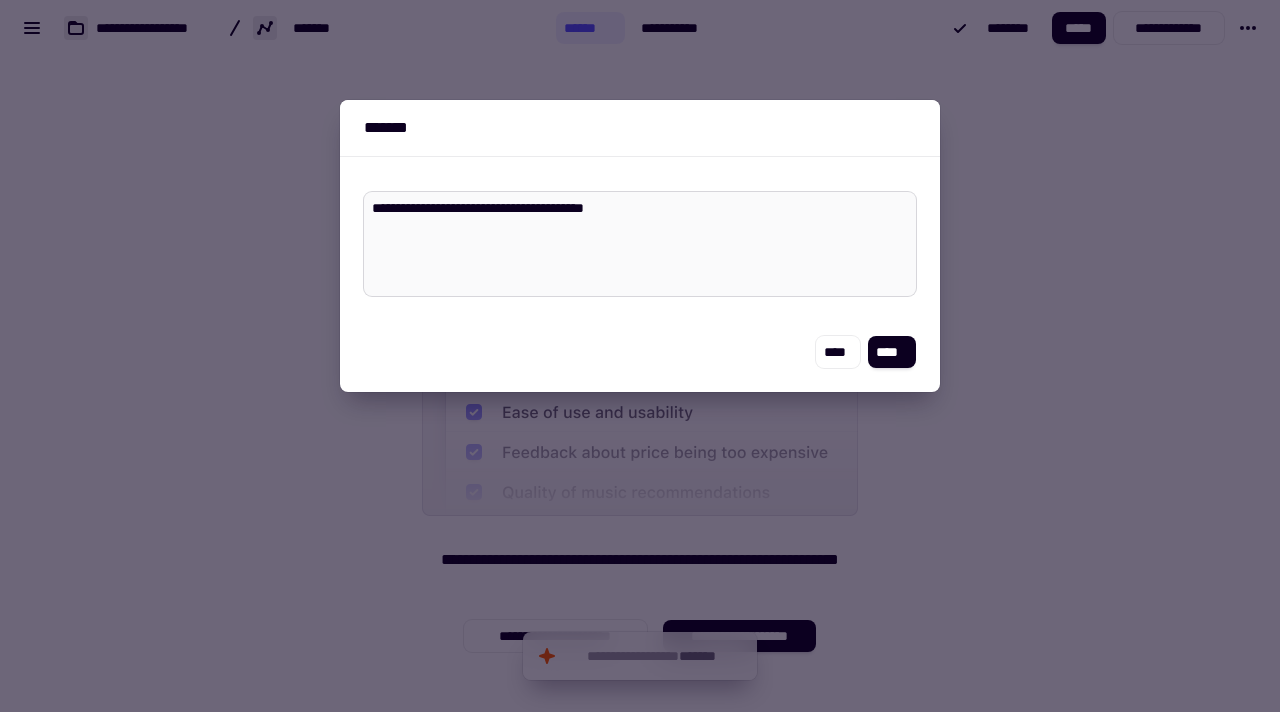 type on "*" 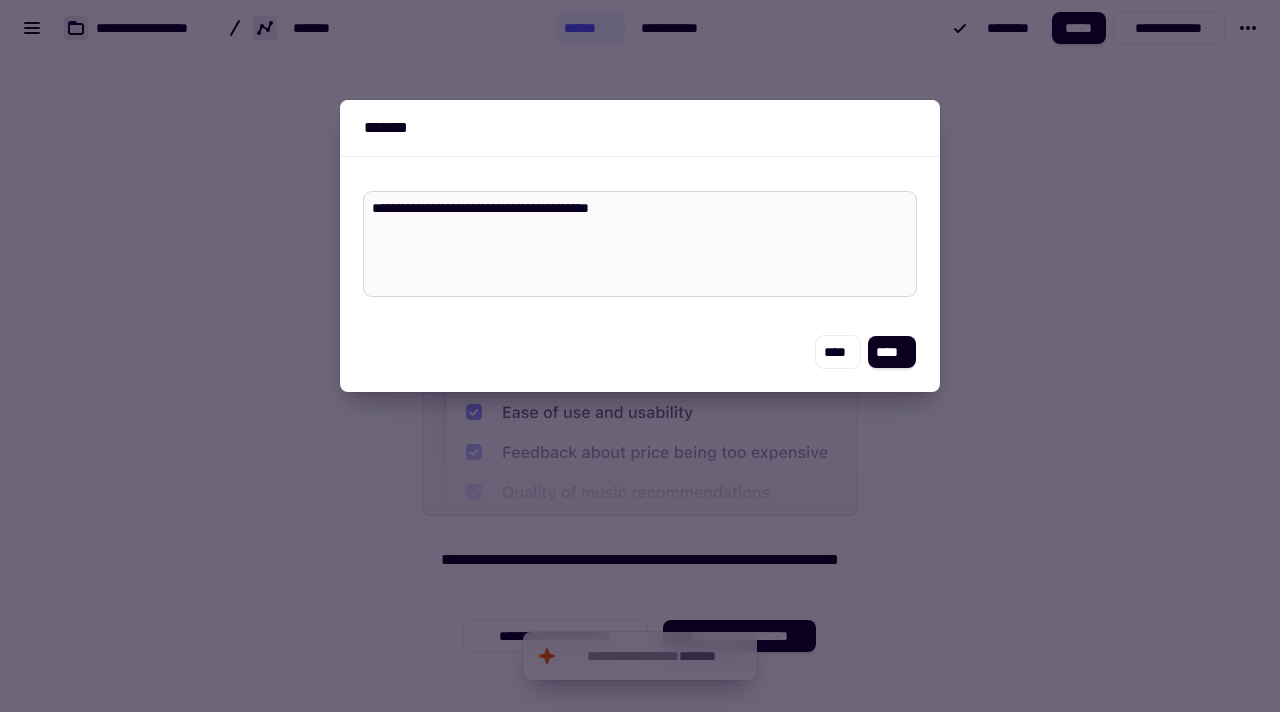 type on "*" 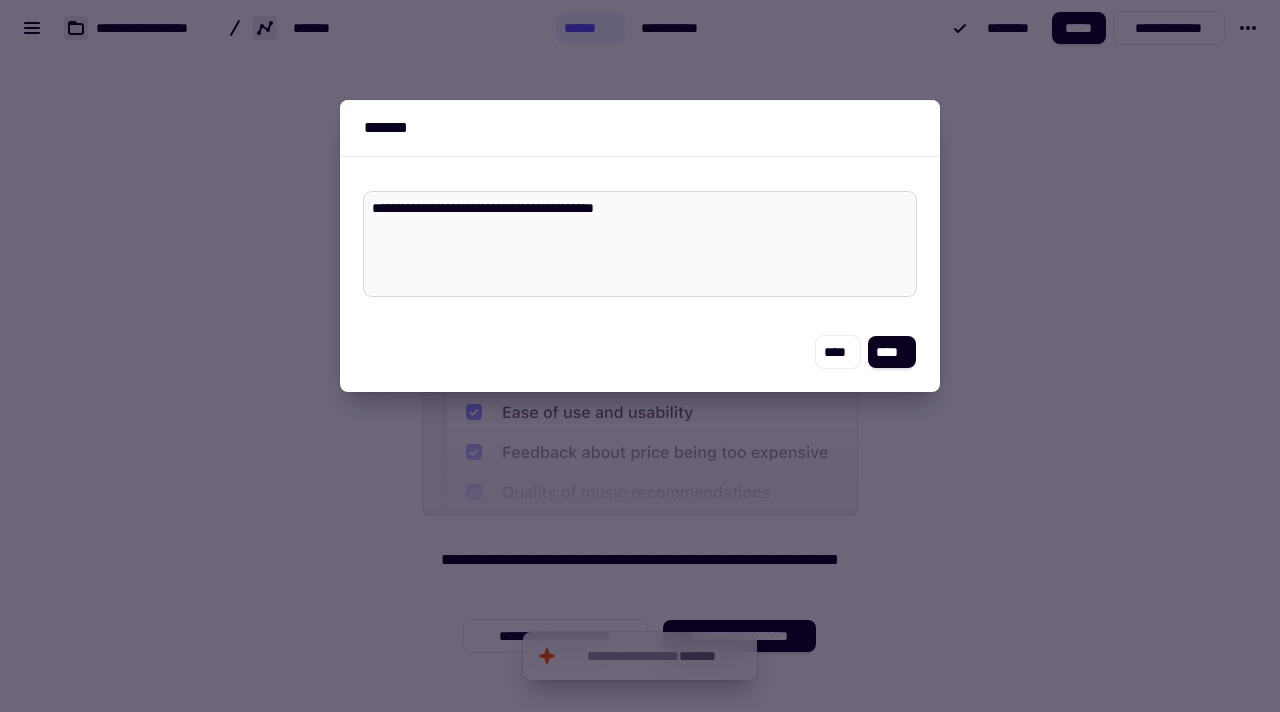 type on "*" 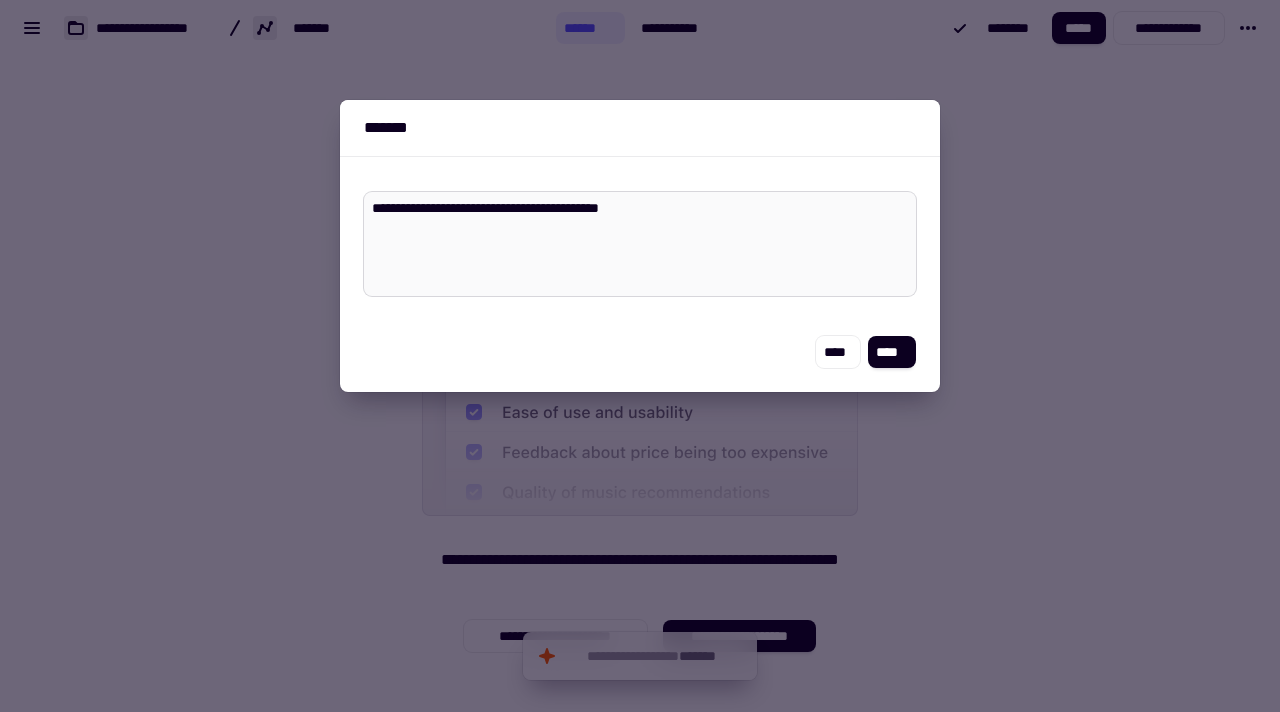 type on "*" 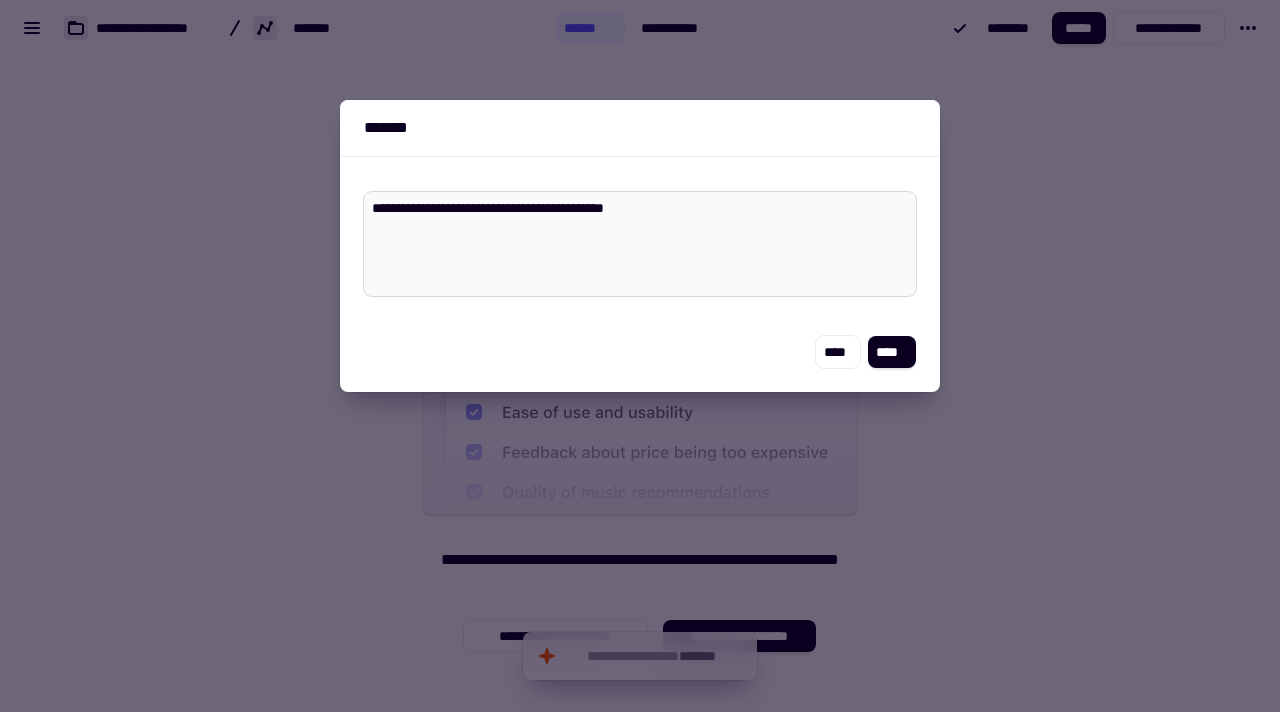type on "*" 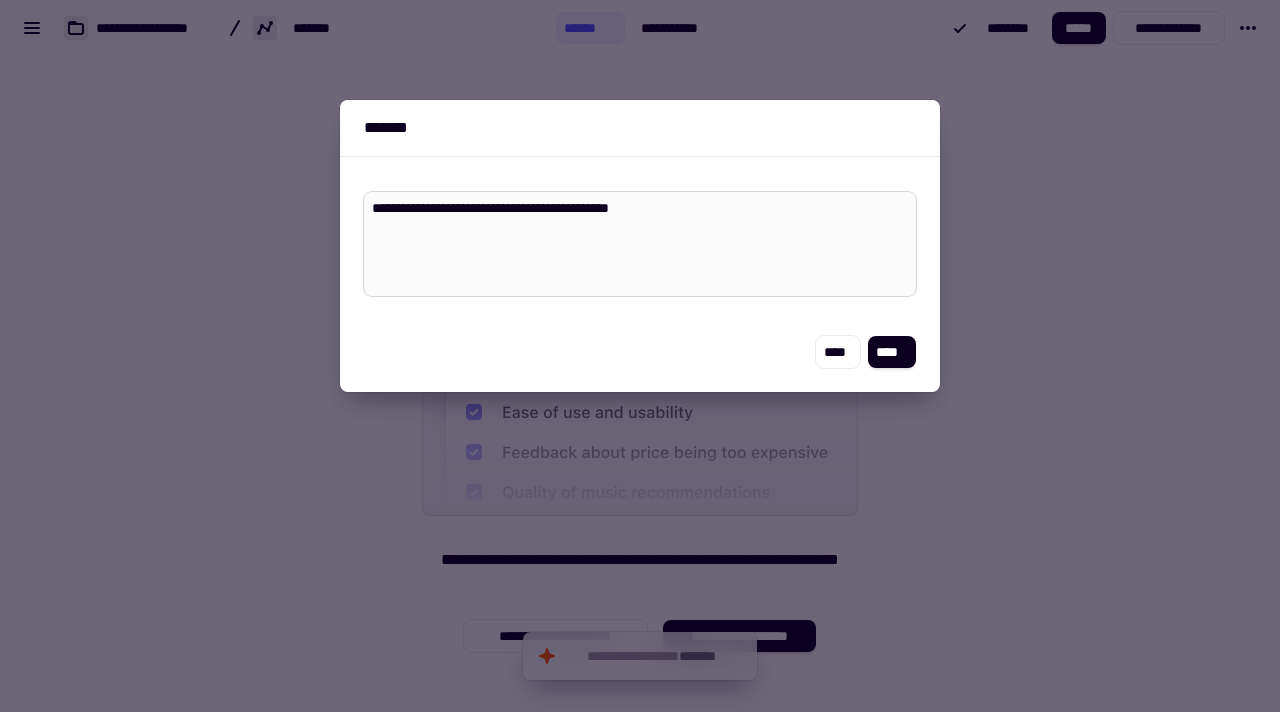 type on "*" 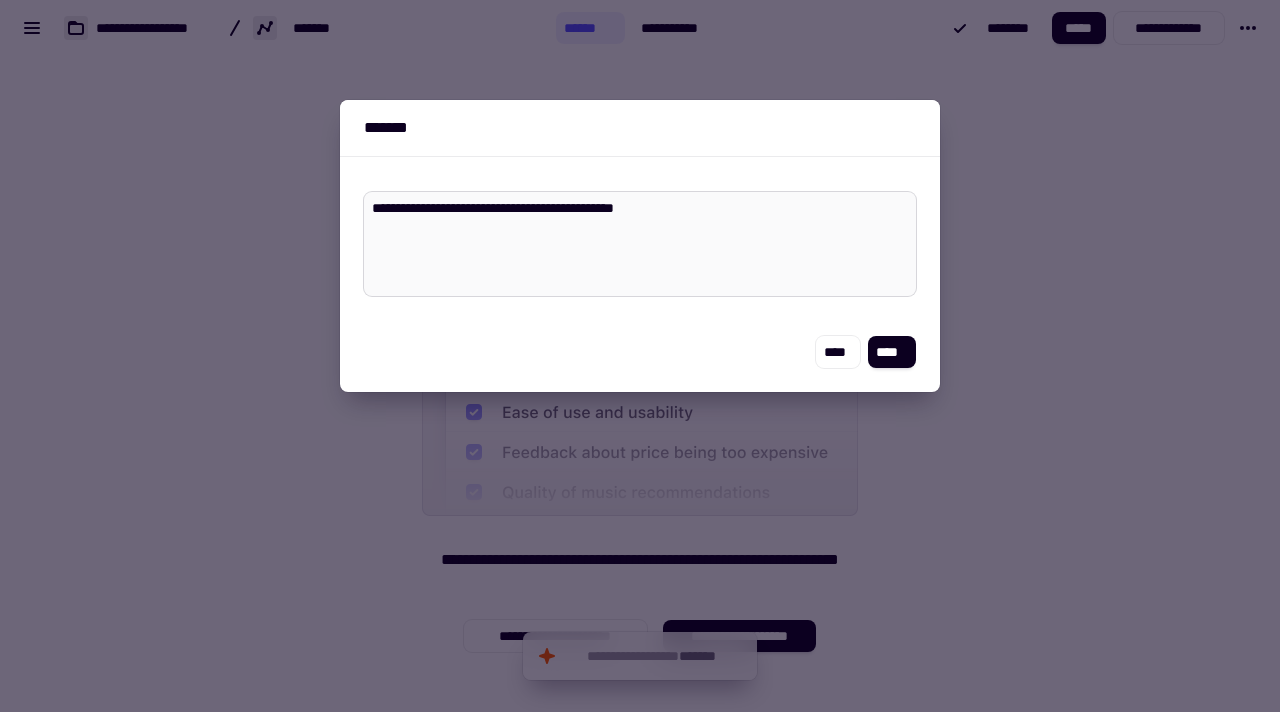 type on "*" 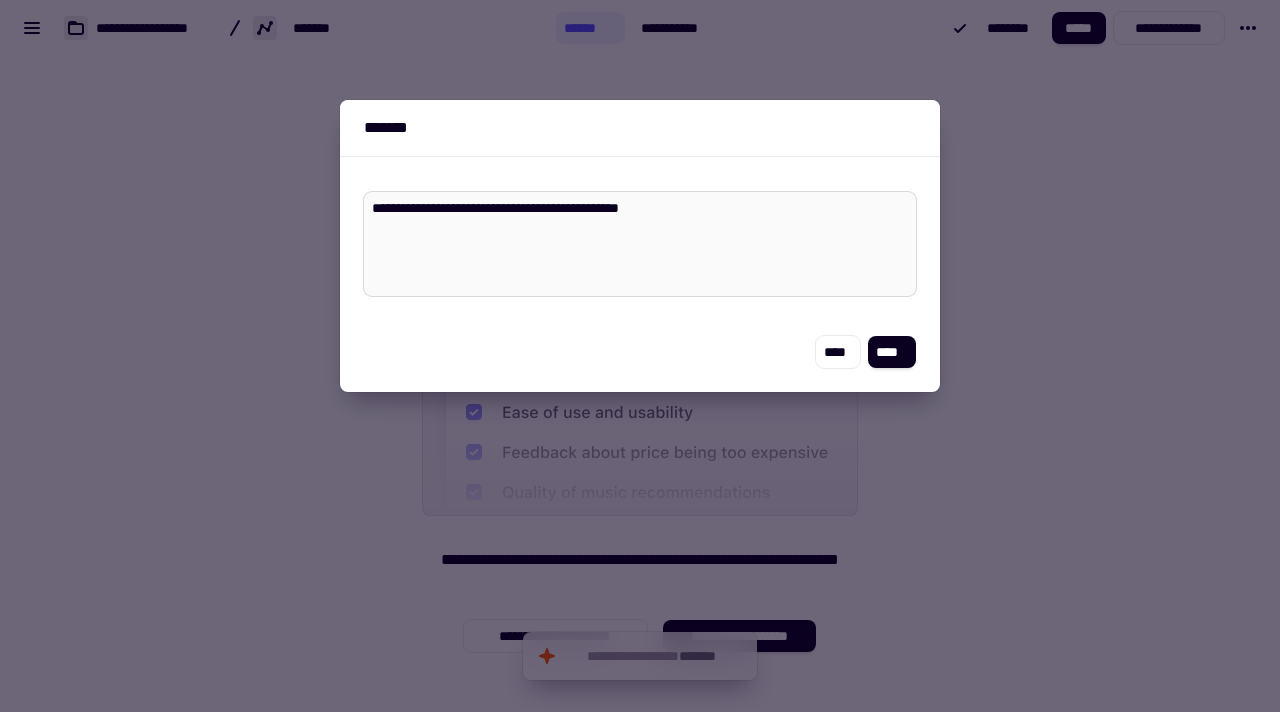 type on "*" 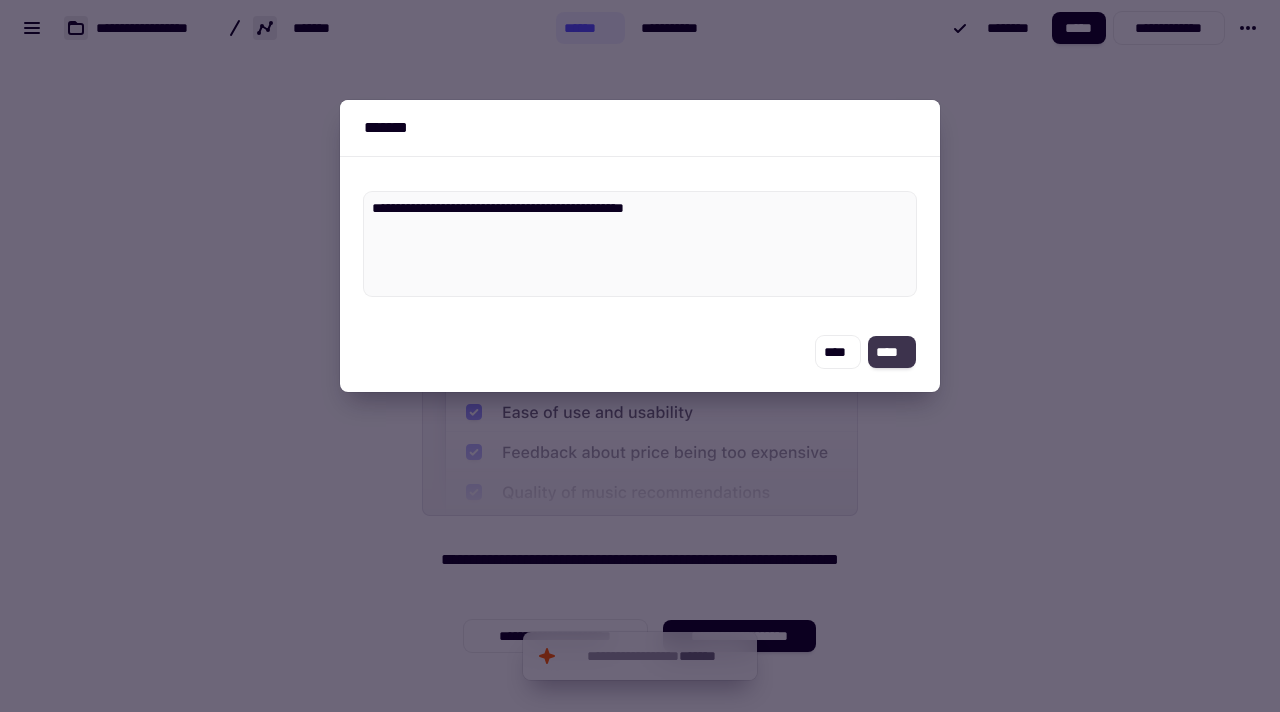 type on "**********" 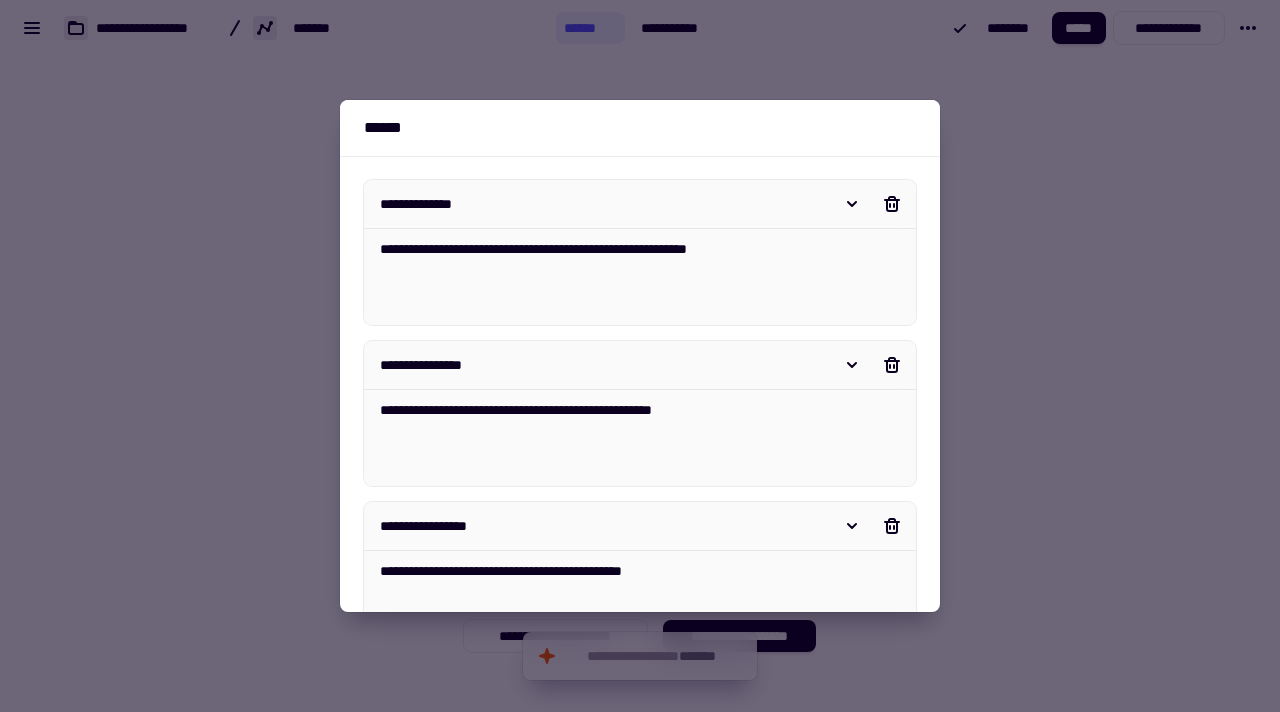scroll, scrollTop: 324, scrollLeft: 0, axis: vertical 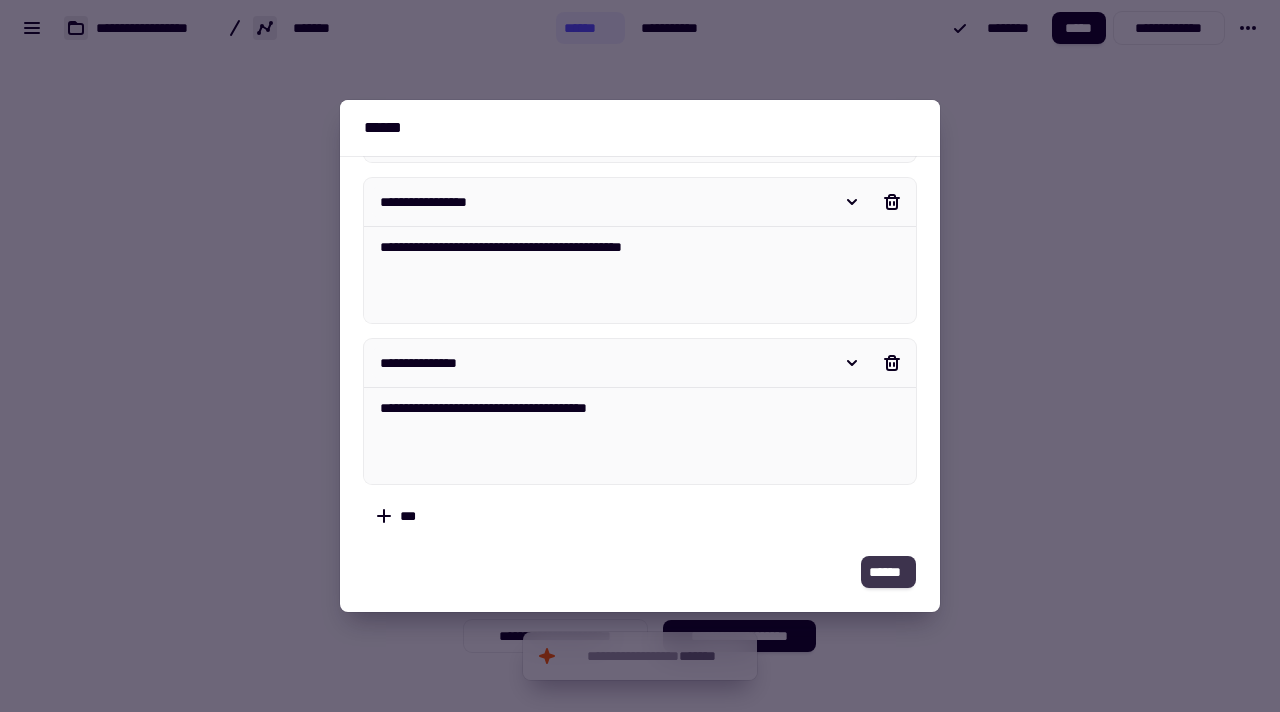 click on "******" 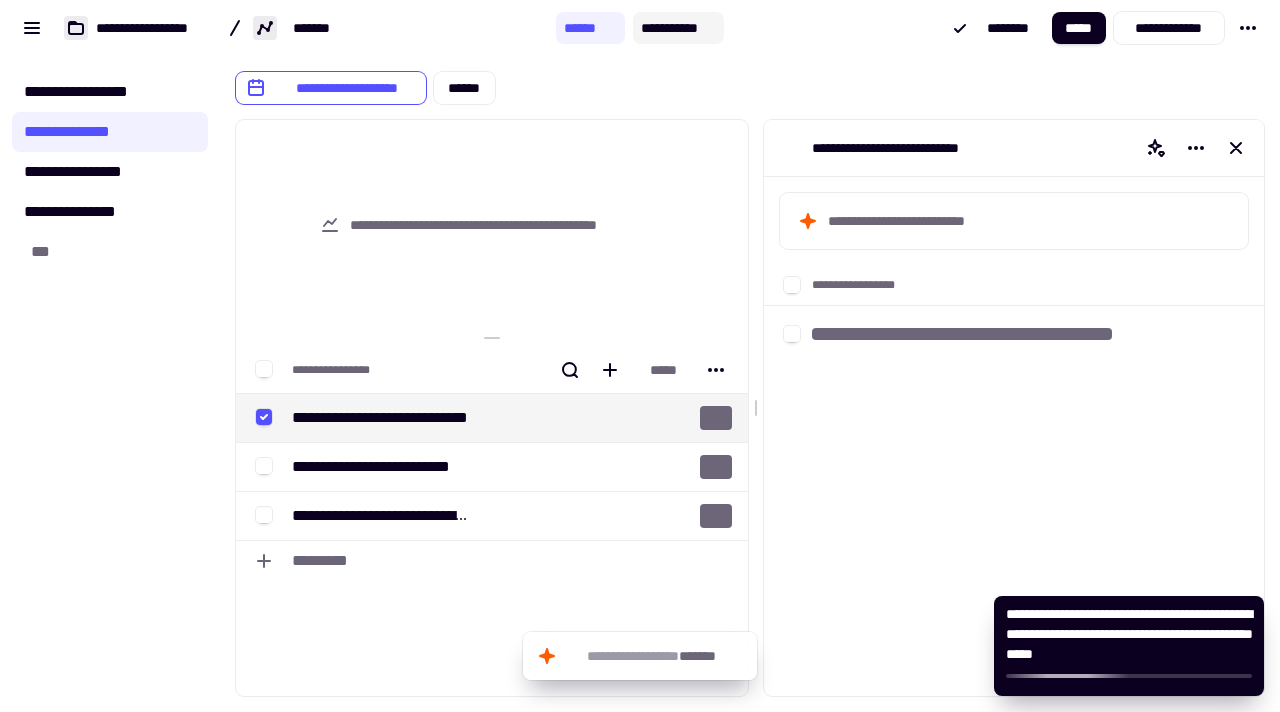 click on "**********" 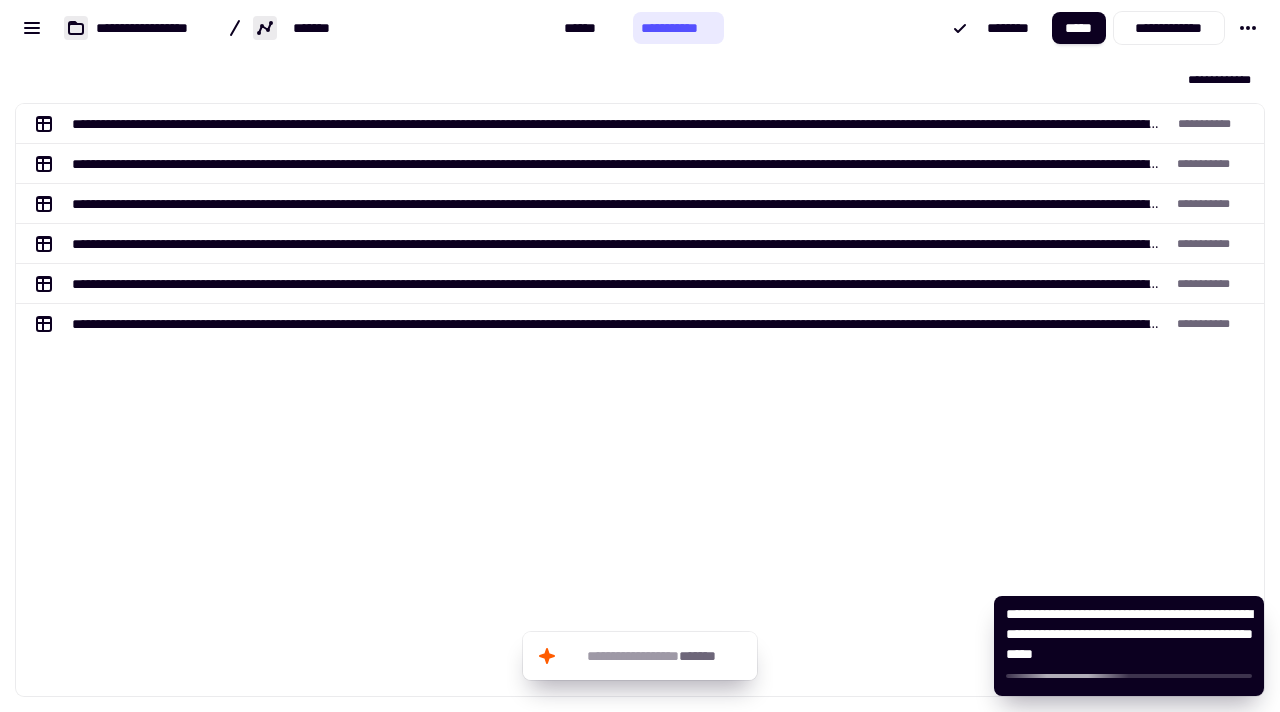 scroll, scrollTop: 16, scrollLeft: 16, axis: both 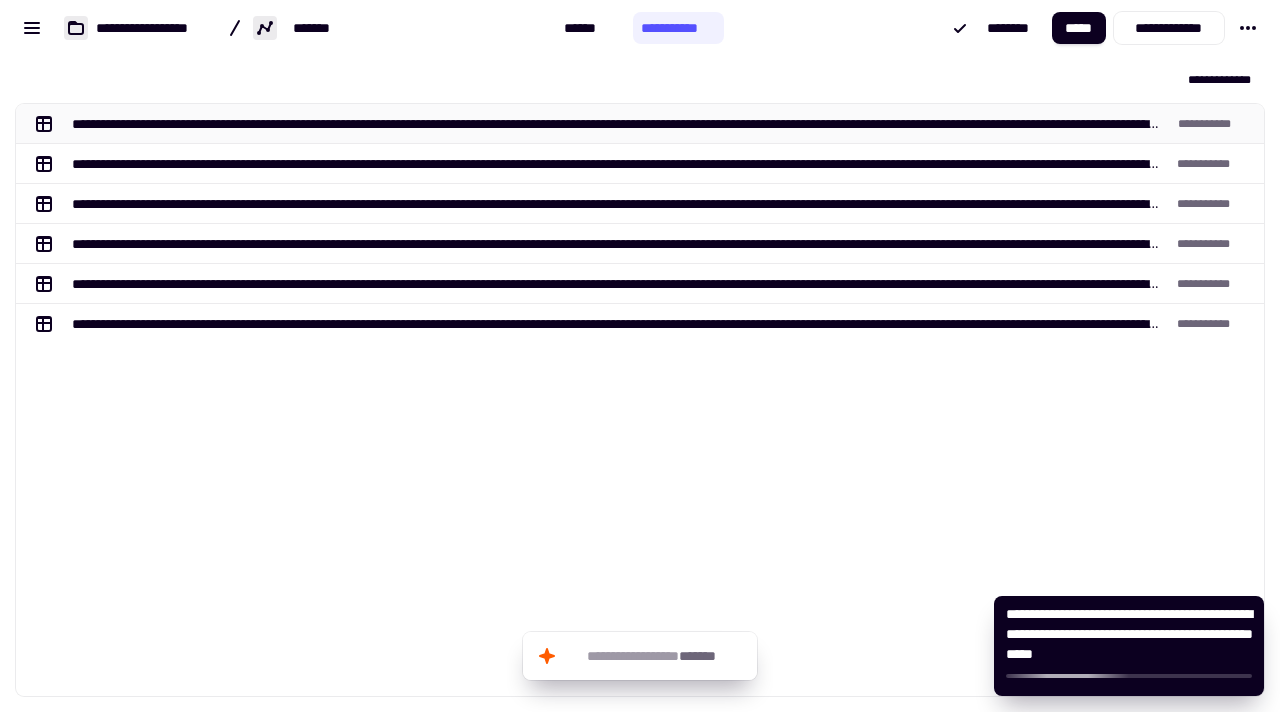 click on "**********" 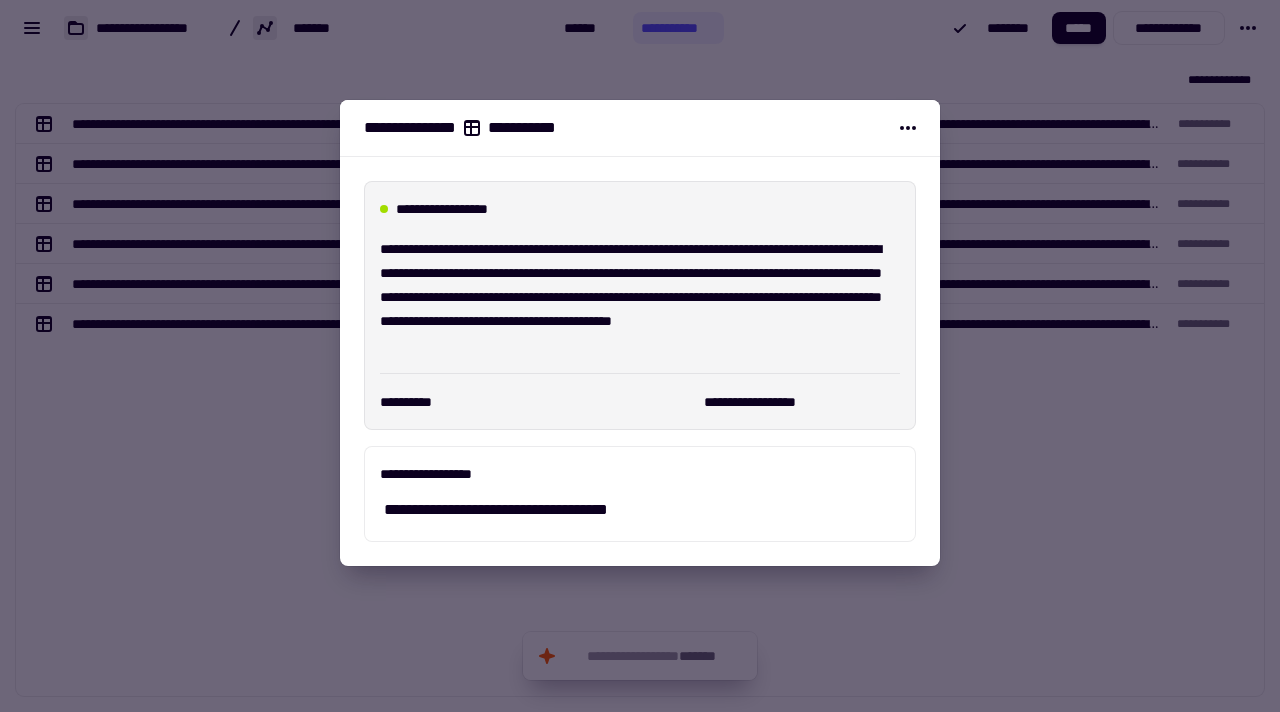 click at bounding box center [640, 356] 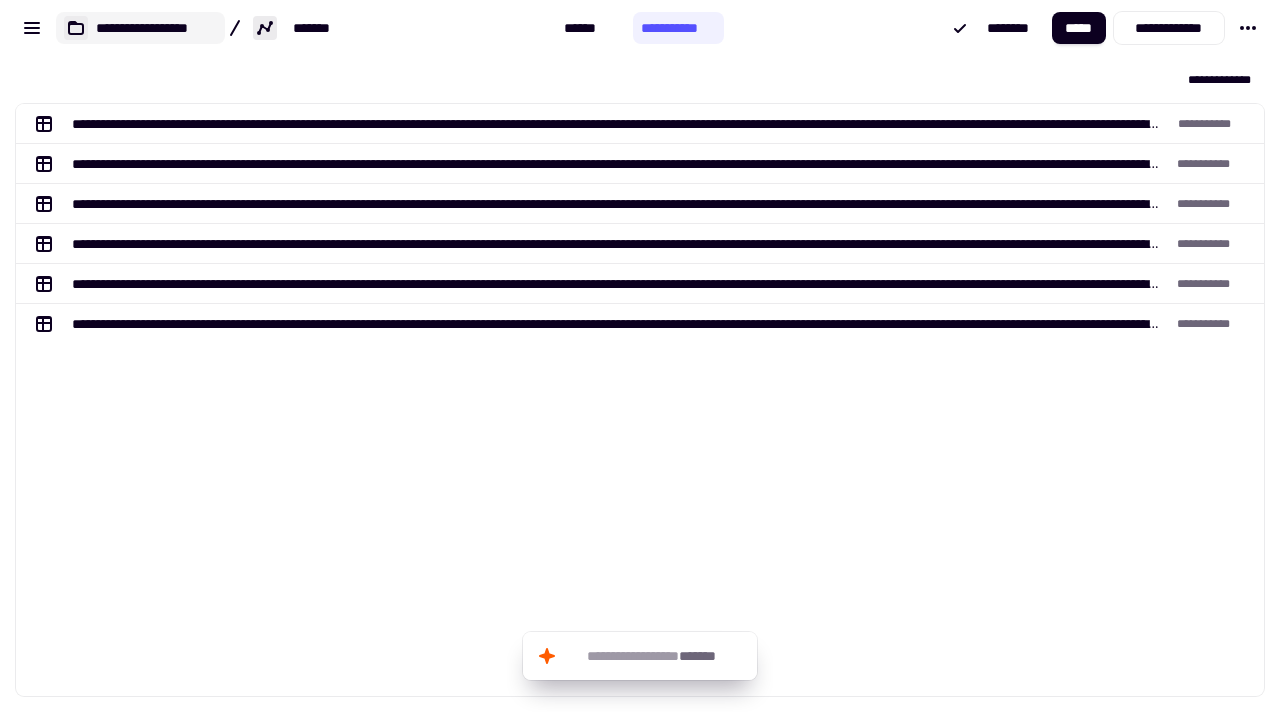 click on "**********" 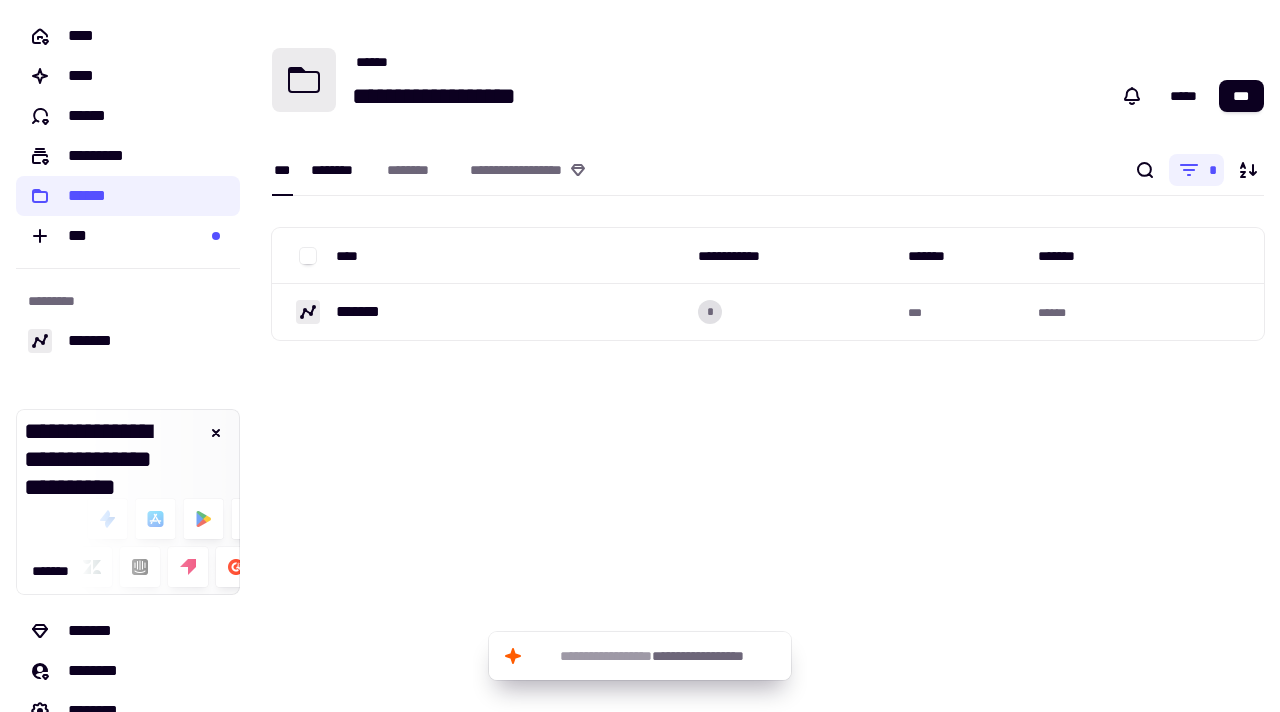 click on "********" at bounding box center [339, 170] 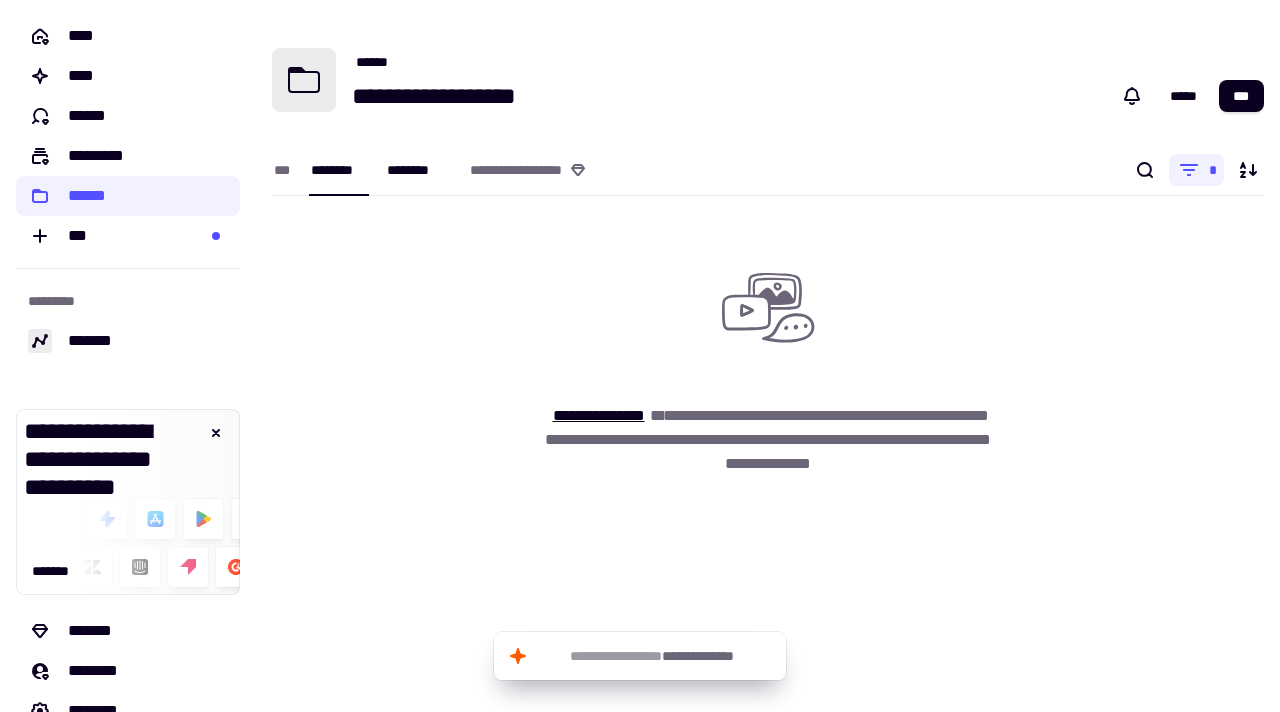 click on "********" at bounding box center (418, 170) 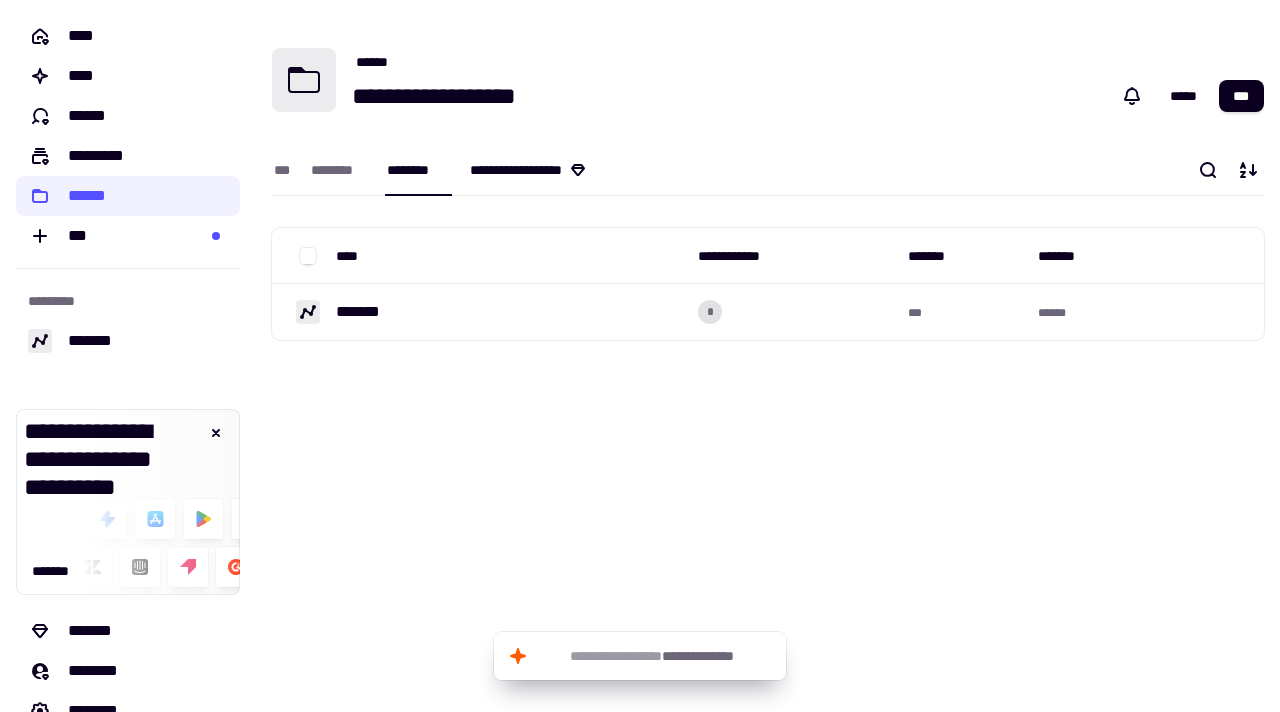 click on "**********" at bounding box center [546, 170] 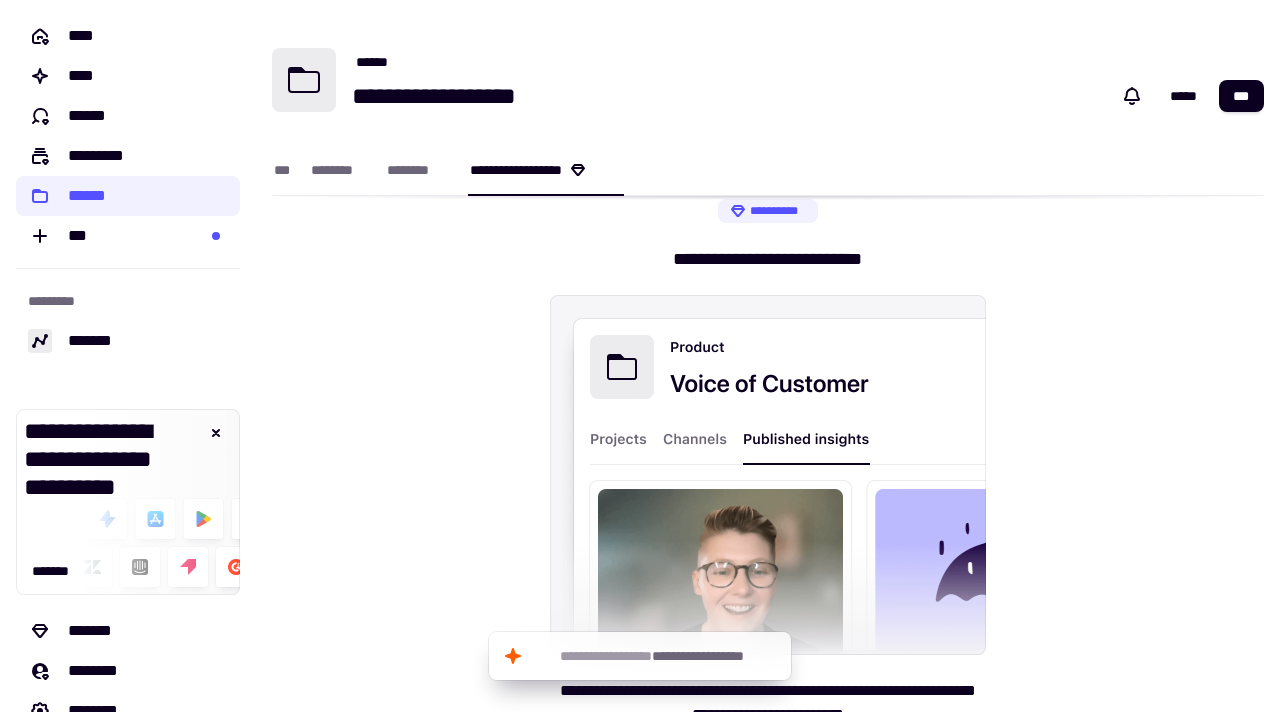 scroll, scrollTop: 21, scrollLeft: 0, axis: vertical 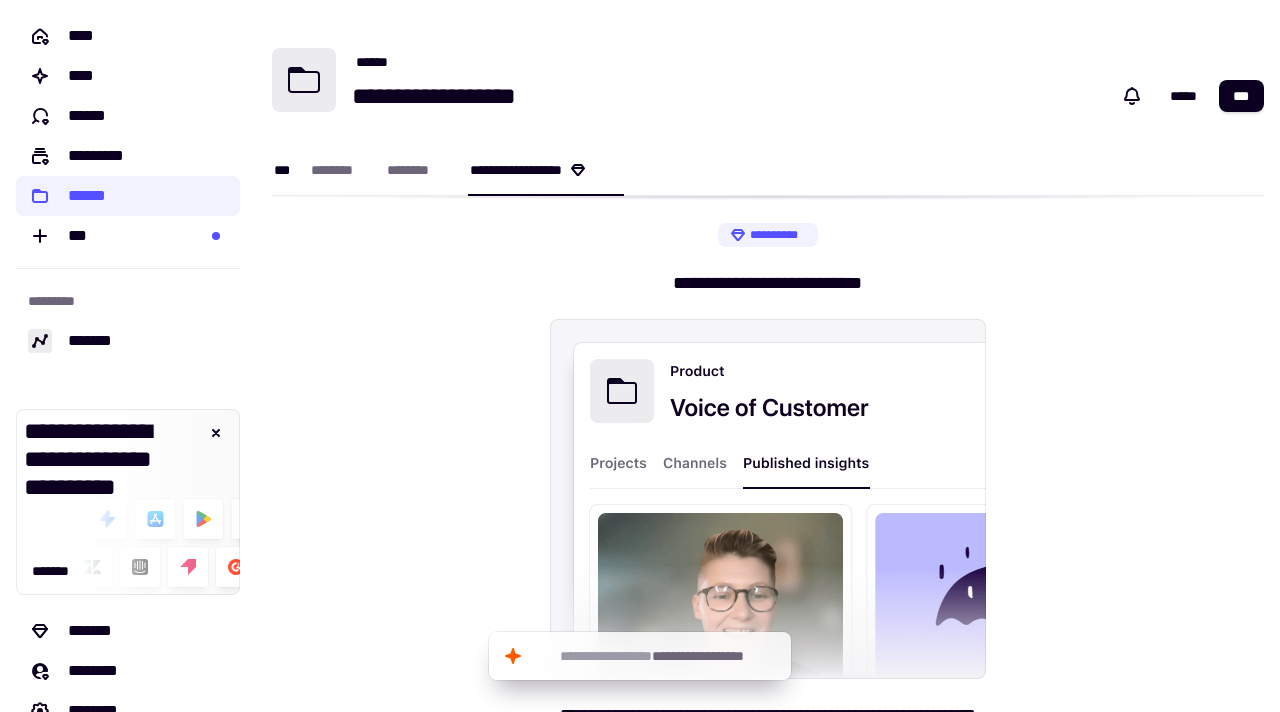 click on "***" at bounding box center [282, 170] 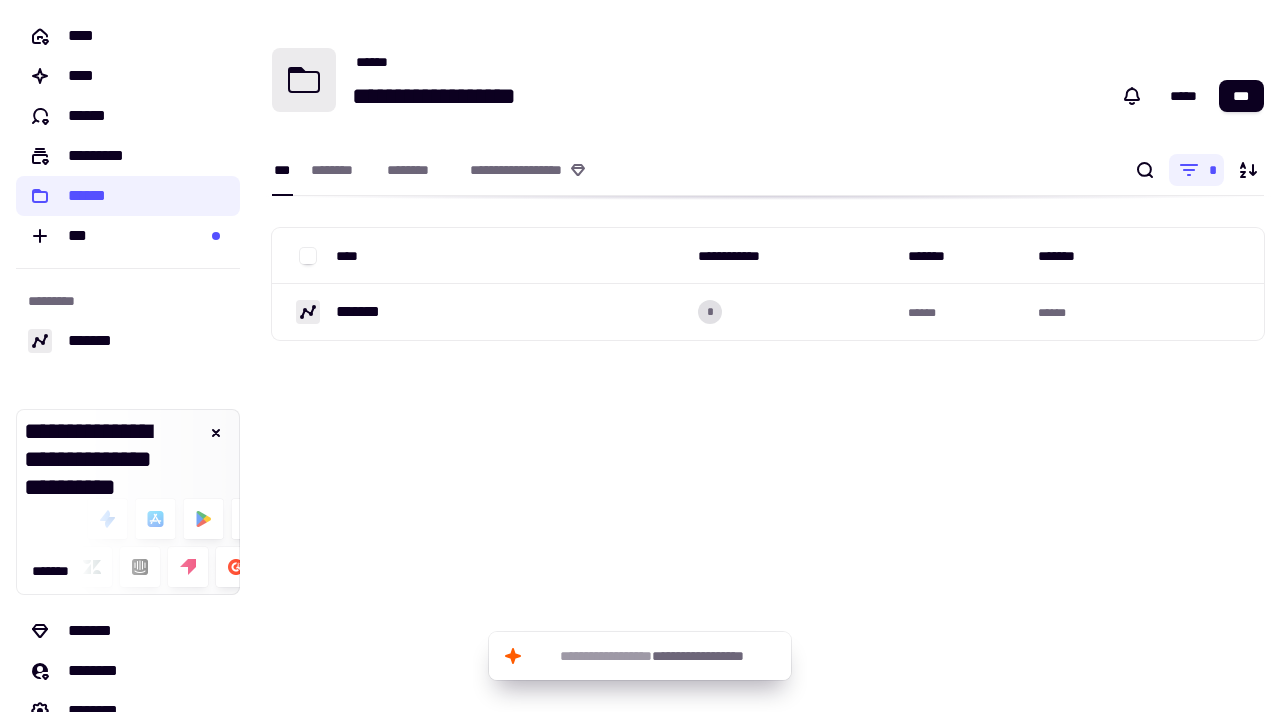 scroll, scrollTop: 0, scrollLeft: 0, axis: both 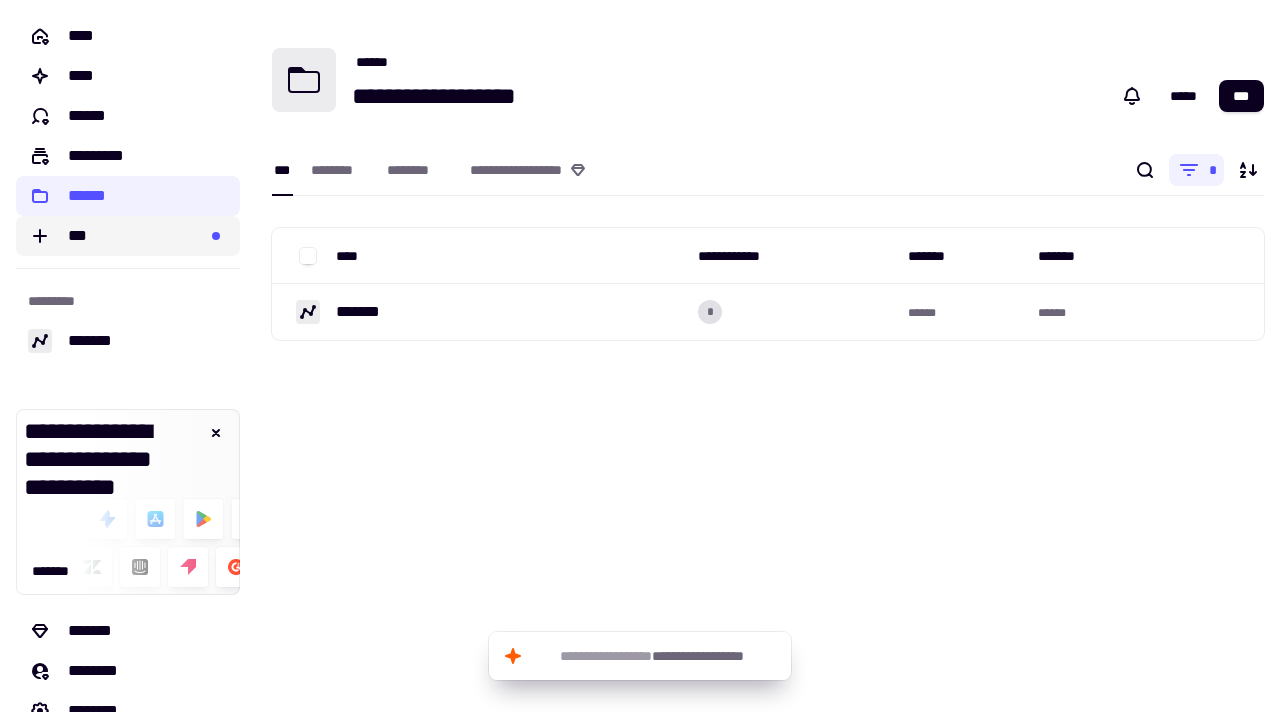 click on "***" 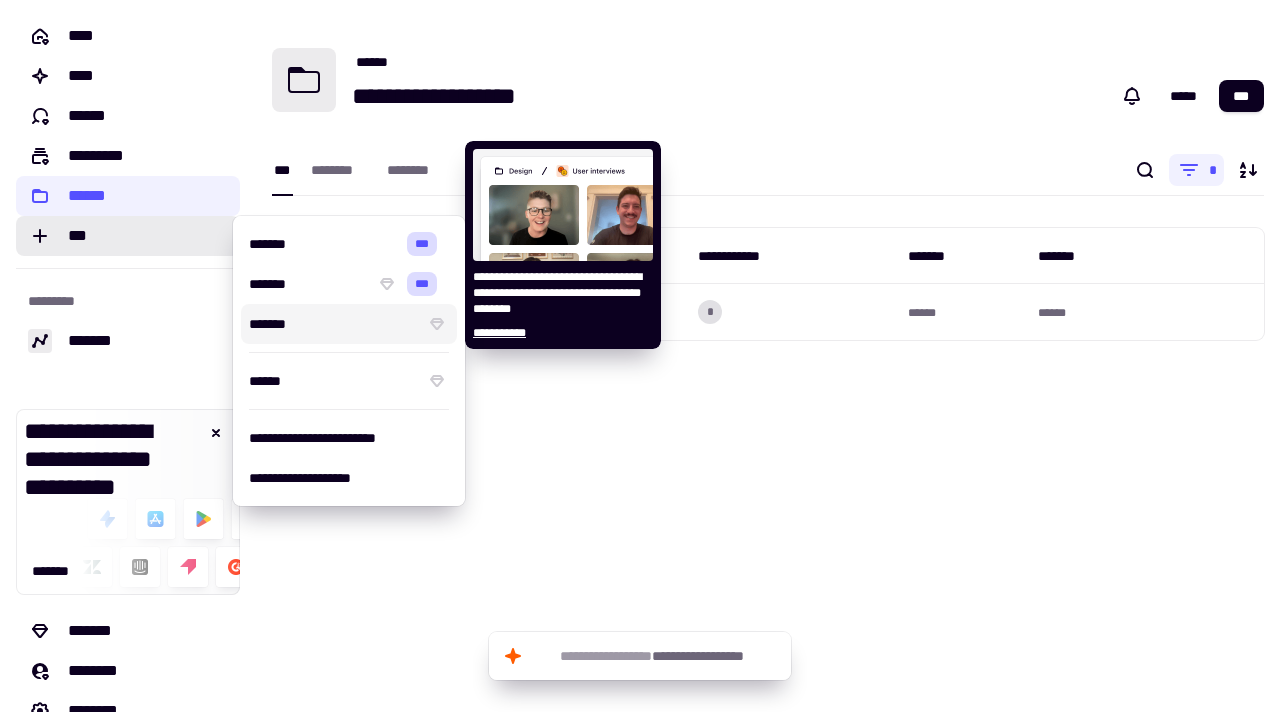 click on "**********" at bounding box center (768, 202) 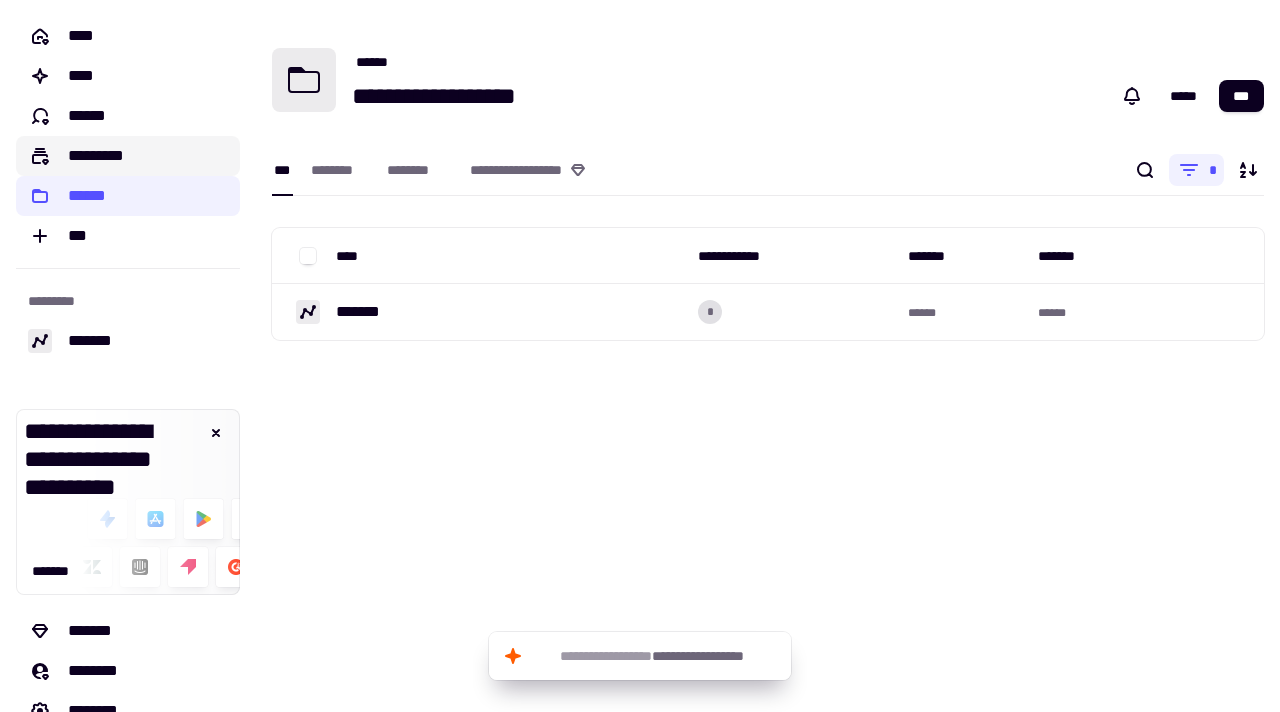 click on "*********" 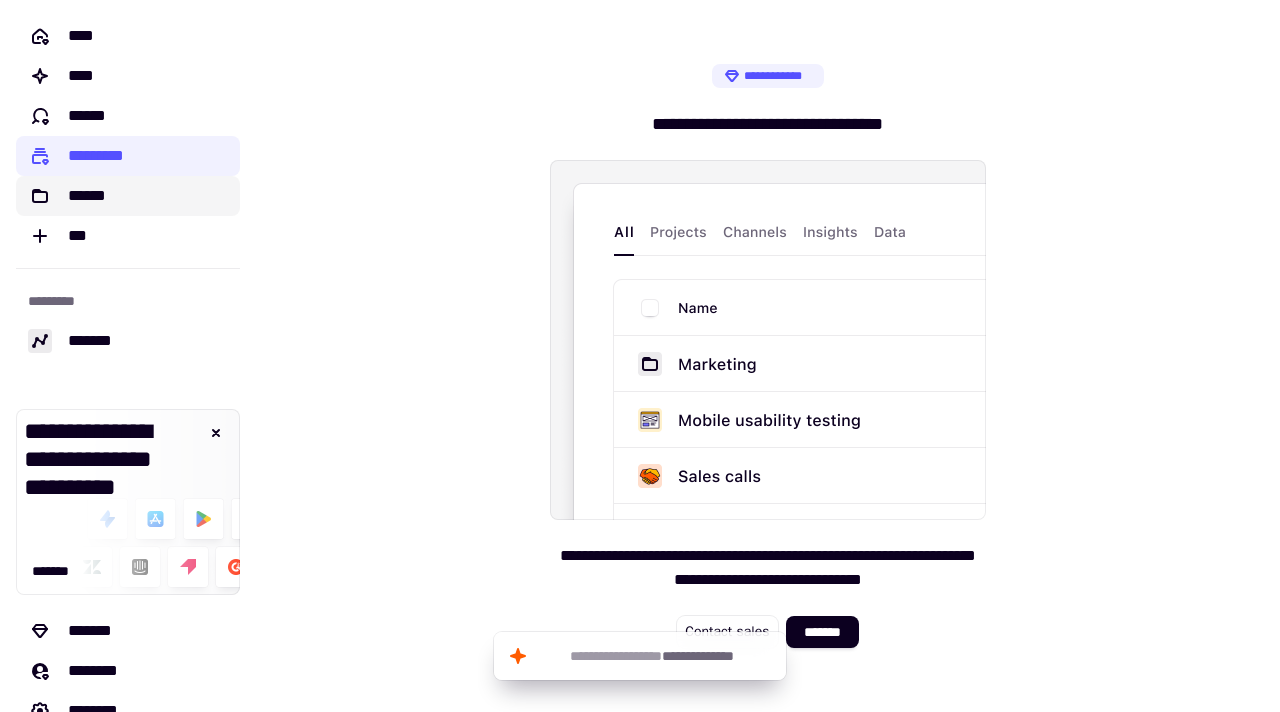 click on "******" 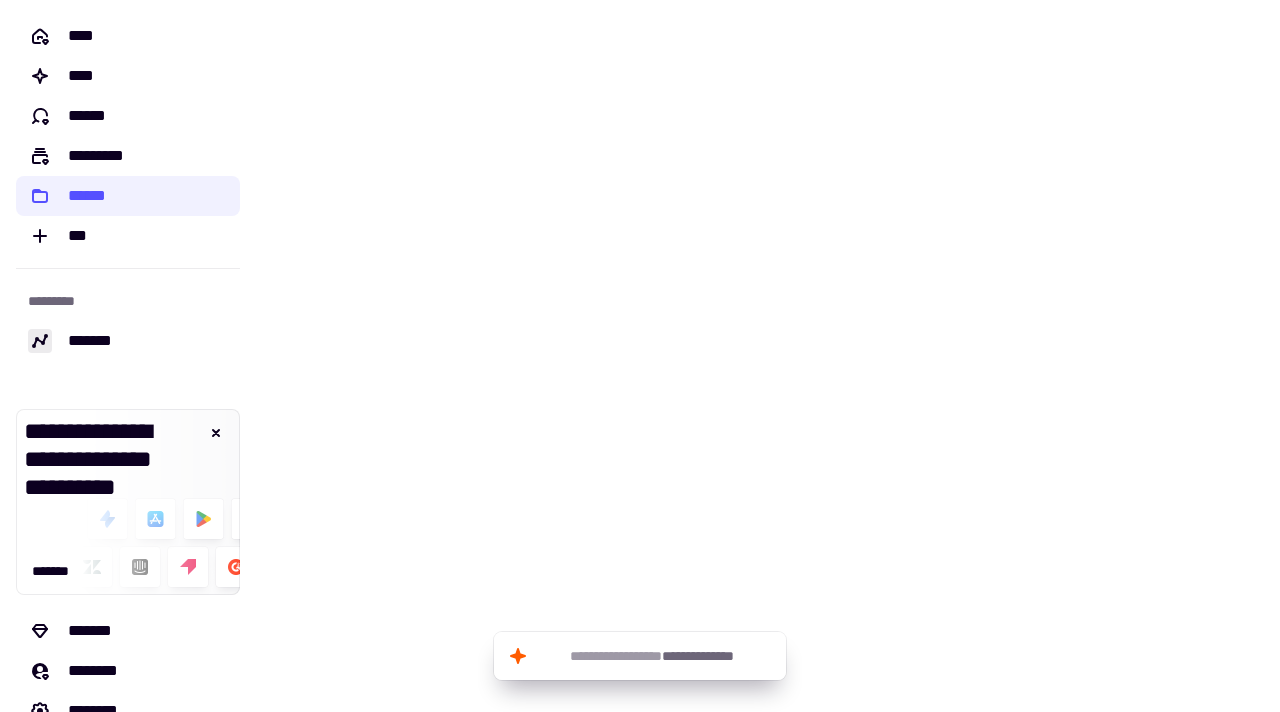 click on "**********" 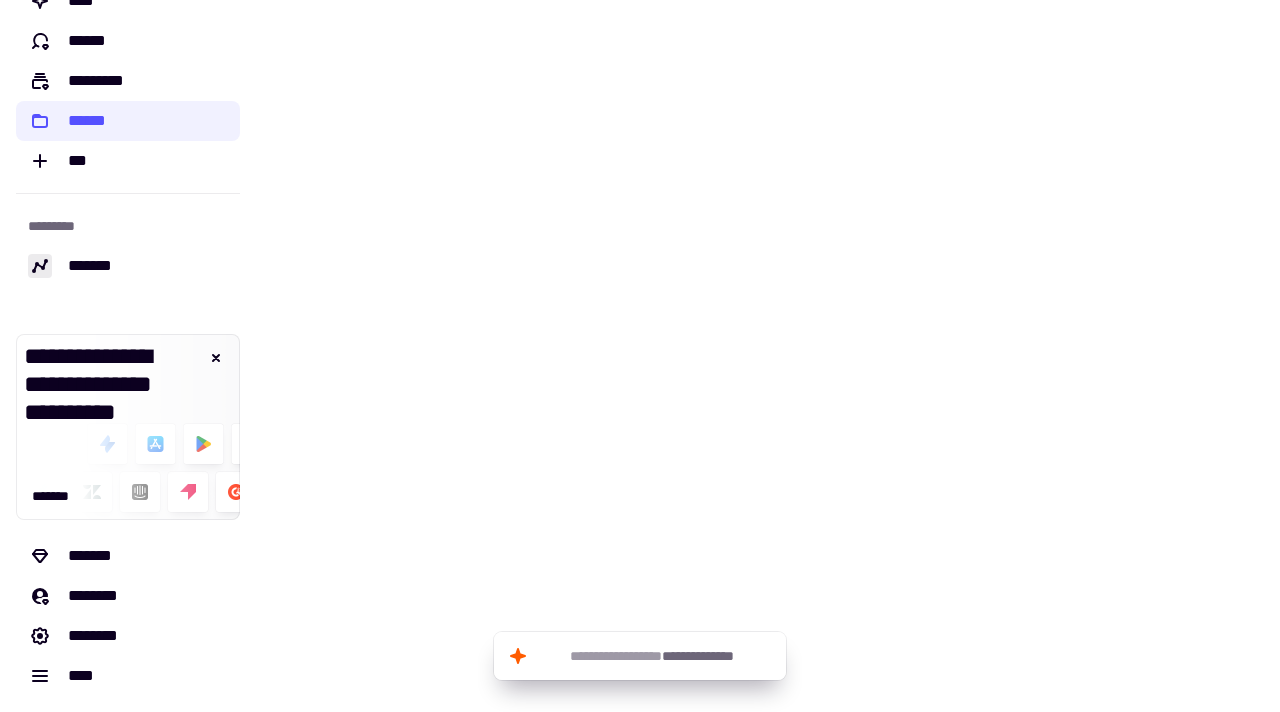 click on "**********" 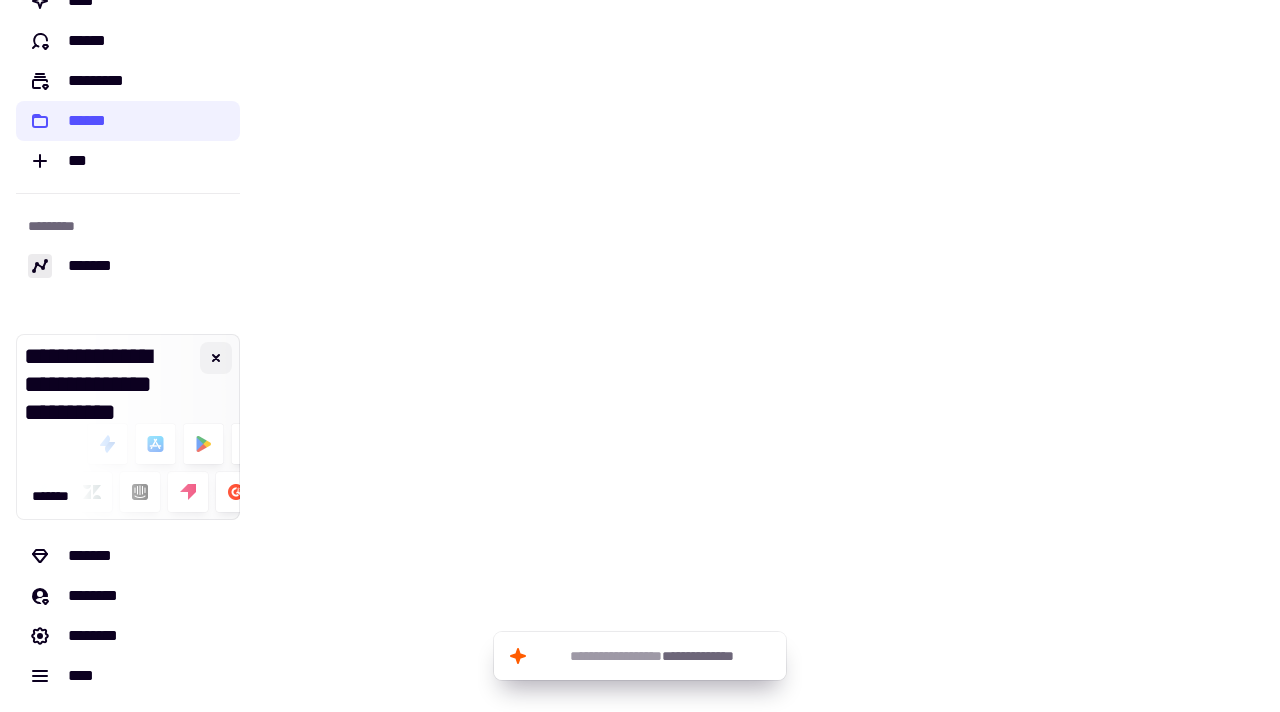 click 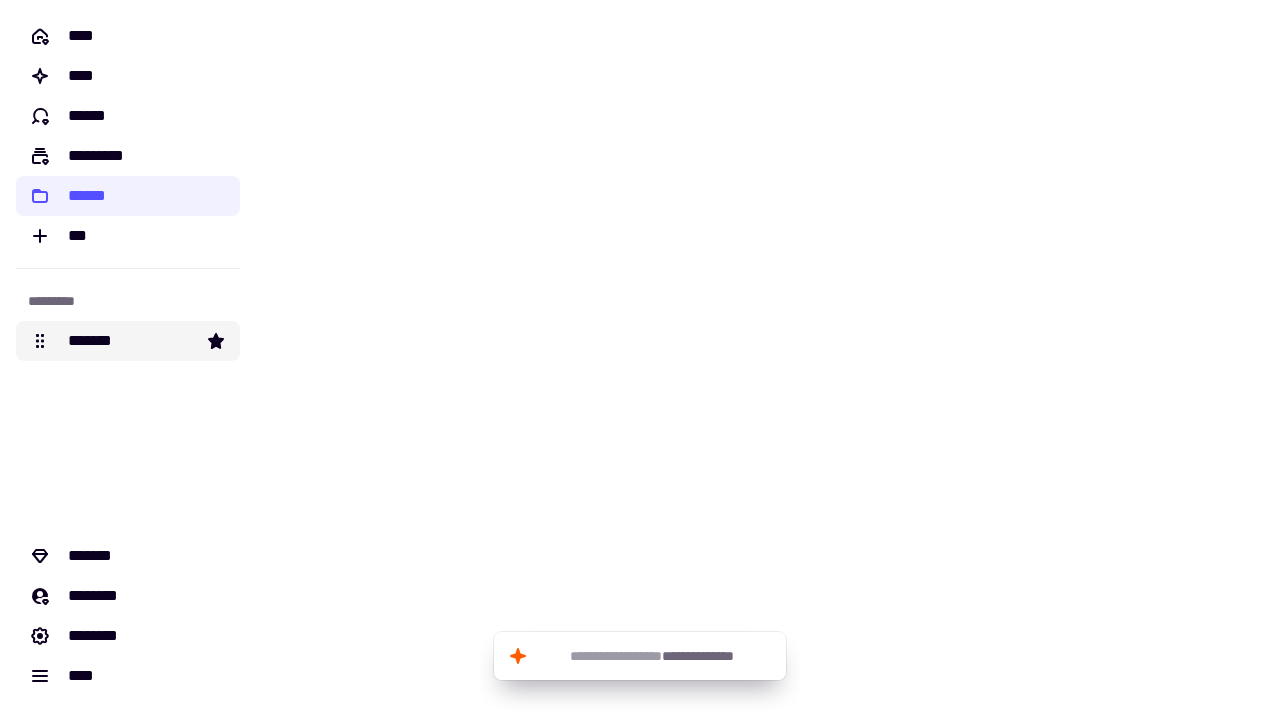 click on "*******" 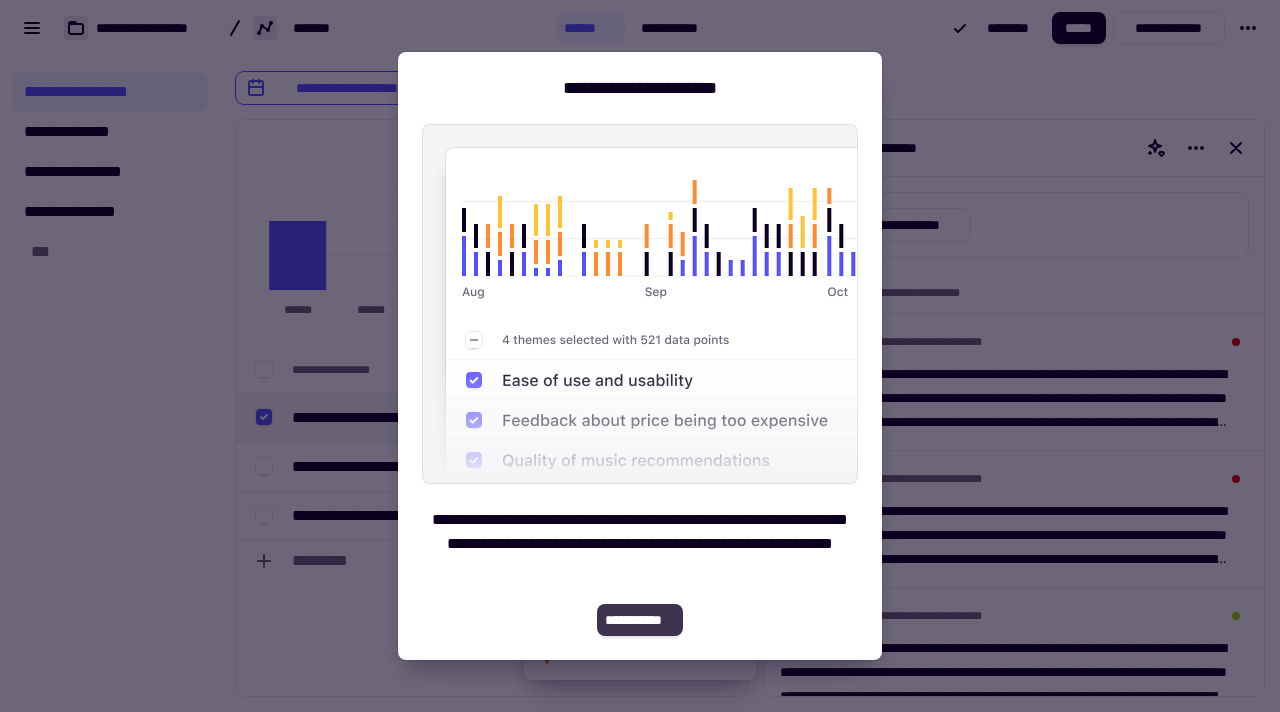 click on "**********" 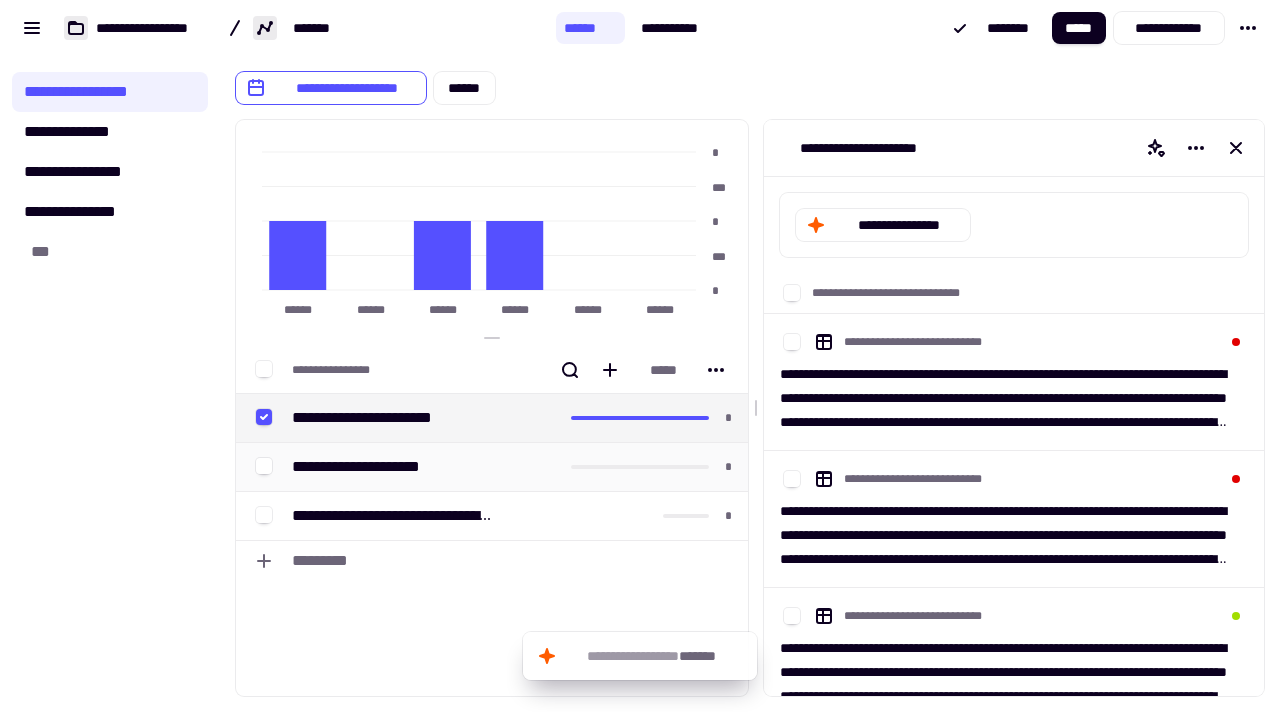 click at bounding box center (617, 467) 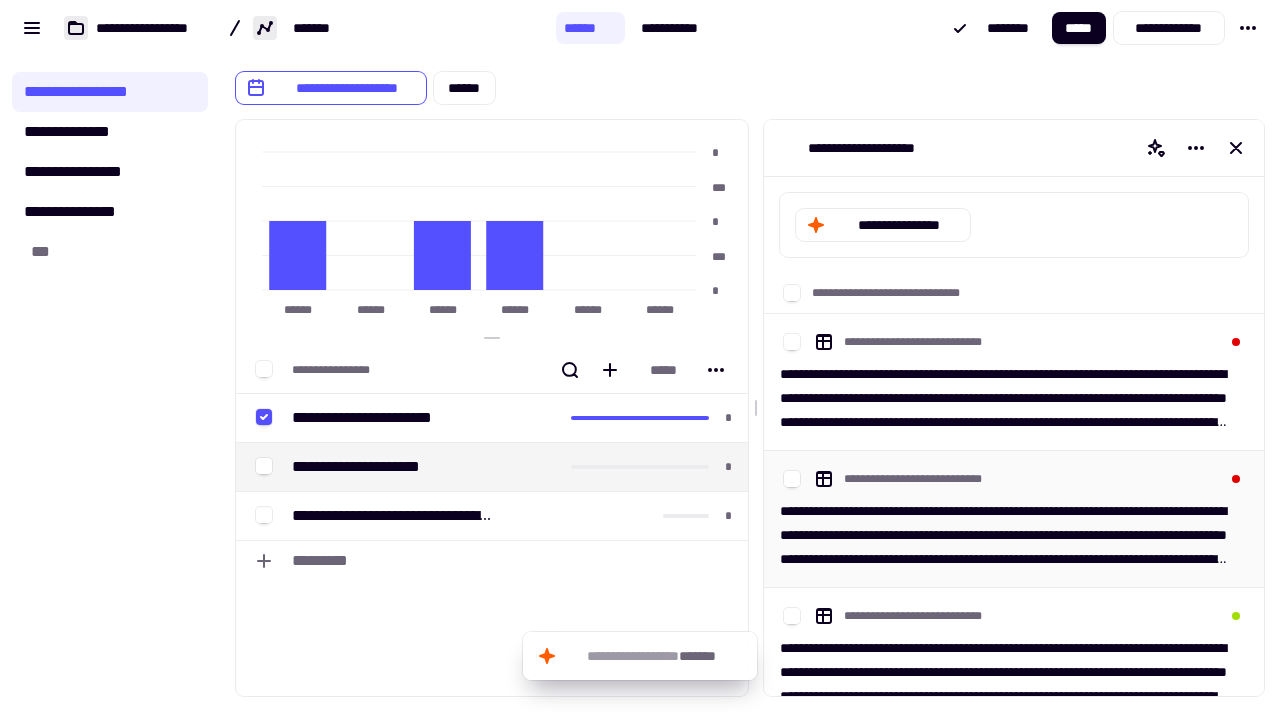 scroll, scrollTop: 43, scrollLeft: 0, axis: vertical 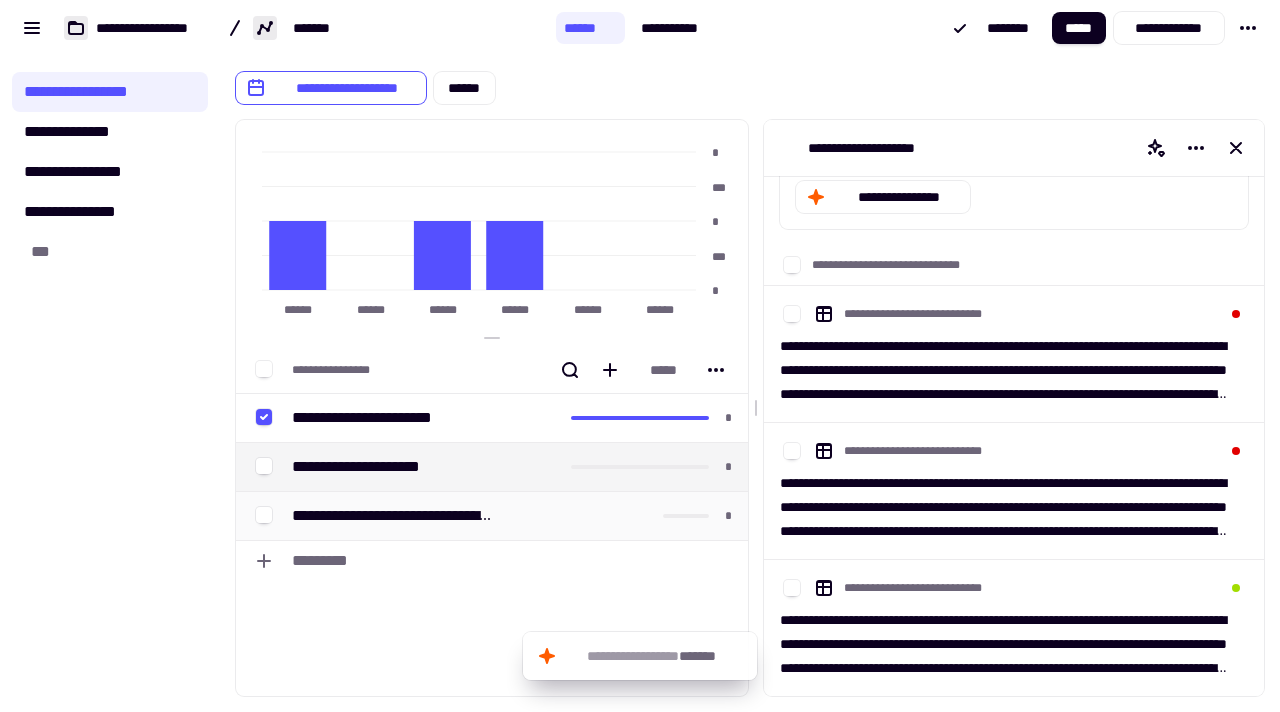 click at bounding box center (617, 516) 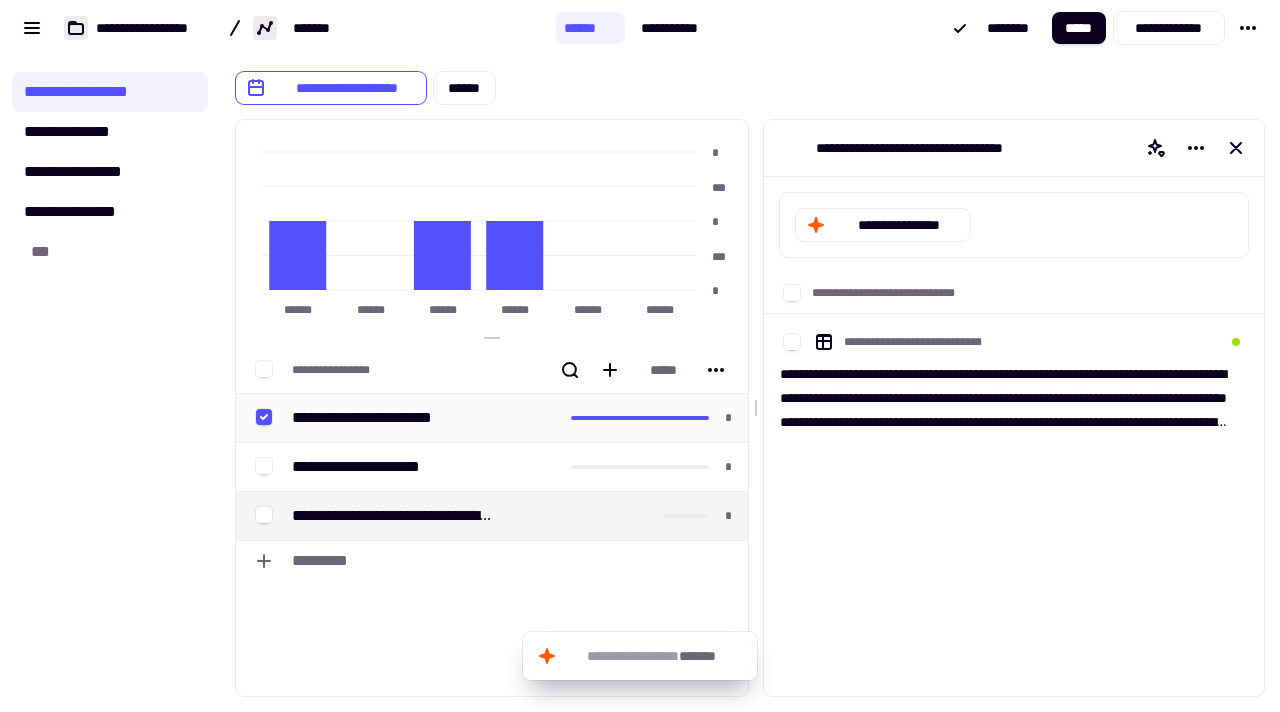 click on "**********" at bounding box center [376, 418] 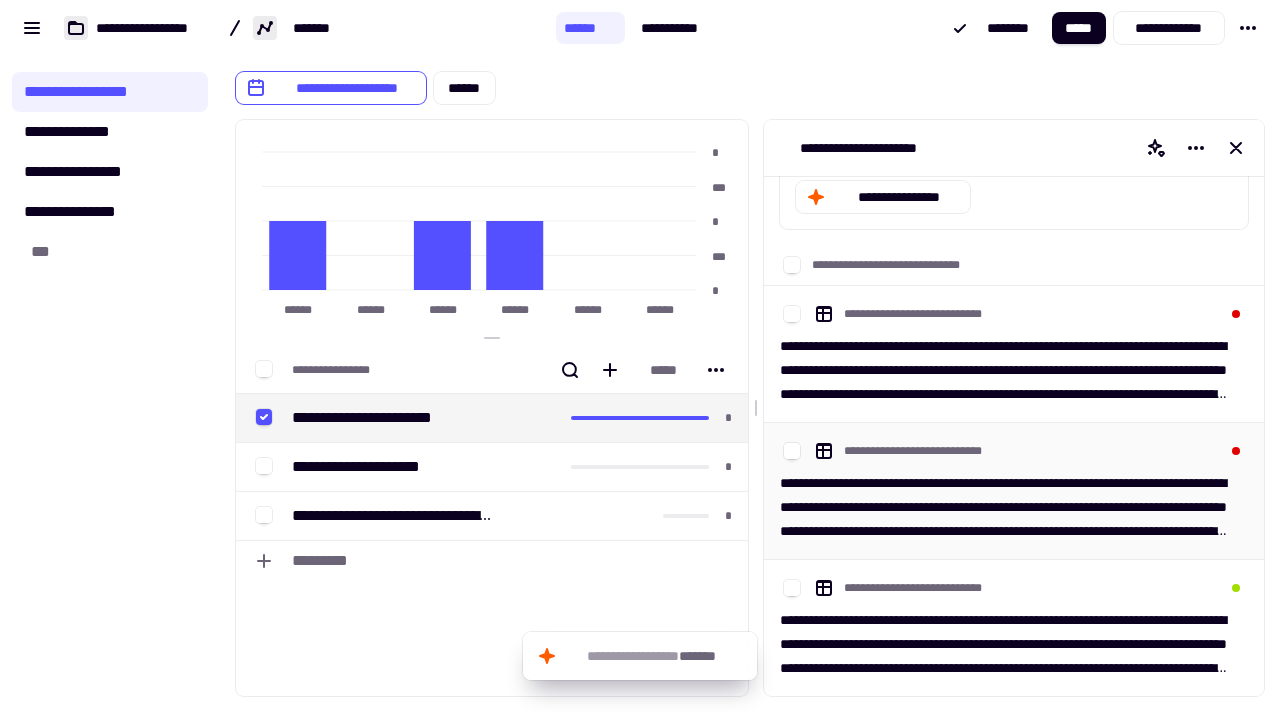 scroll, scrollTop: 0, scrollLeft: 0, axis: both 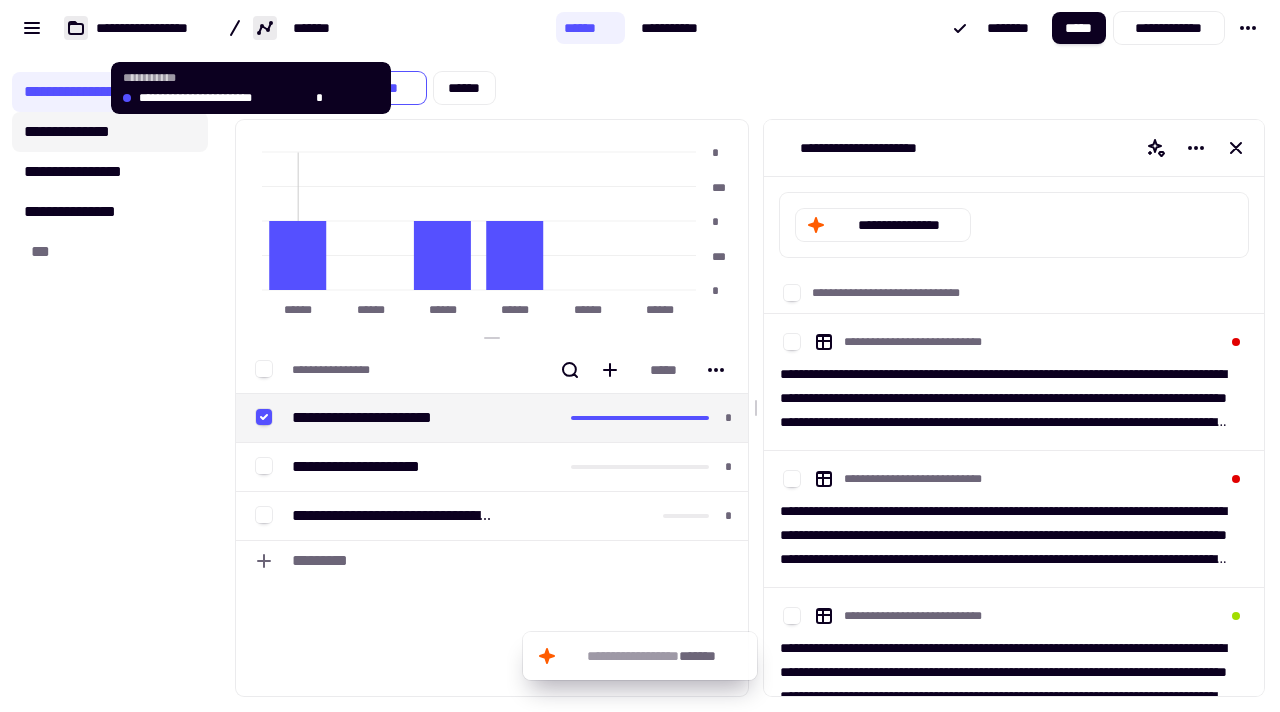 click on "**********" 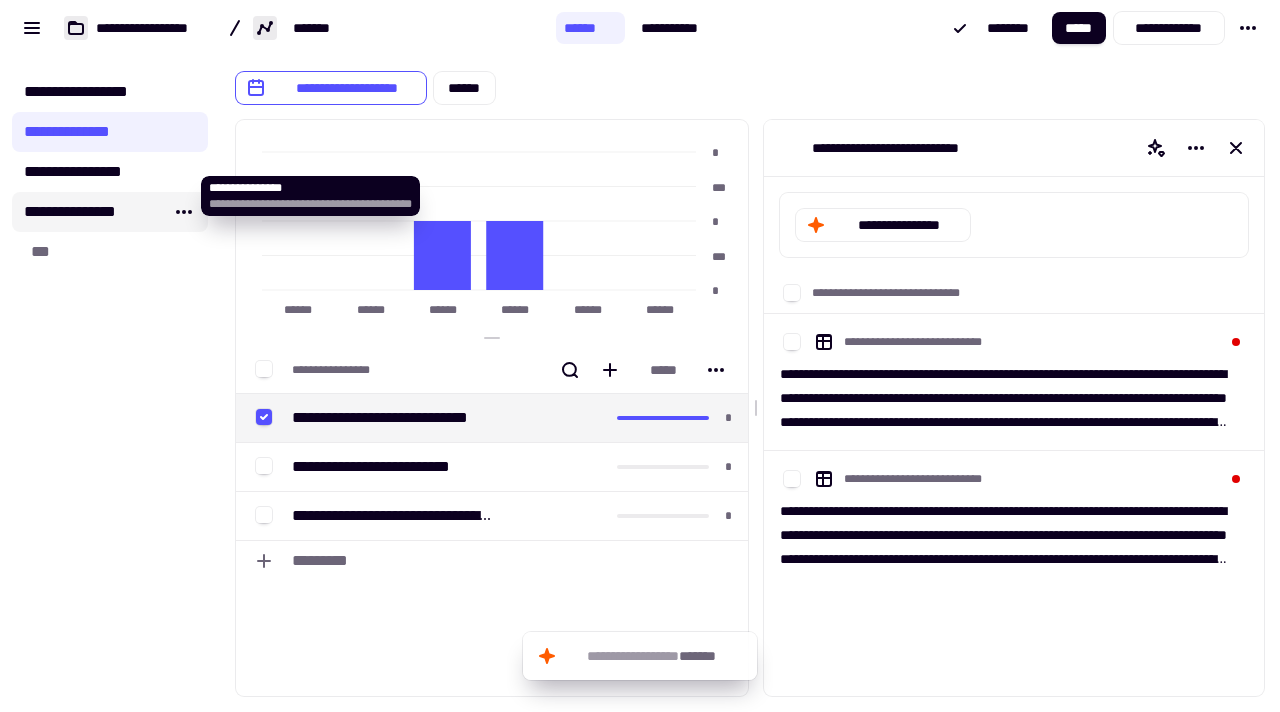 click on "**********" 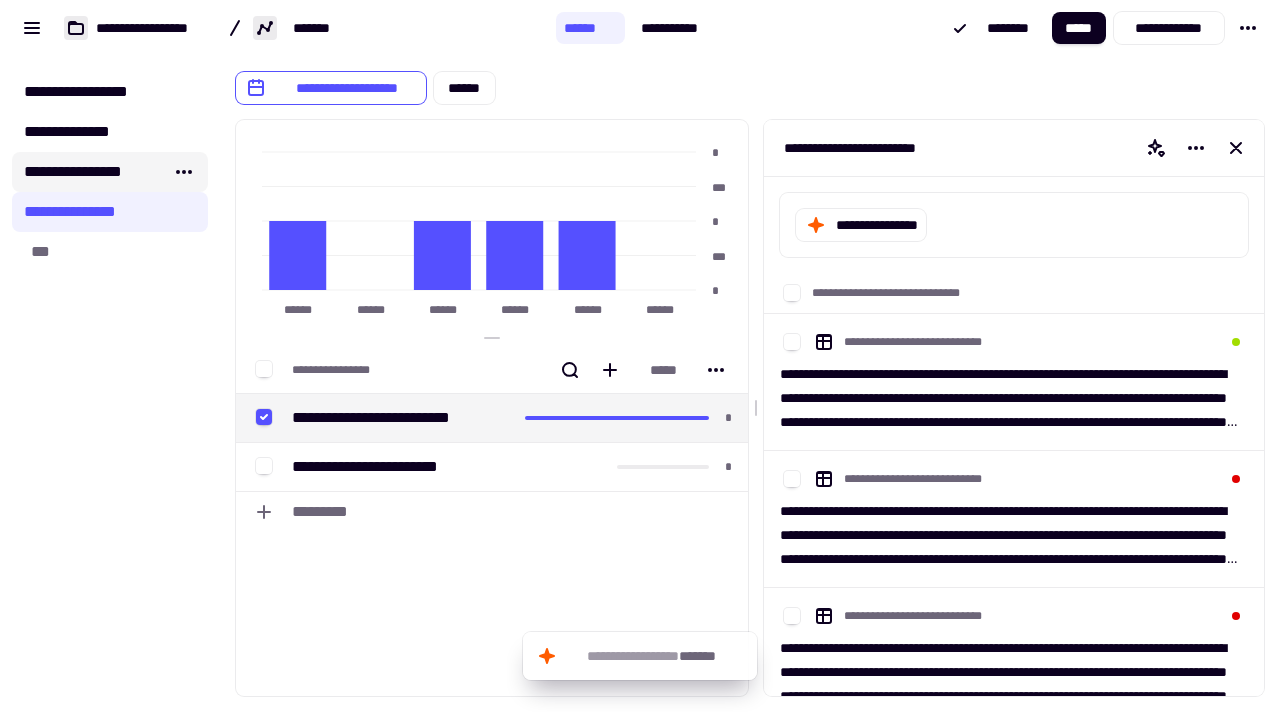 click on "**********" 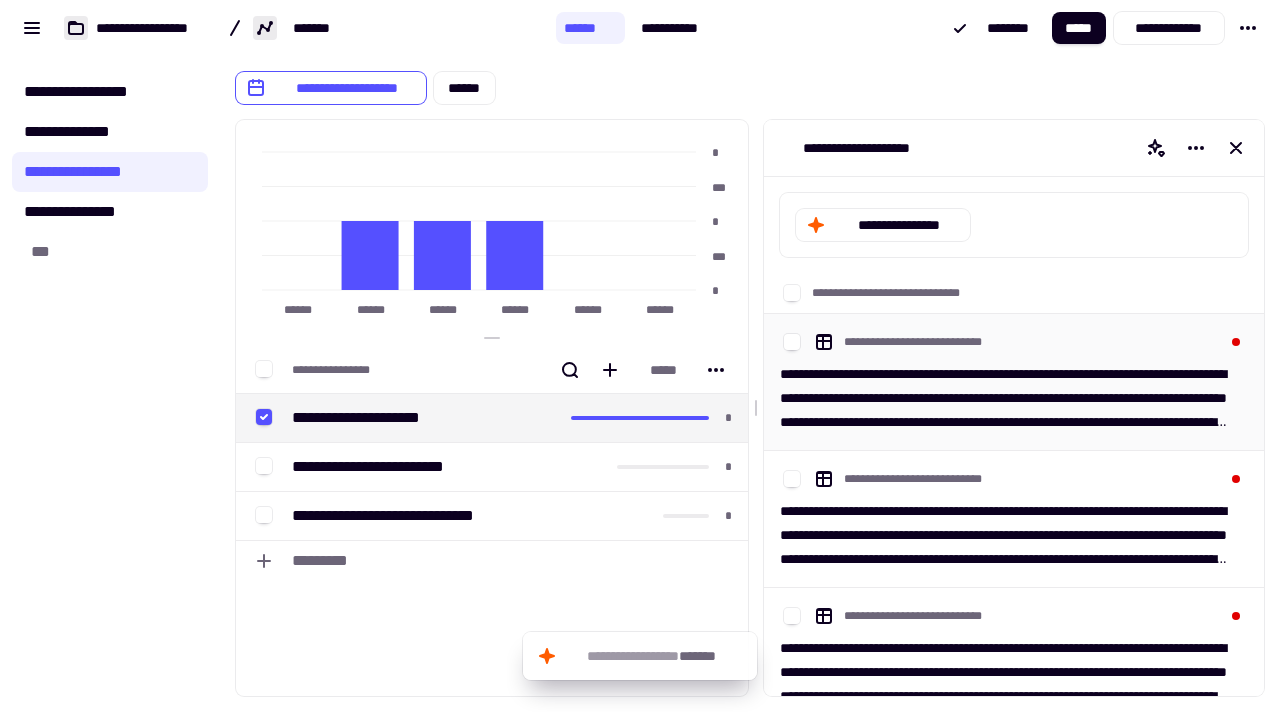 scroll, scrollTop: 43, scrollLeft: 0, axis: vertical 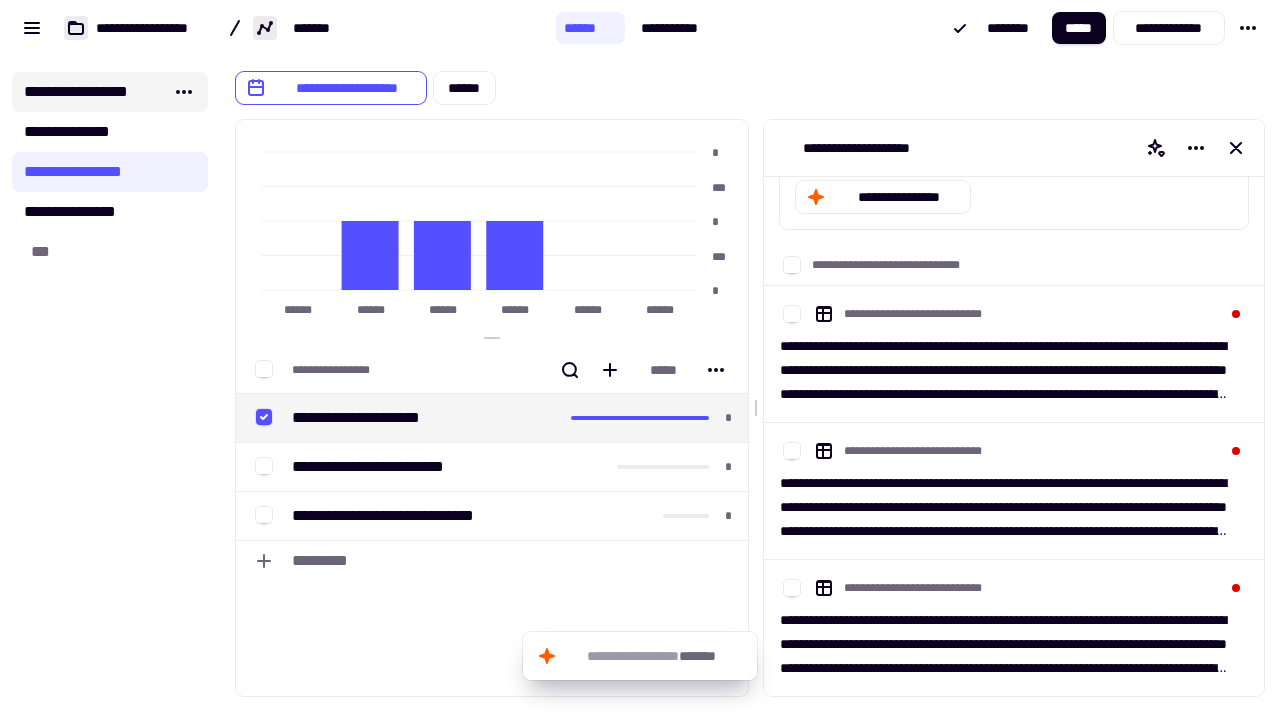 click on "**********" 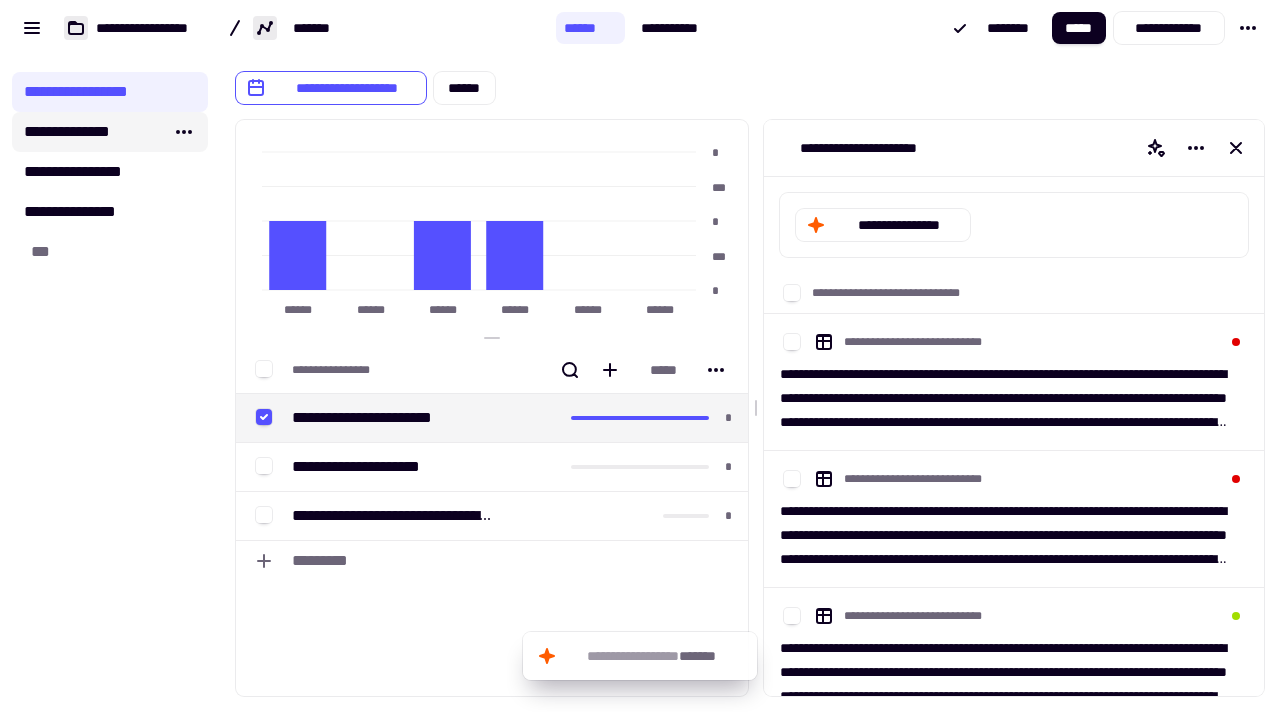 click on "**********" 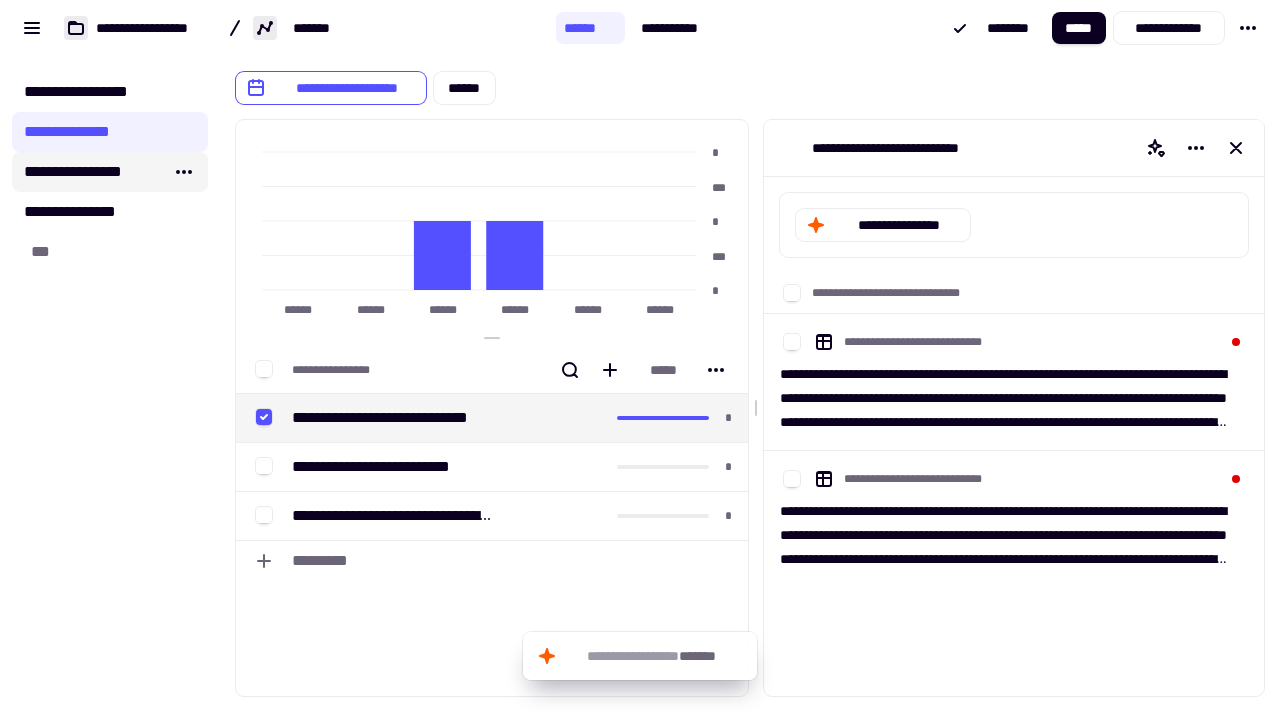 click on "**********" 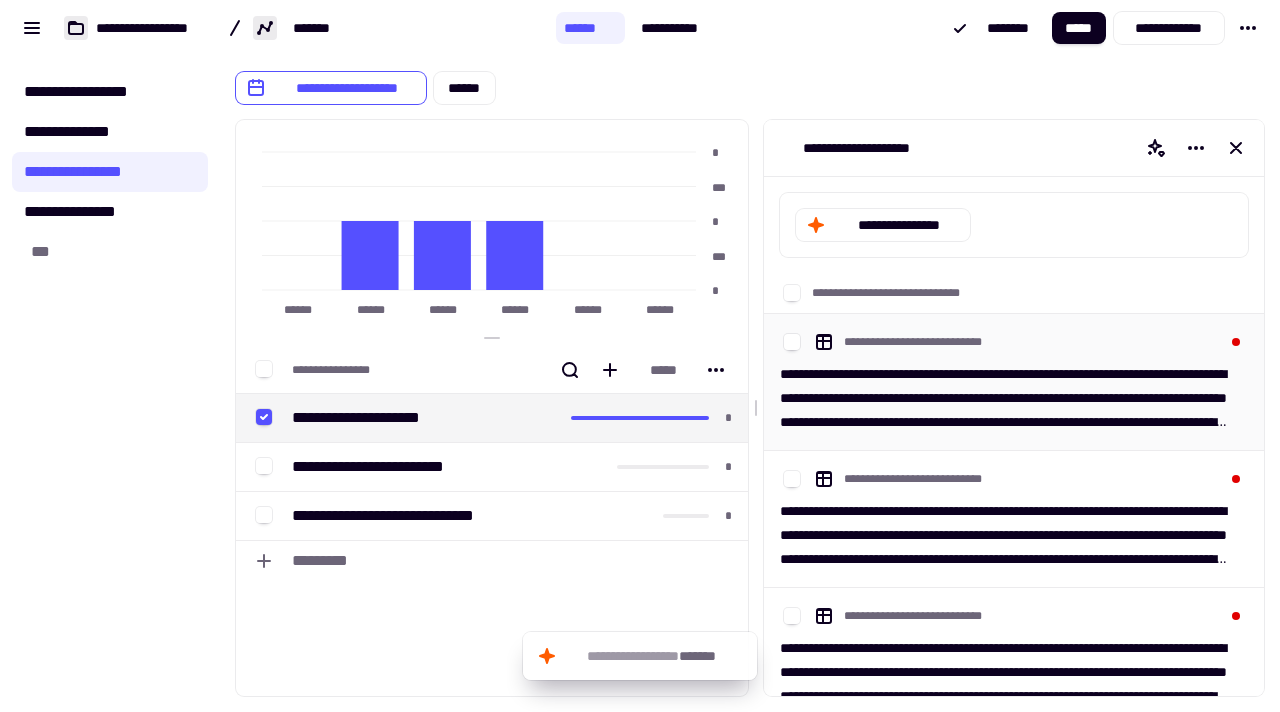 click on "**********" at bounding box center (1006, 398) 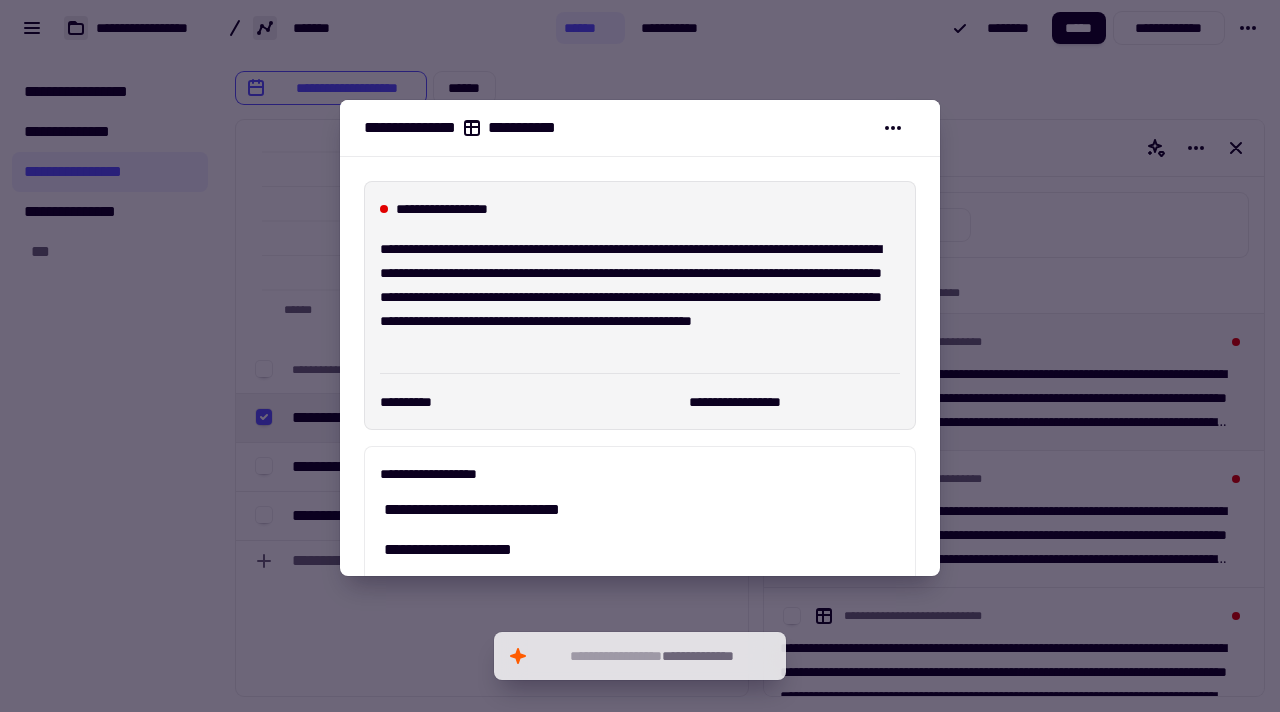 click at bounding box center (640, 356) 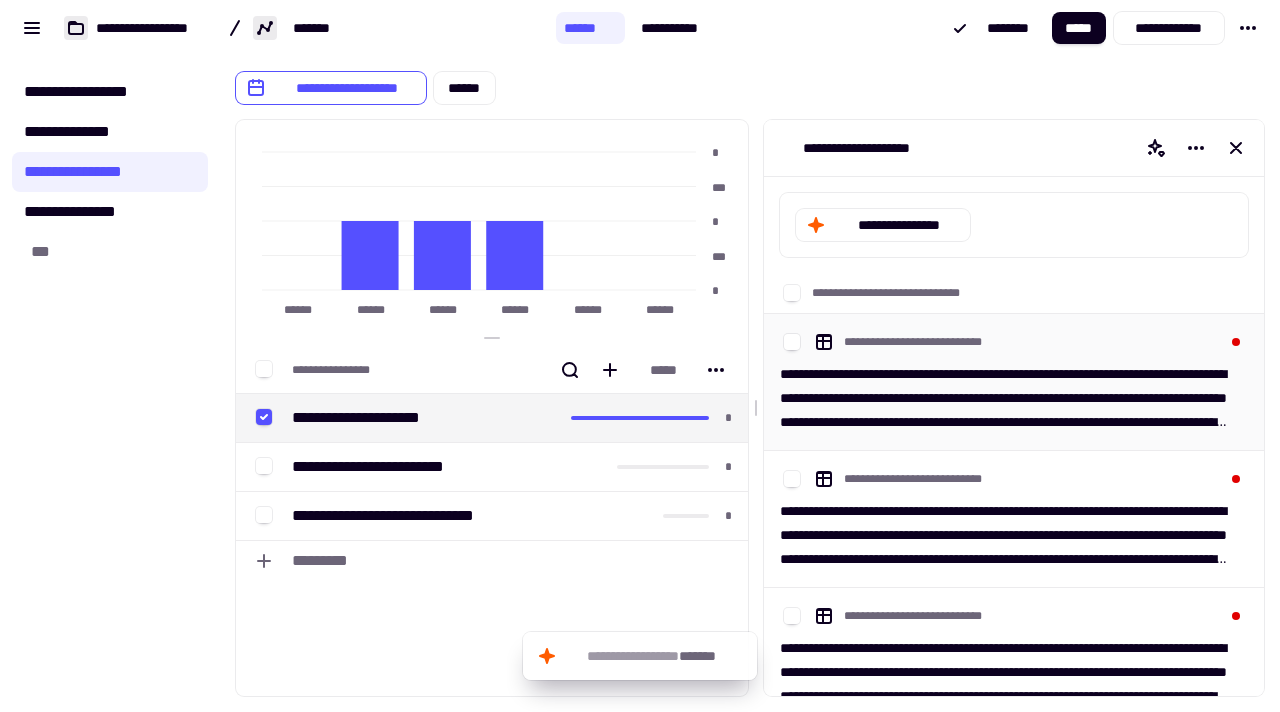 click on "**********" at bounding box center [1006, 398] 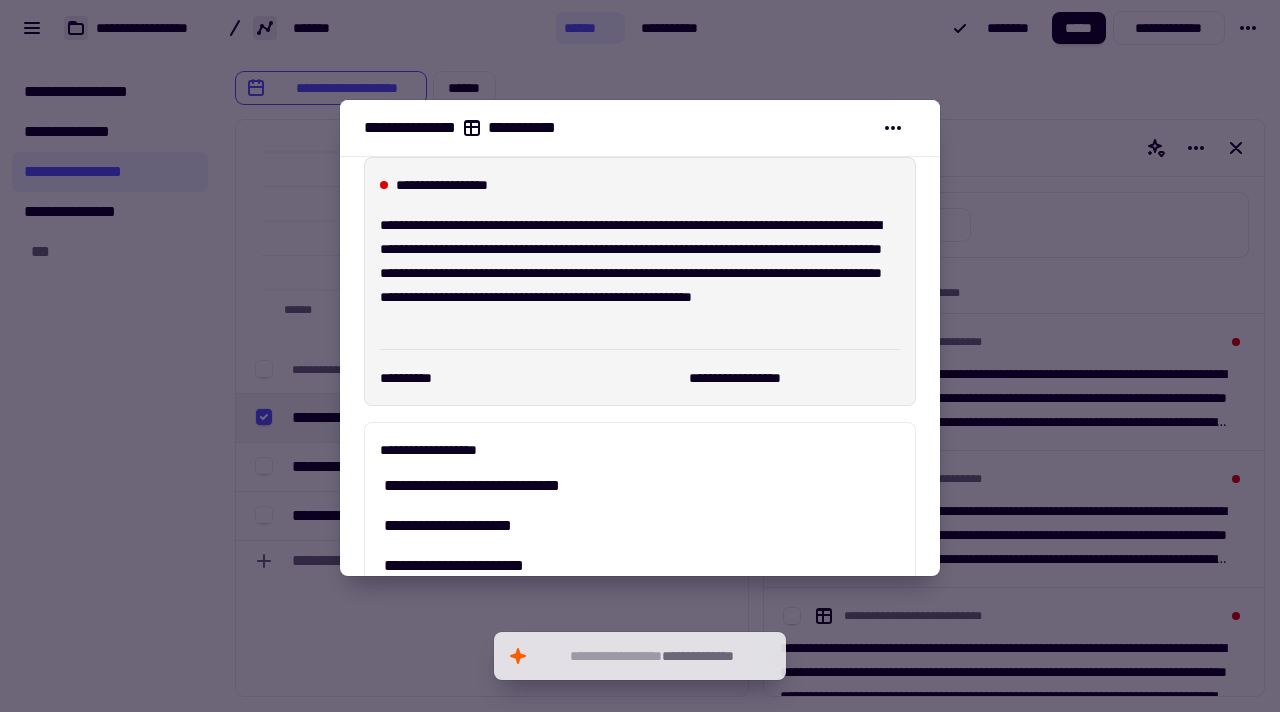 scroll, scrollTop: 0, scrollLeft: 0, axis: both 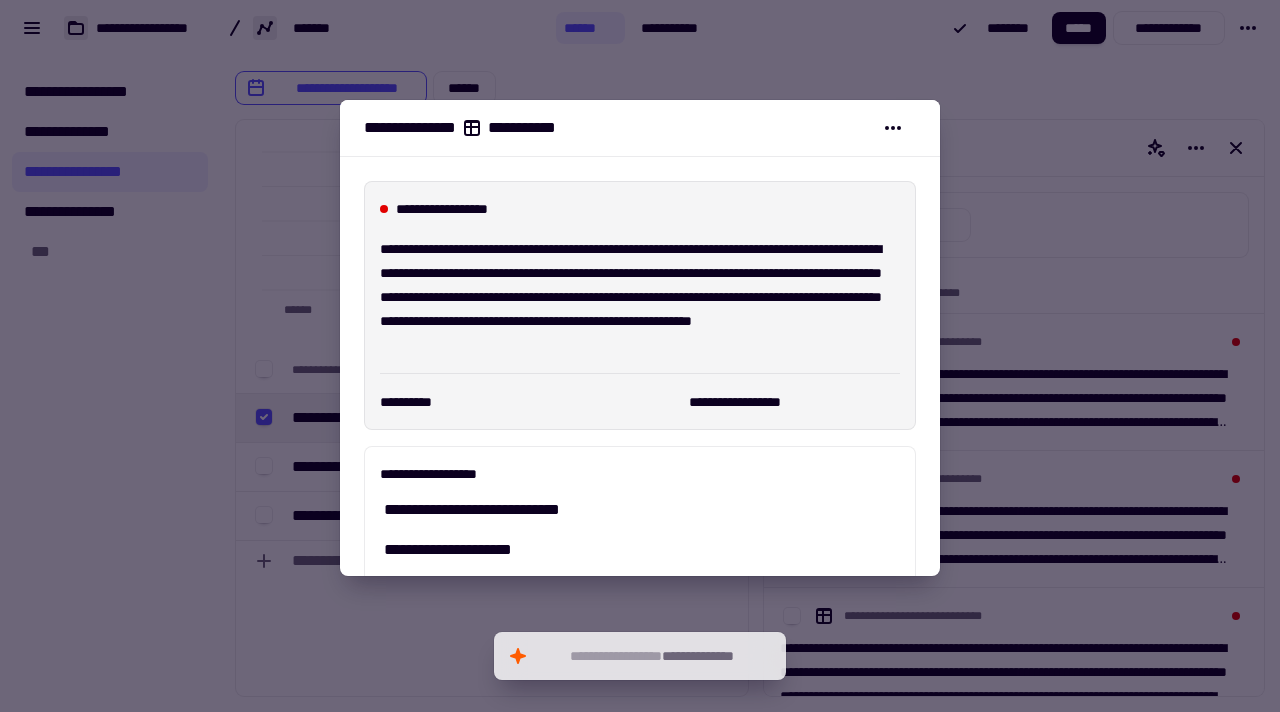 click at bounding box center [640, 356] 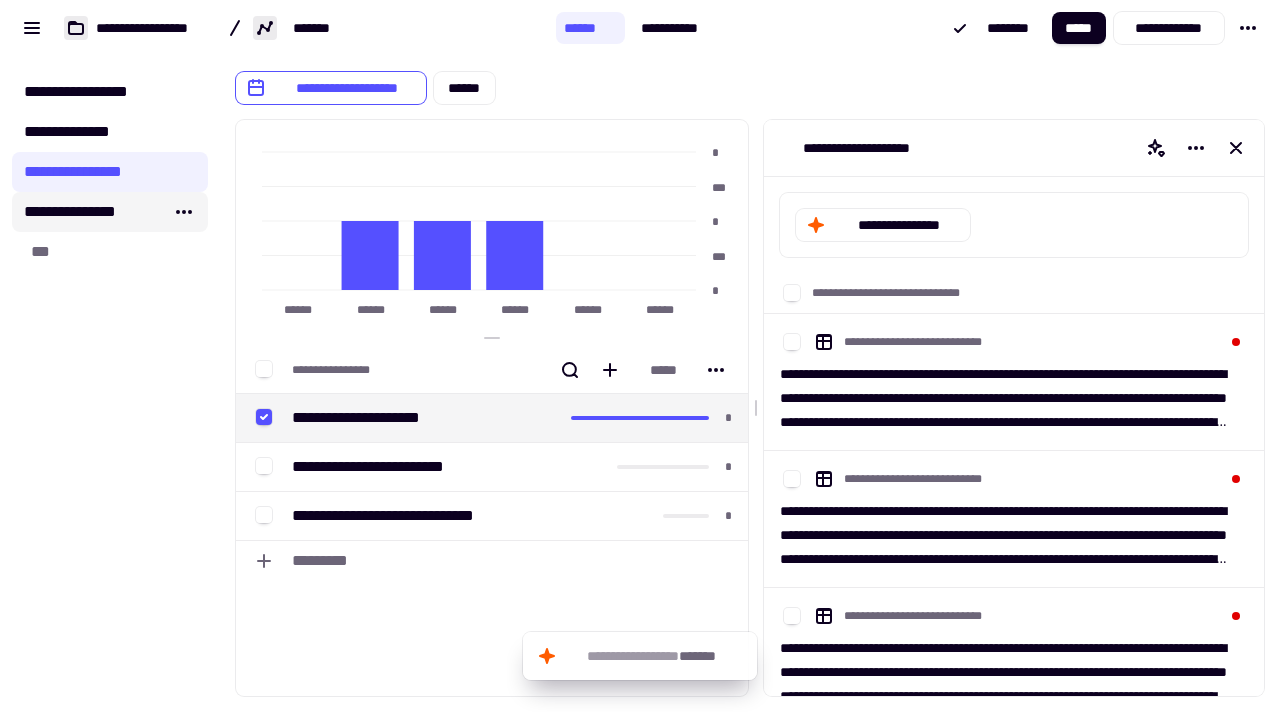 click on "**********" 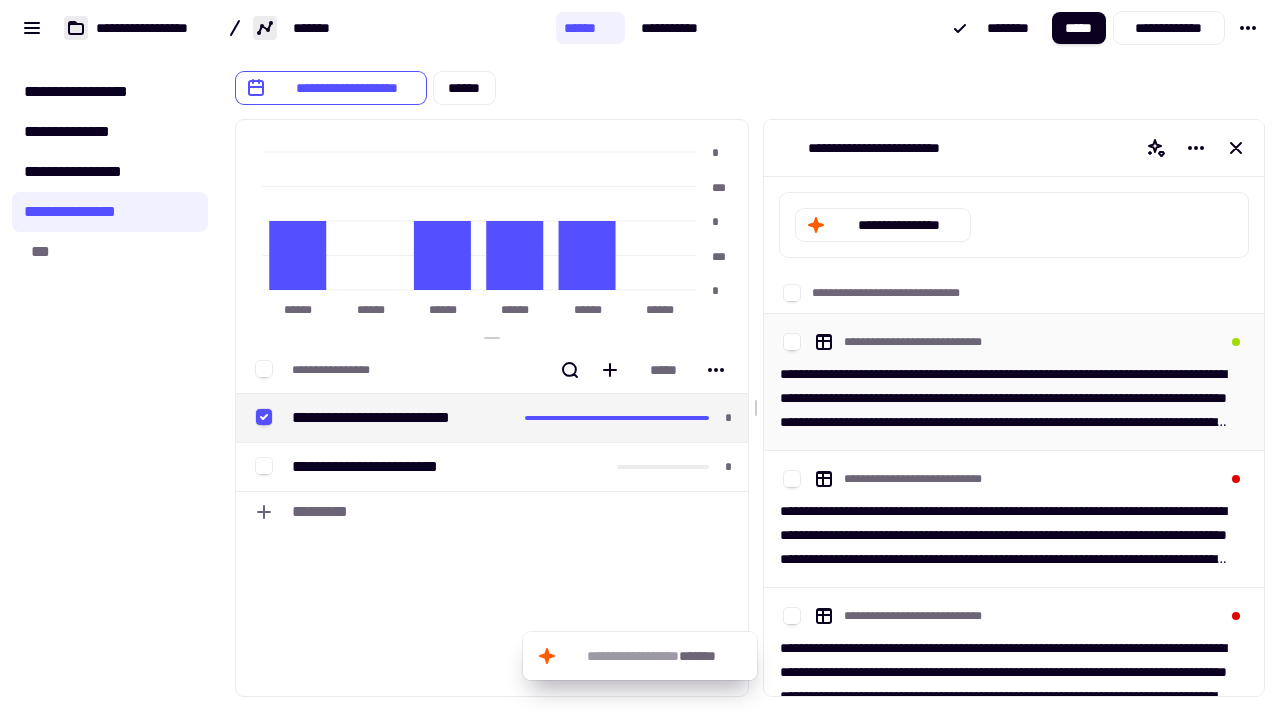scroll, scrollTop: 180, scrollLeft: 0, axis: vertical 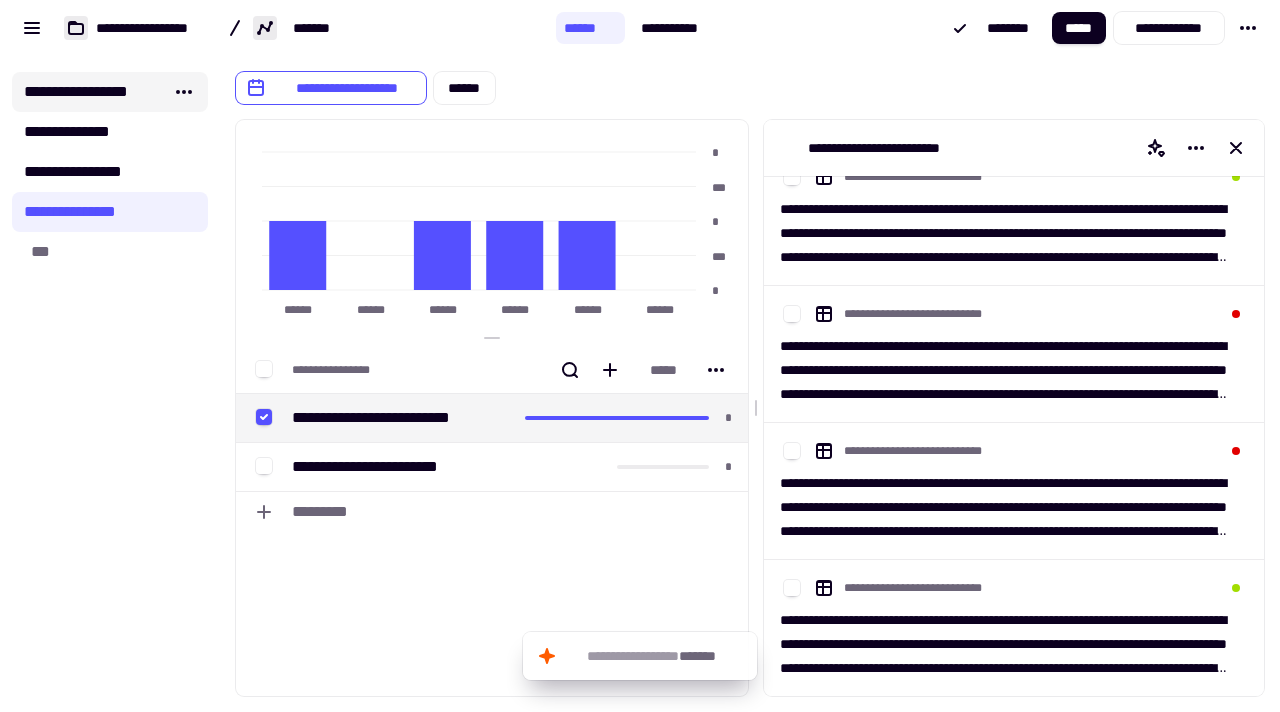 click on "**********" 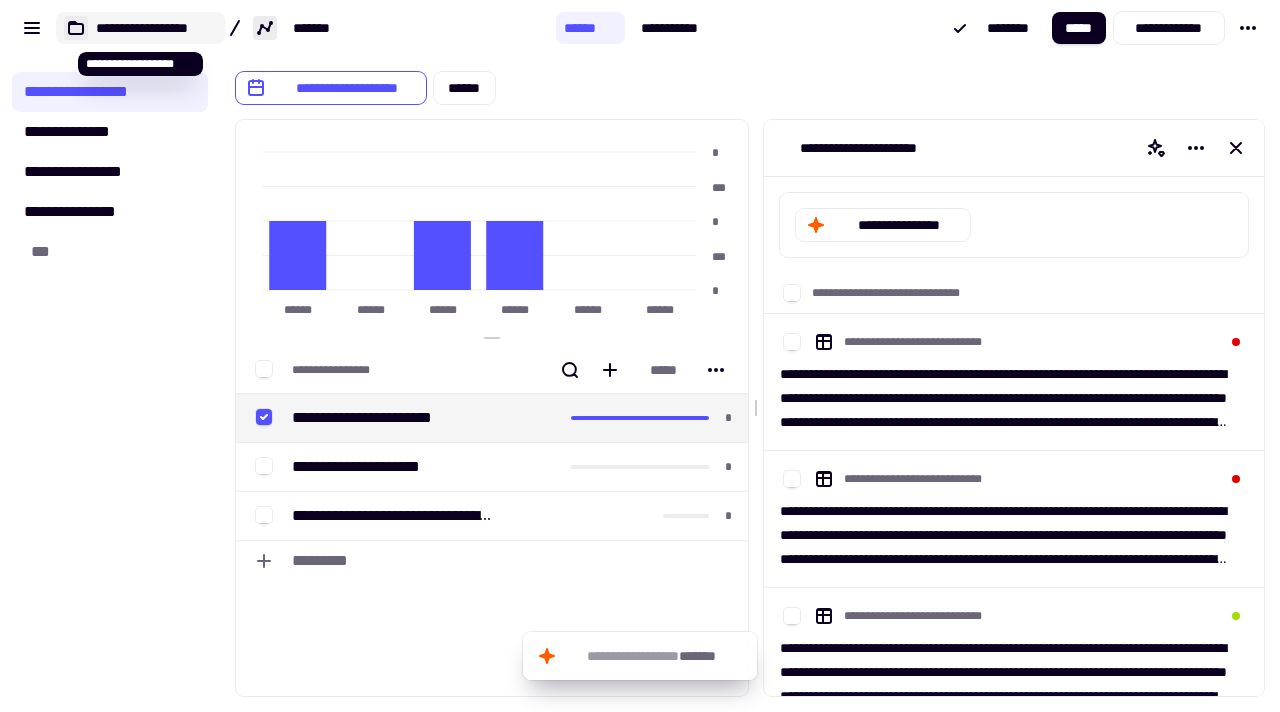 click on "**********" 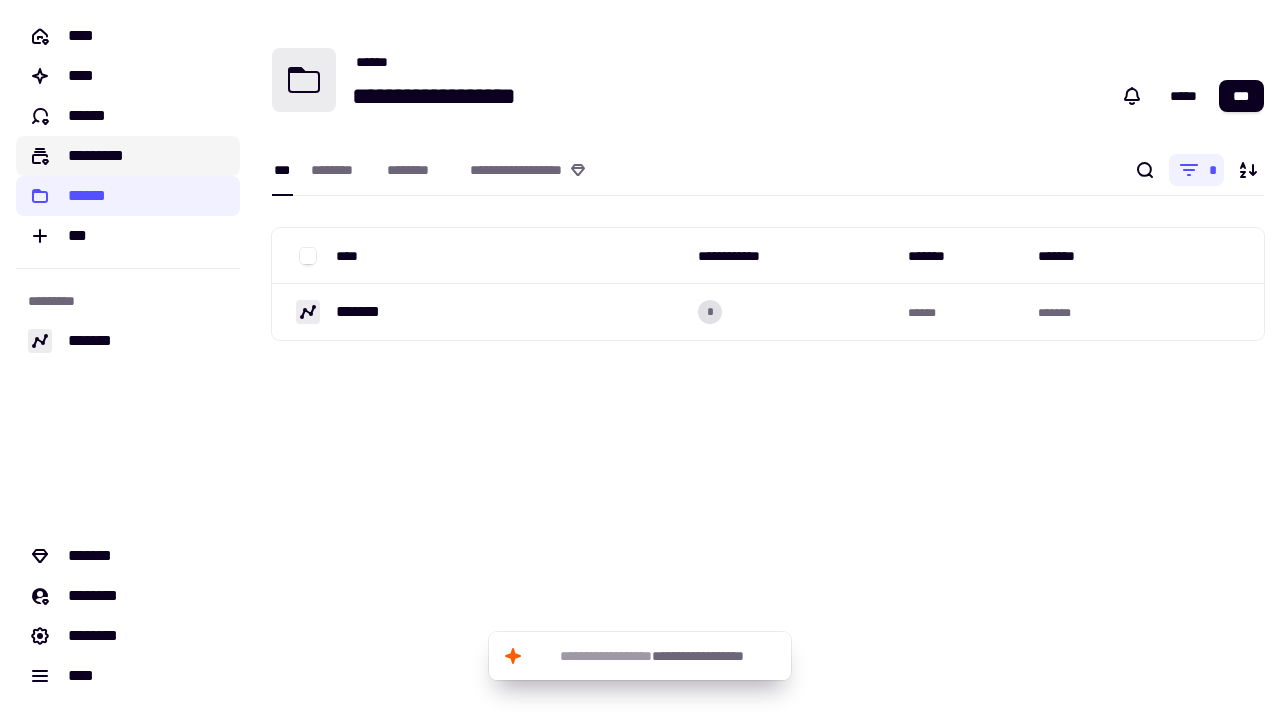 click on "*********" 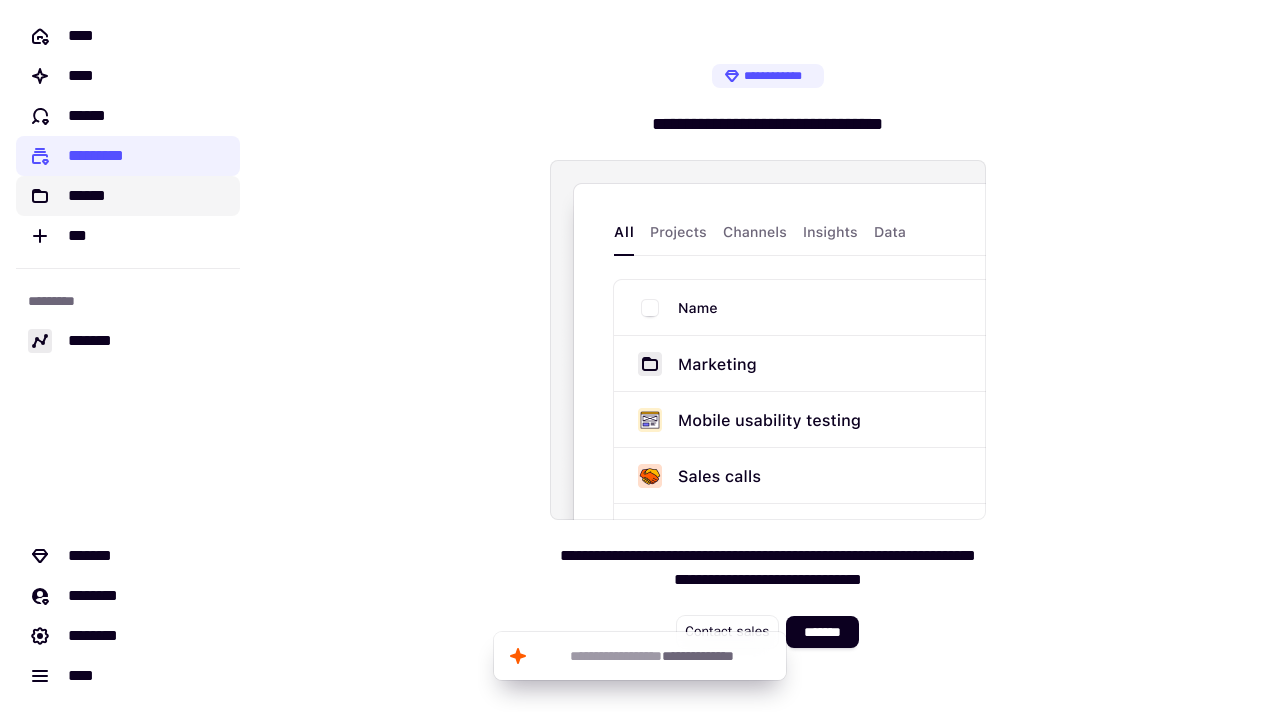 click on "******" 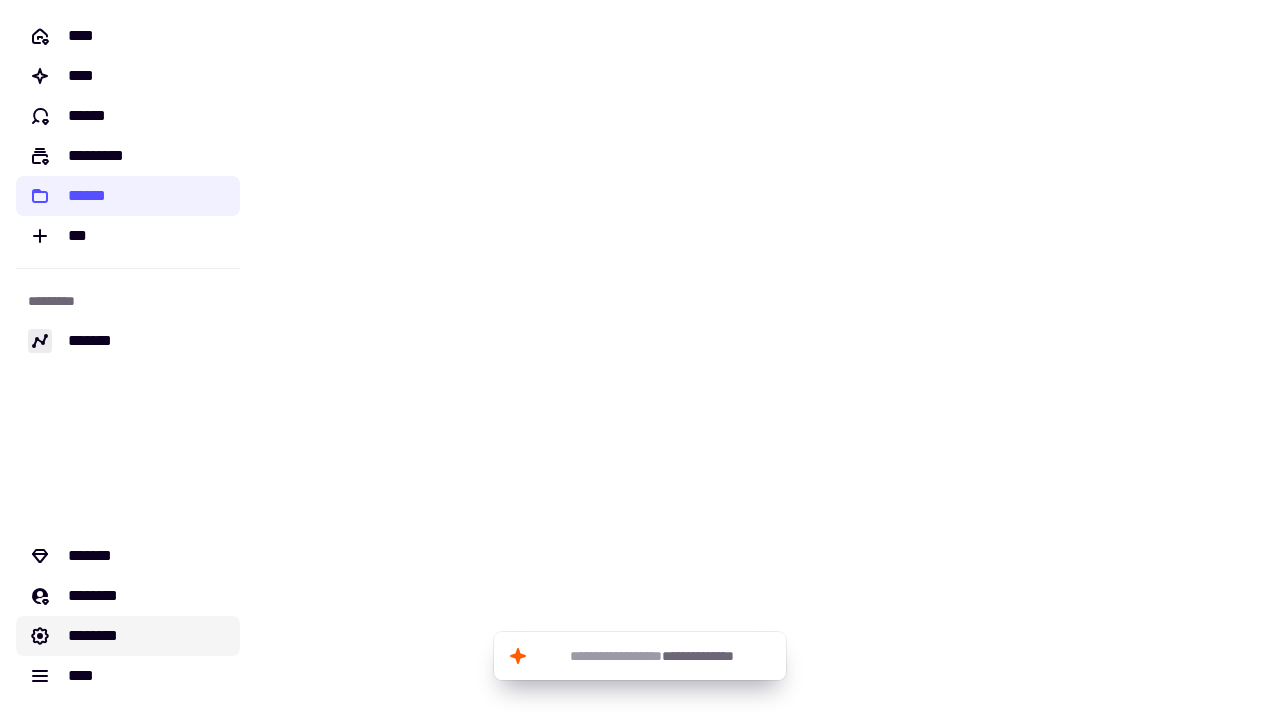 click on "********" 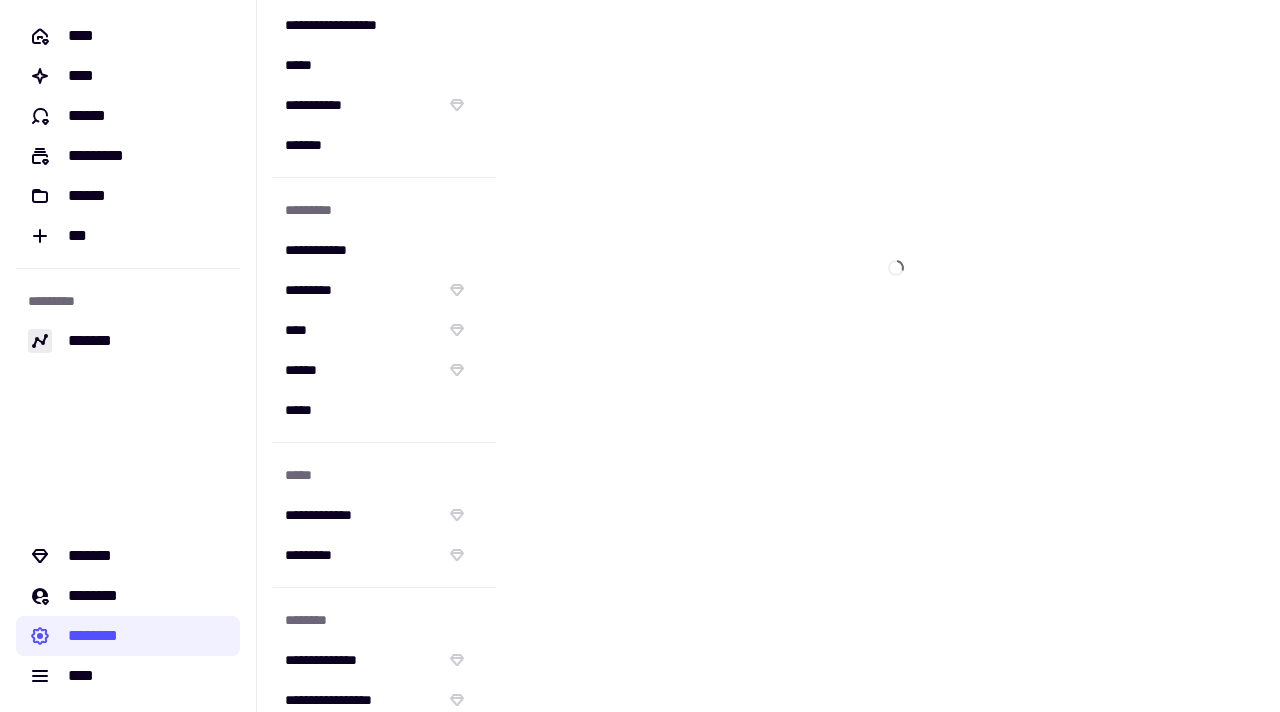 scroll, scrollTop: 260, scrollLeft: 0, axis: vertical 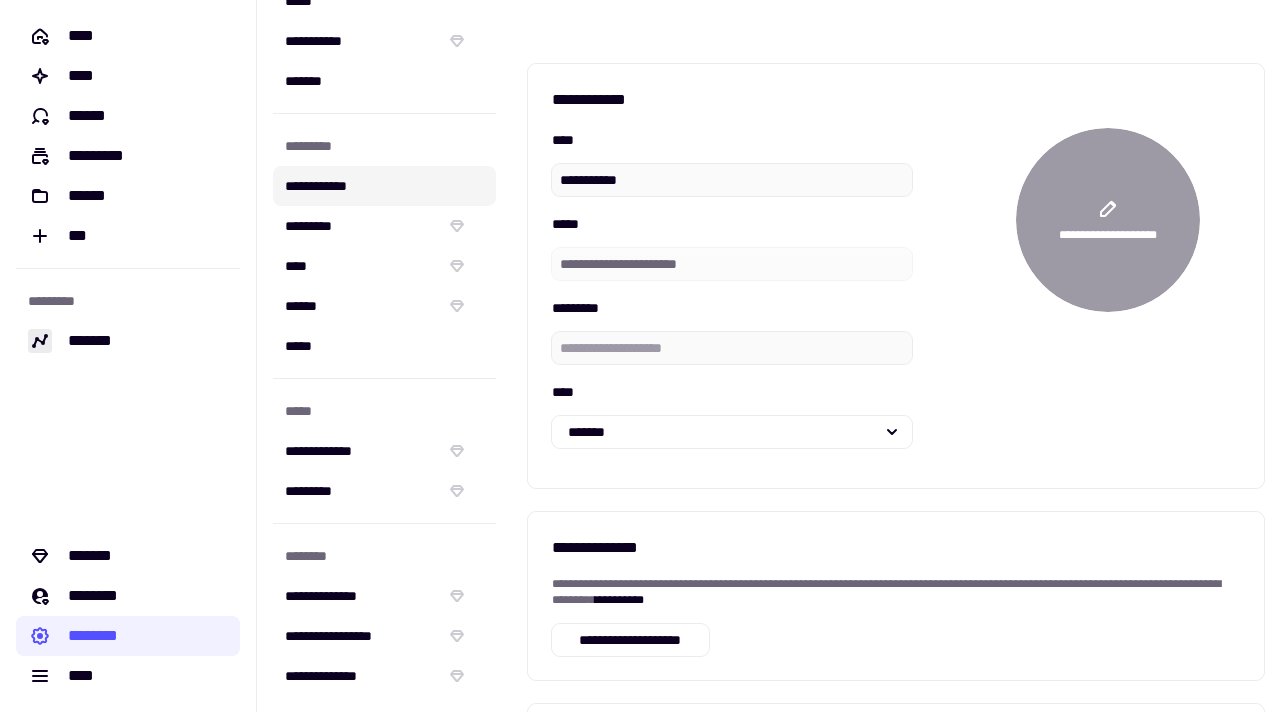 click on "**********" 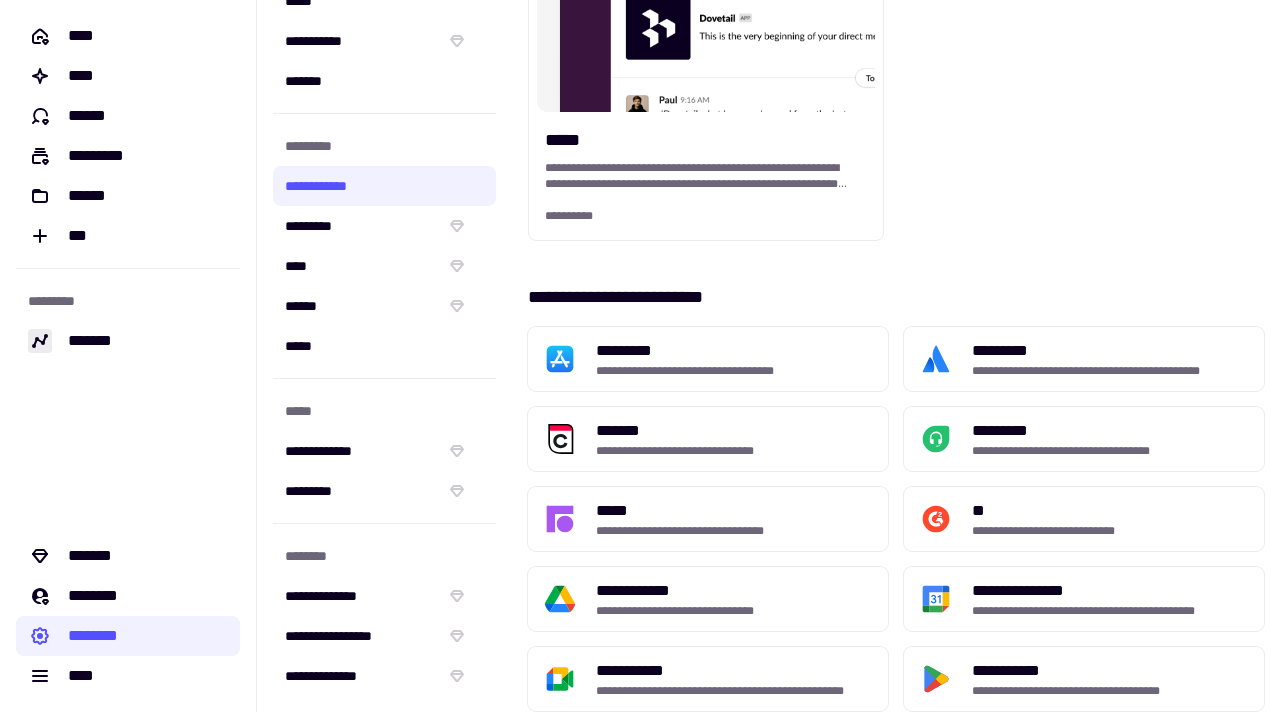 scroll, scrollTop: 0, scrollLeft: 0, axis: both 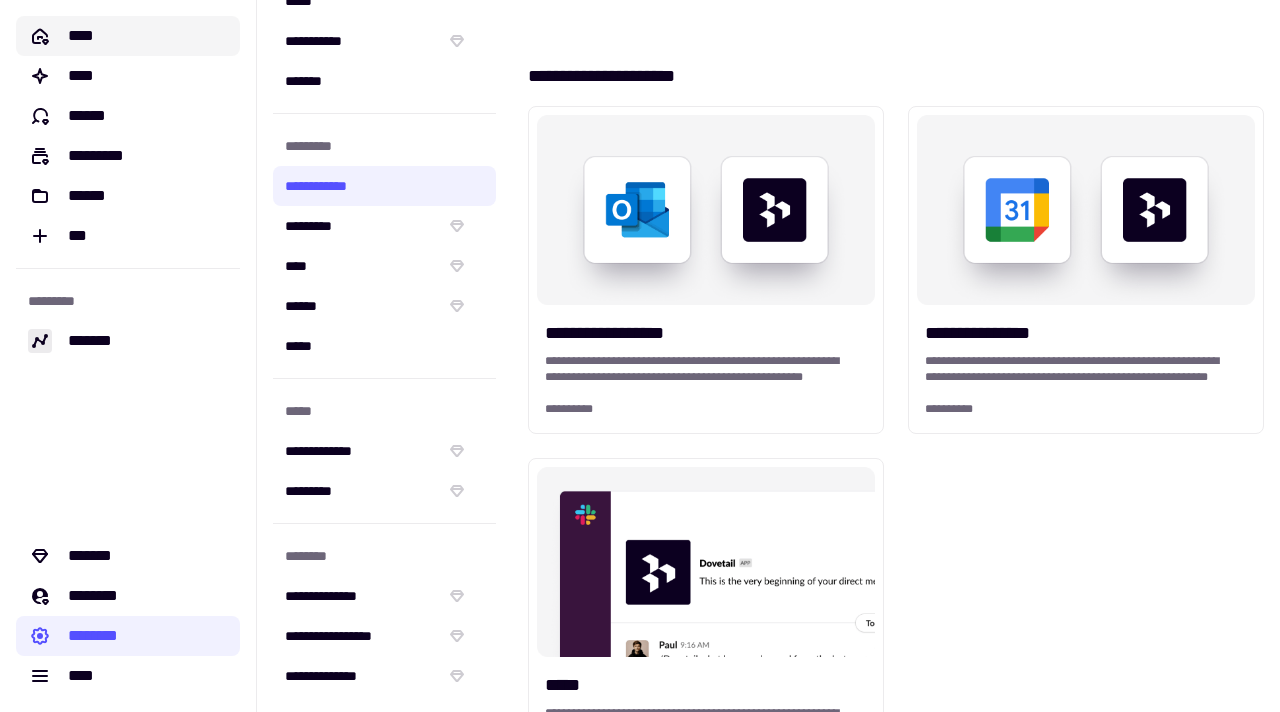 click on "****" 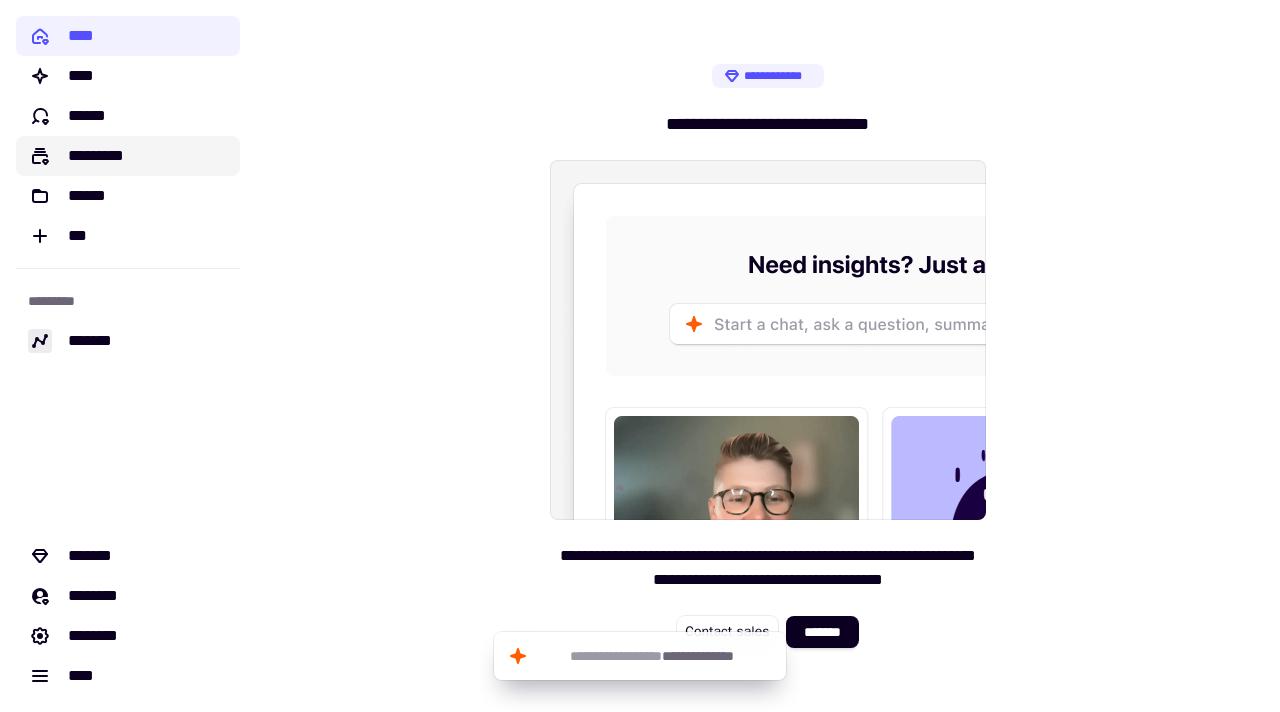 click on "*********" 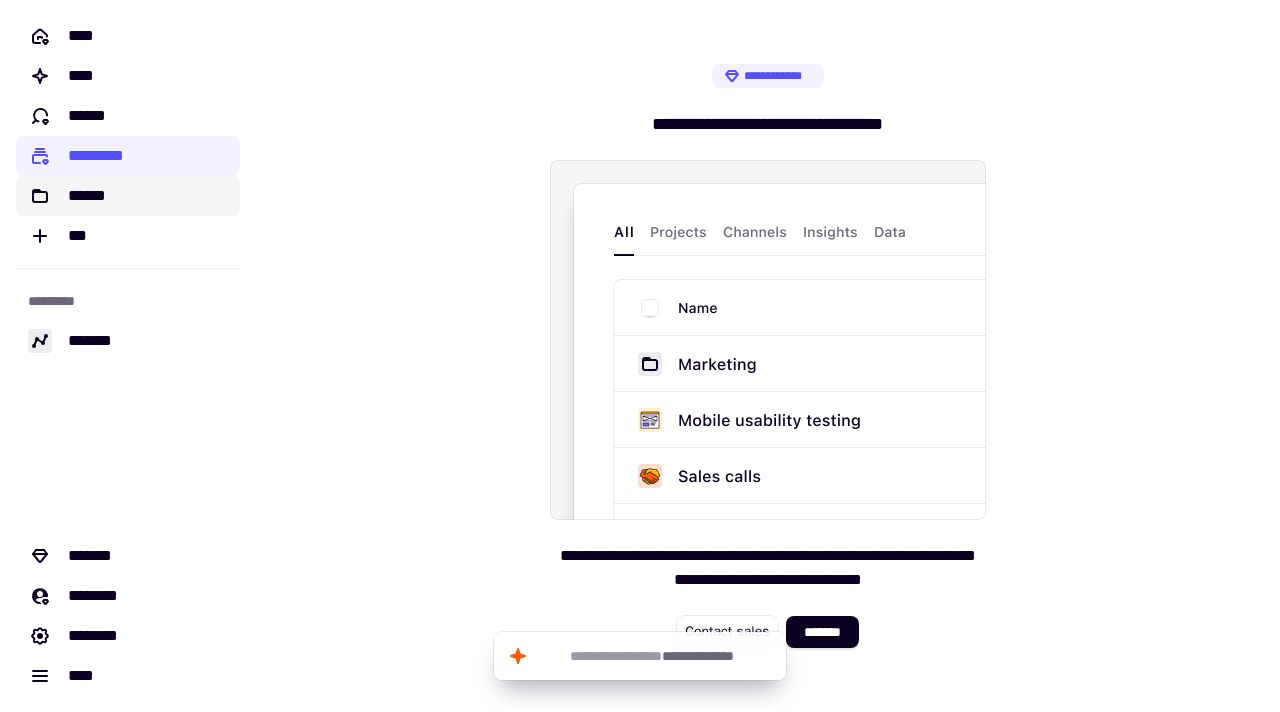 click on "******" 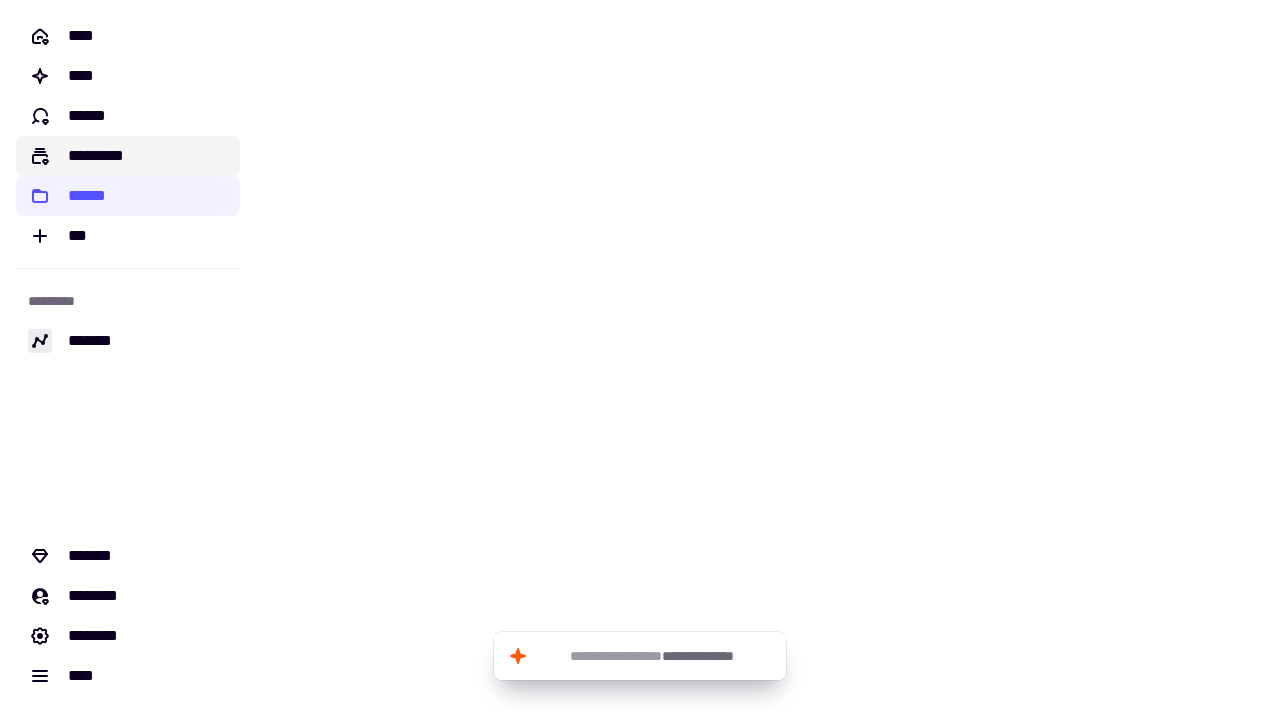 click on "*********" 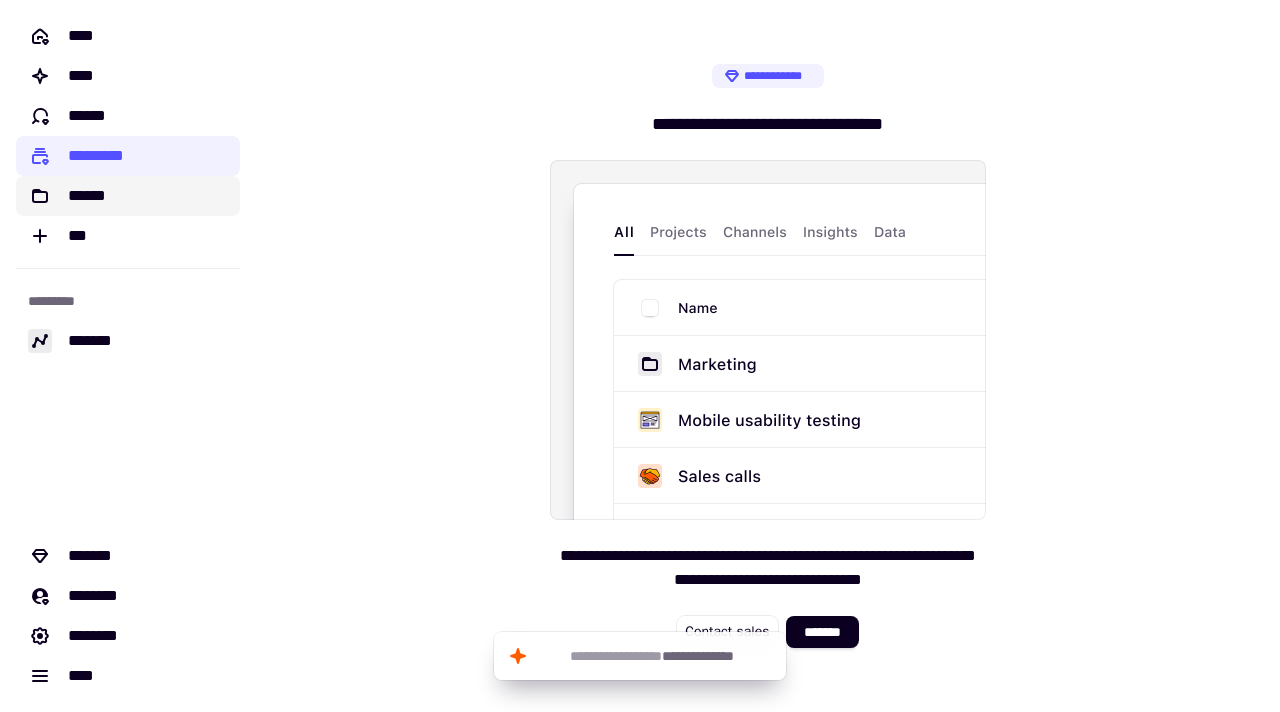 click on "******" 